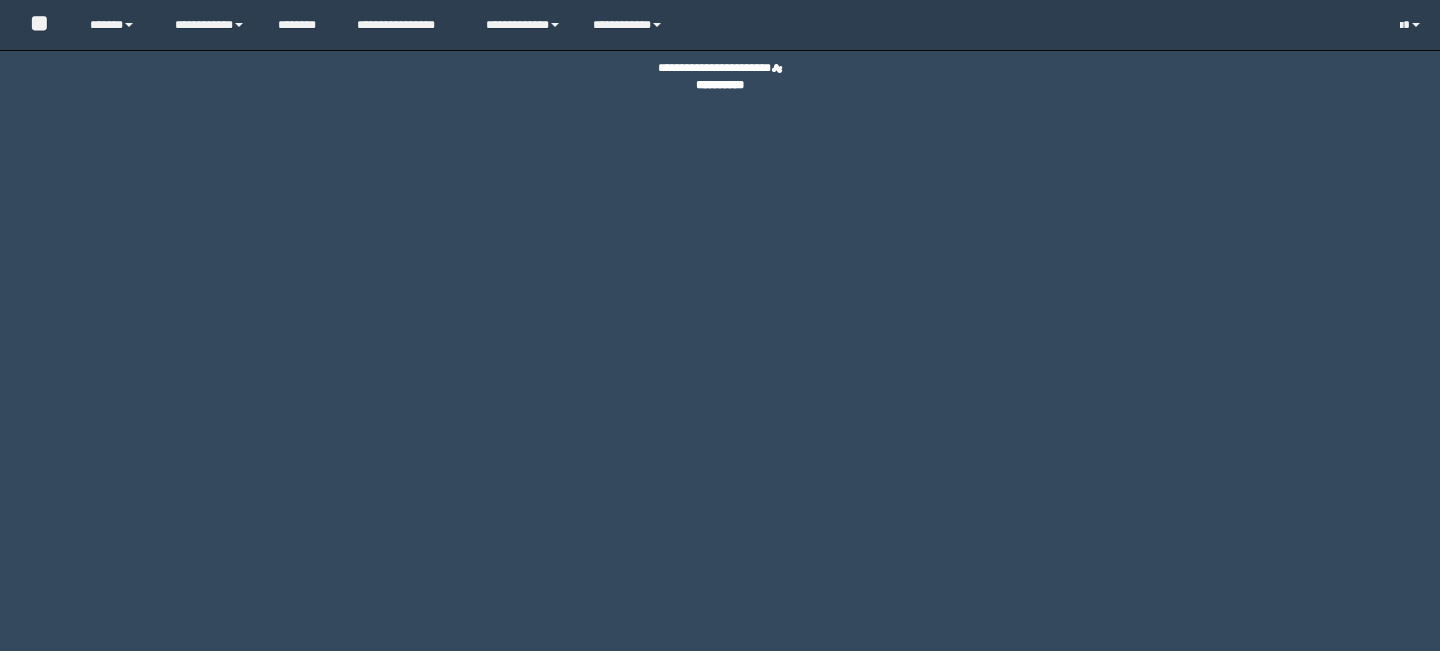 scroll, scrollTop: 0, scrollLeft: 0, axis: both 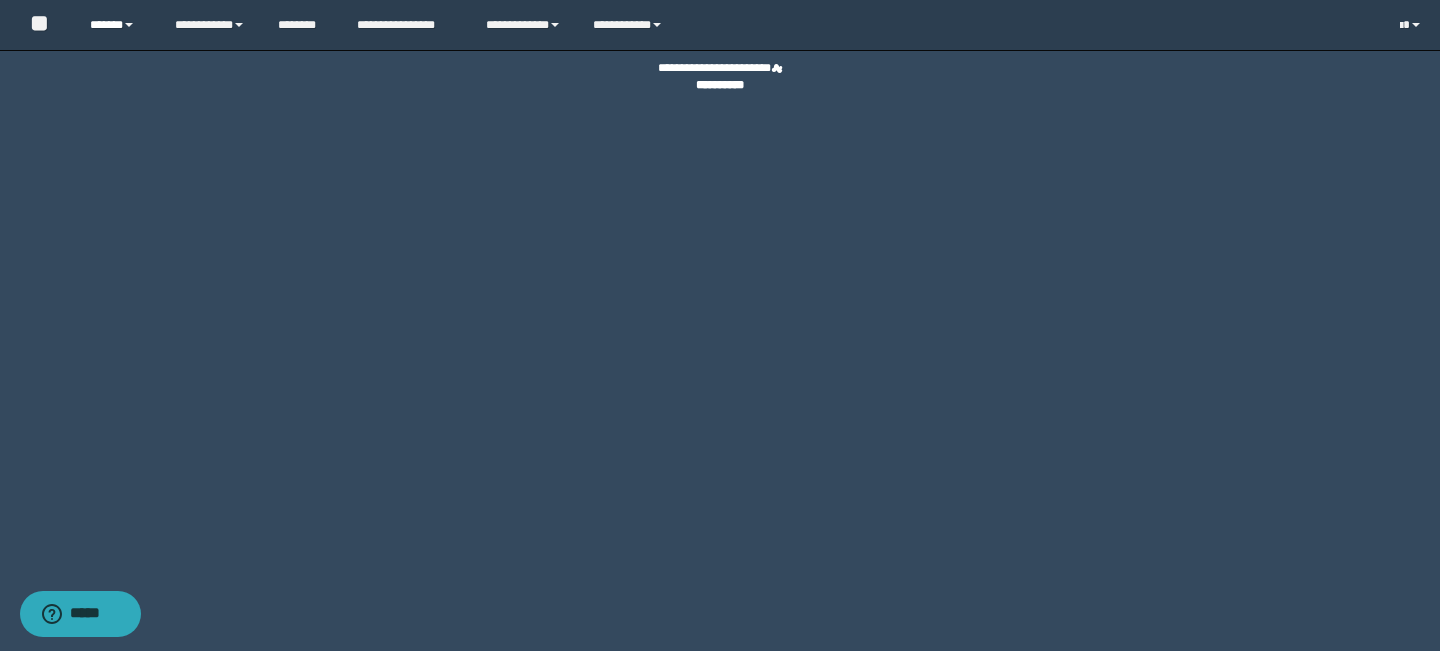 click at bounding box center [129, 25] 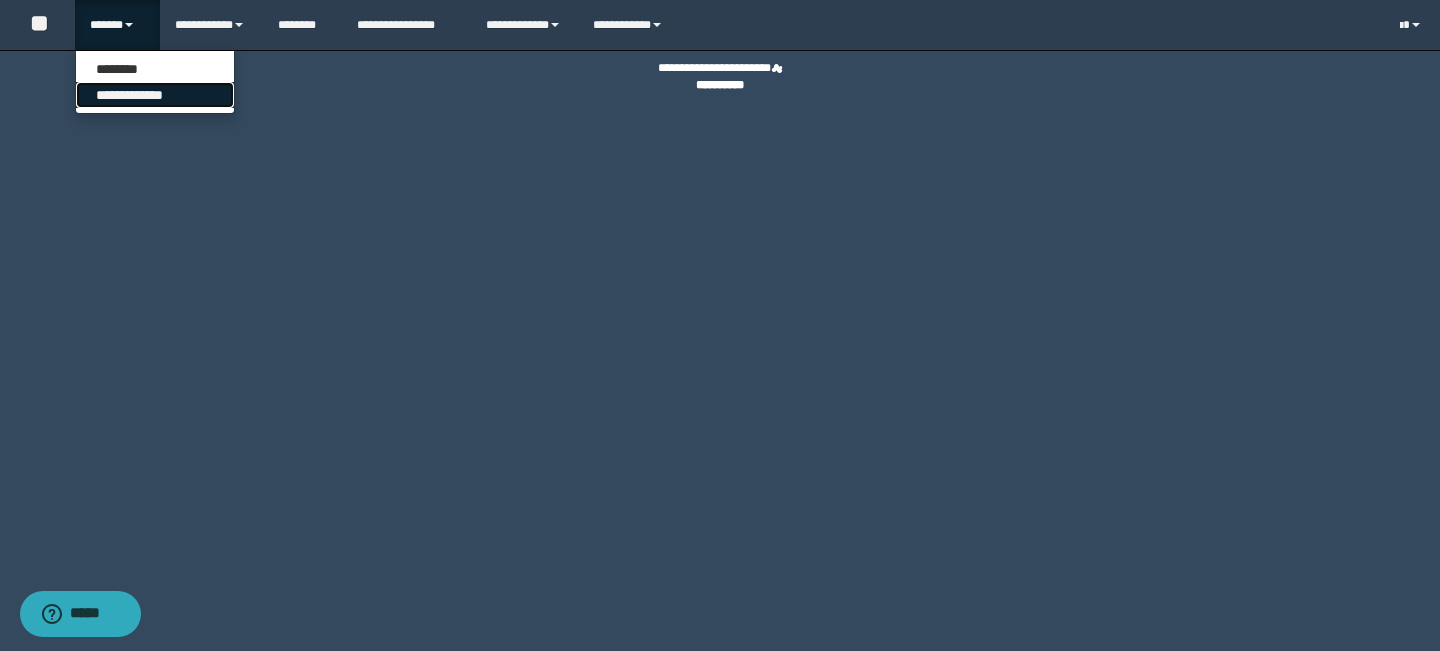 click on "**********" at bounding box center (155, 95) 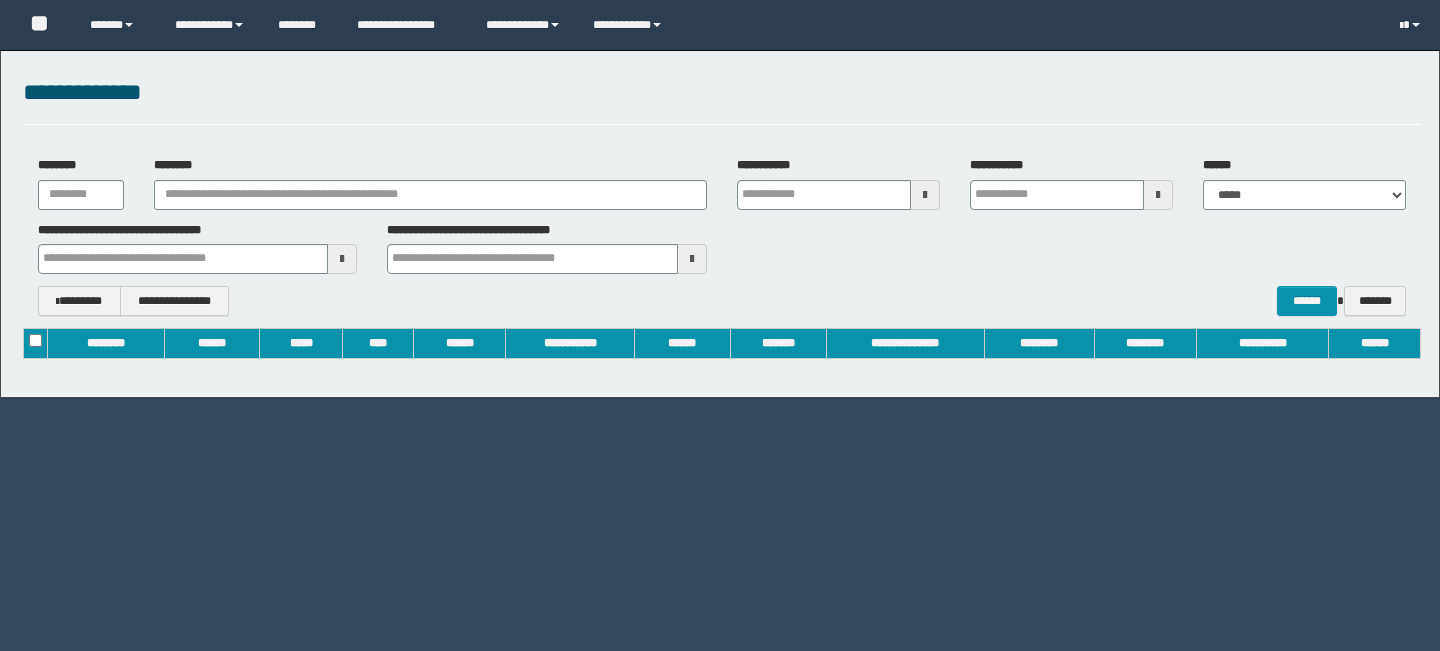 scroll, scrollTop: 0, scrollLeft: 0, axis: both 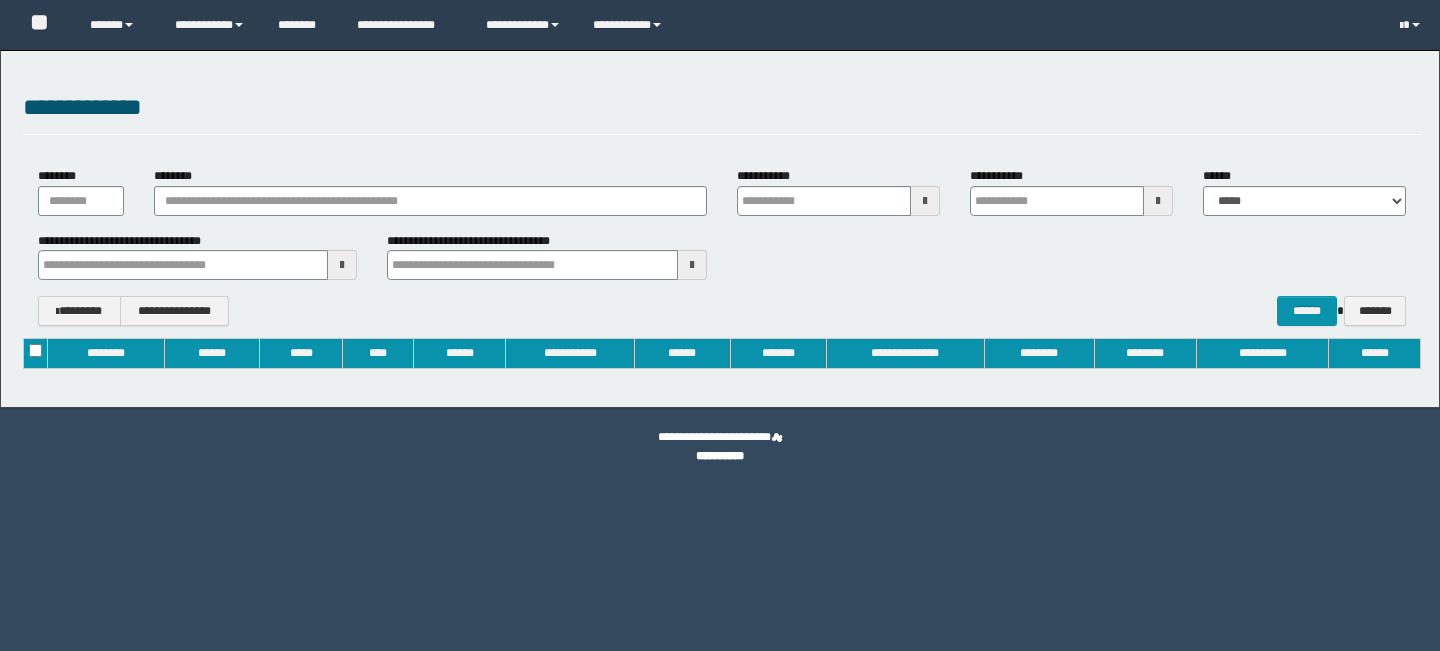 type on "**********" 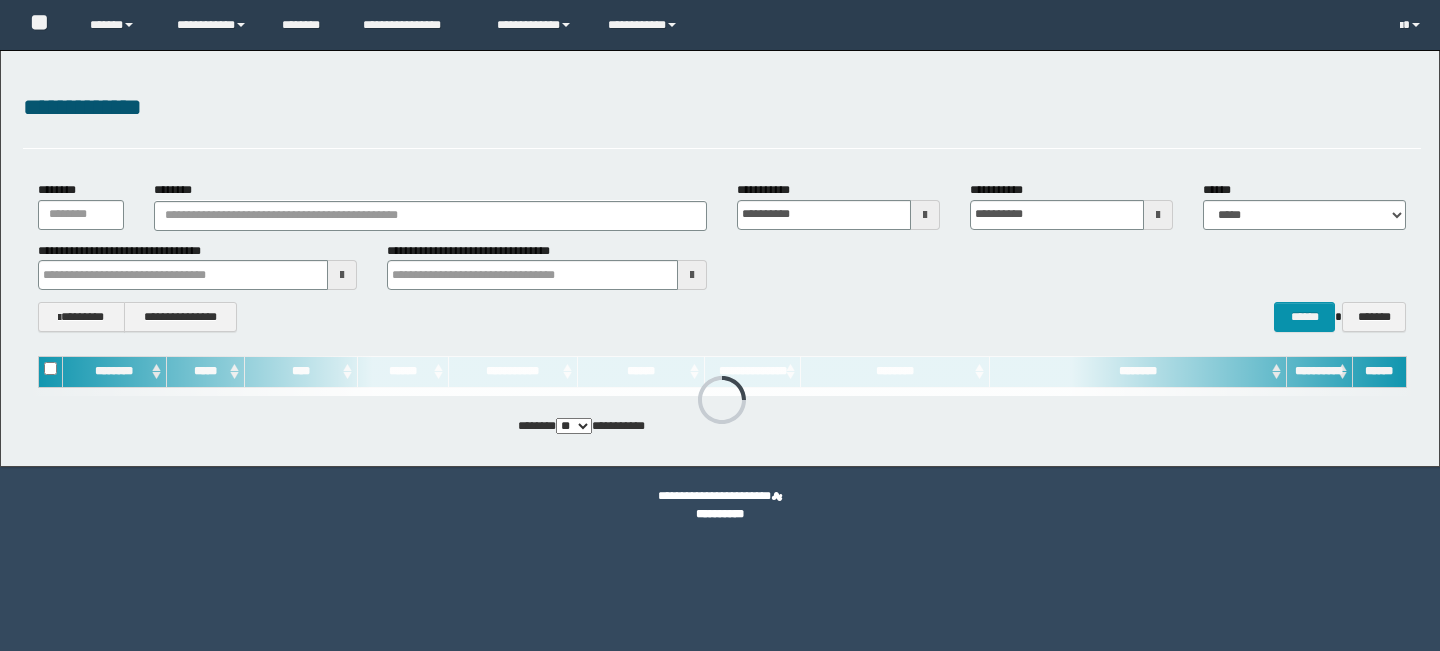 scroll, scrollTop: 0, scrollLeft: 0, axis: both 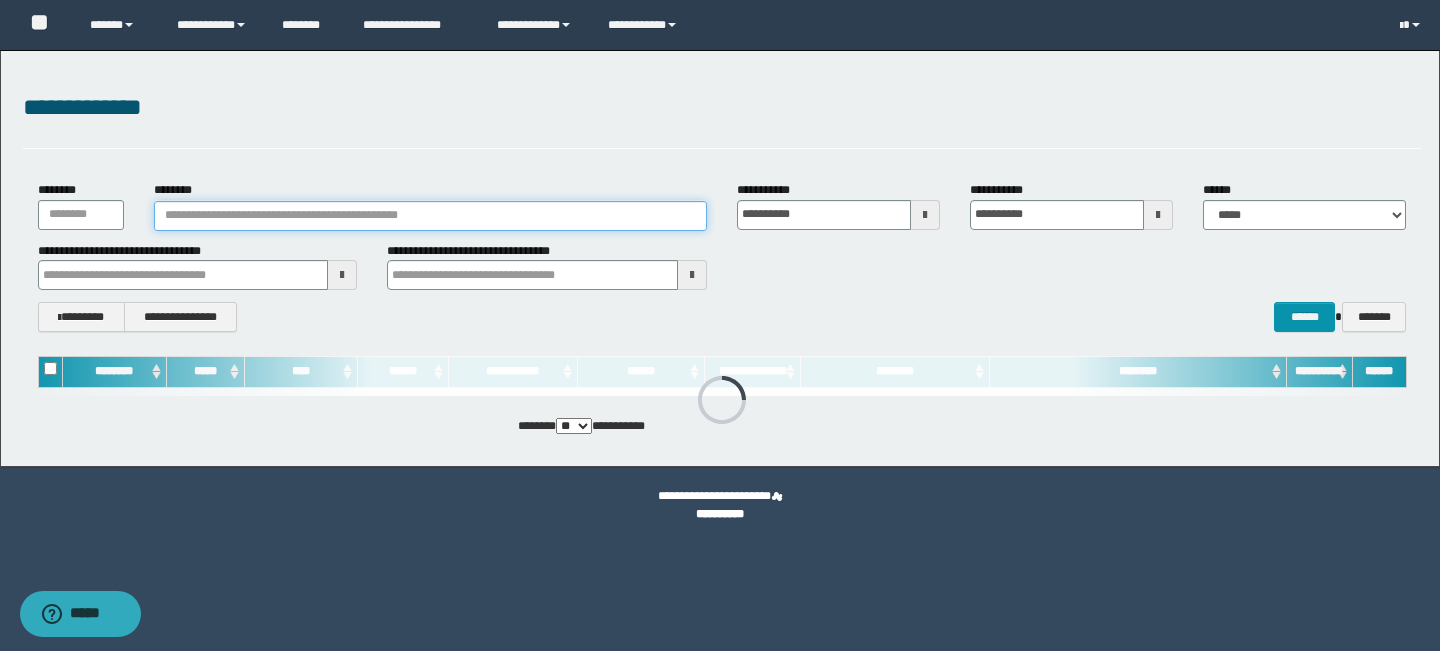 click on "********" at bounding box center (430, 216) 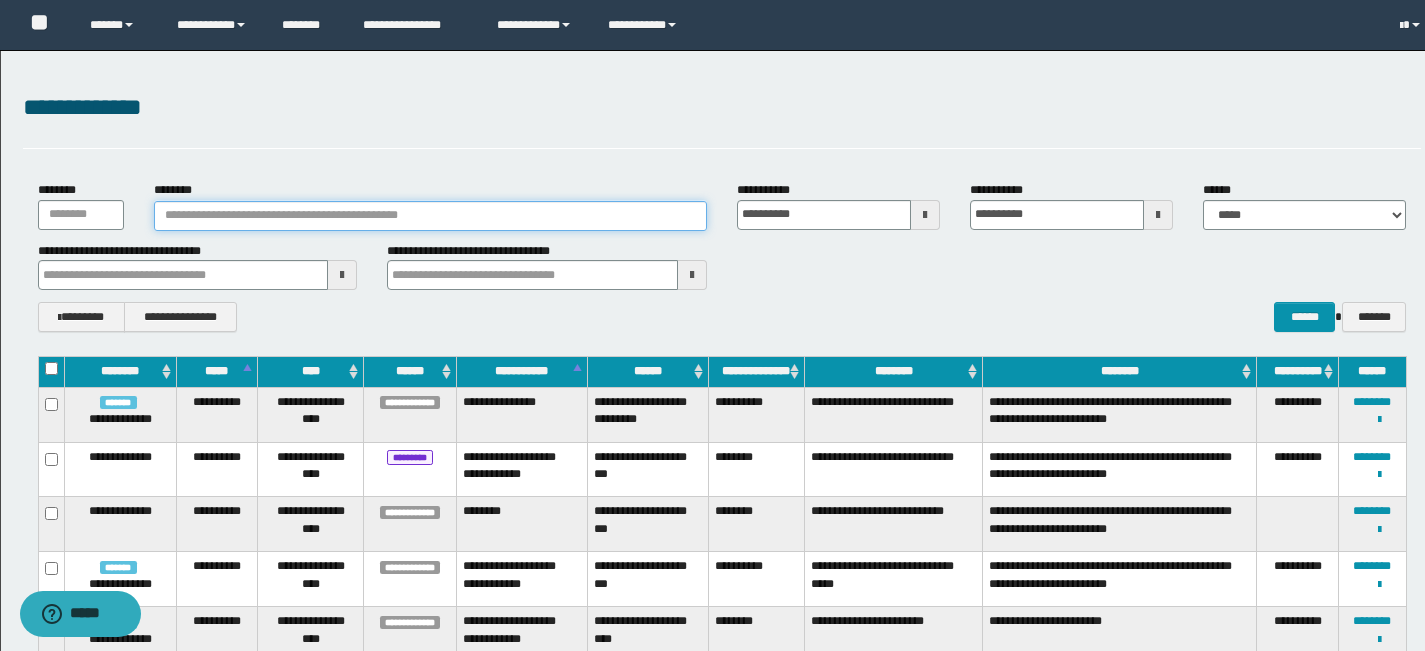 type 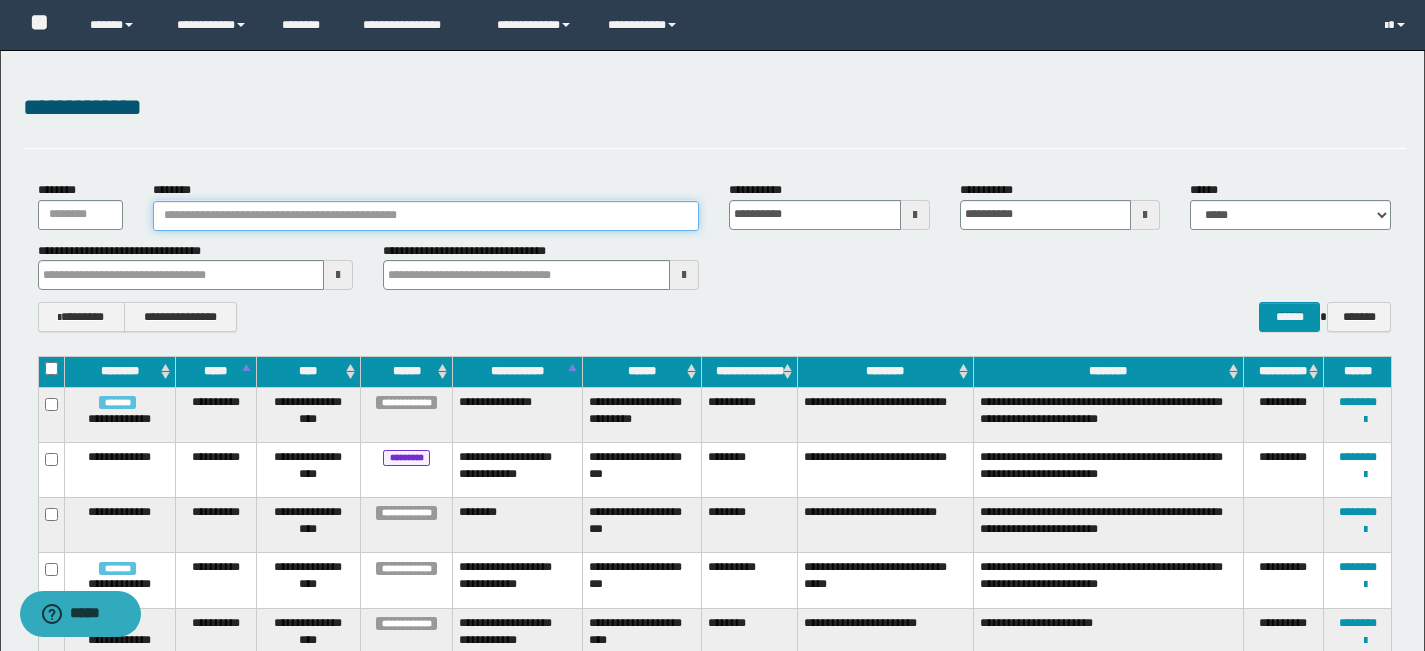 click on "********" at bounding box center (426, 216) 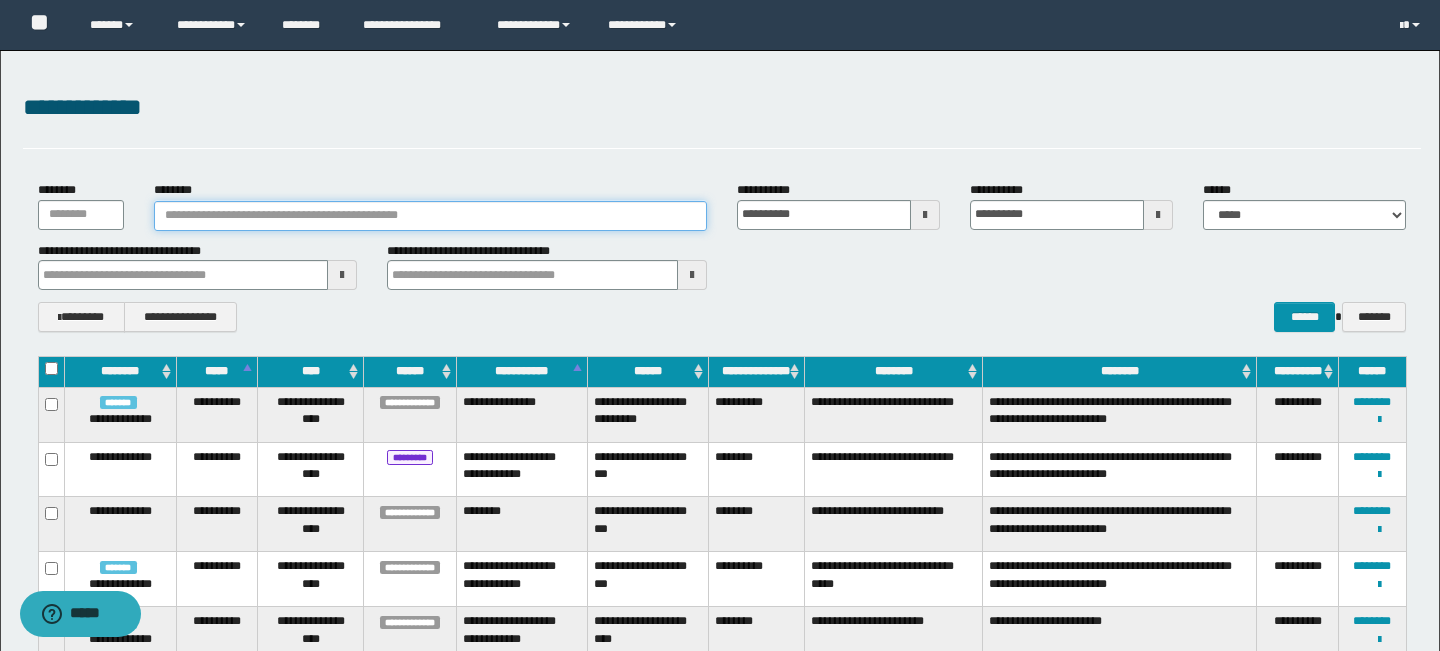 type 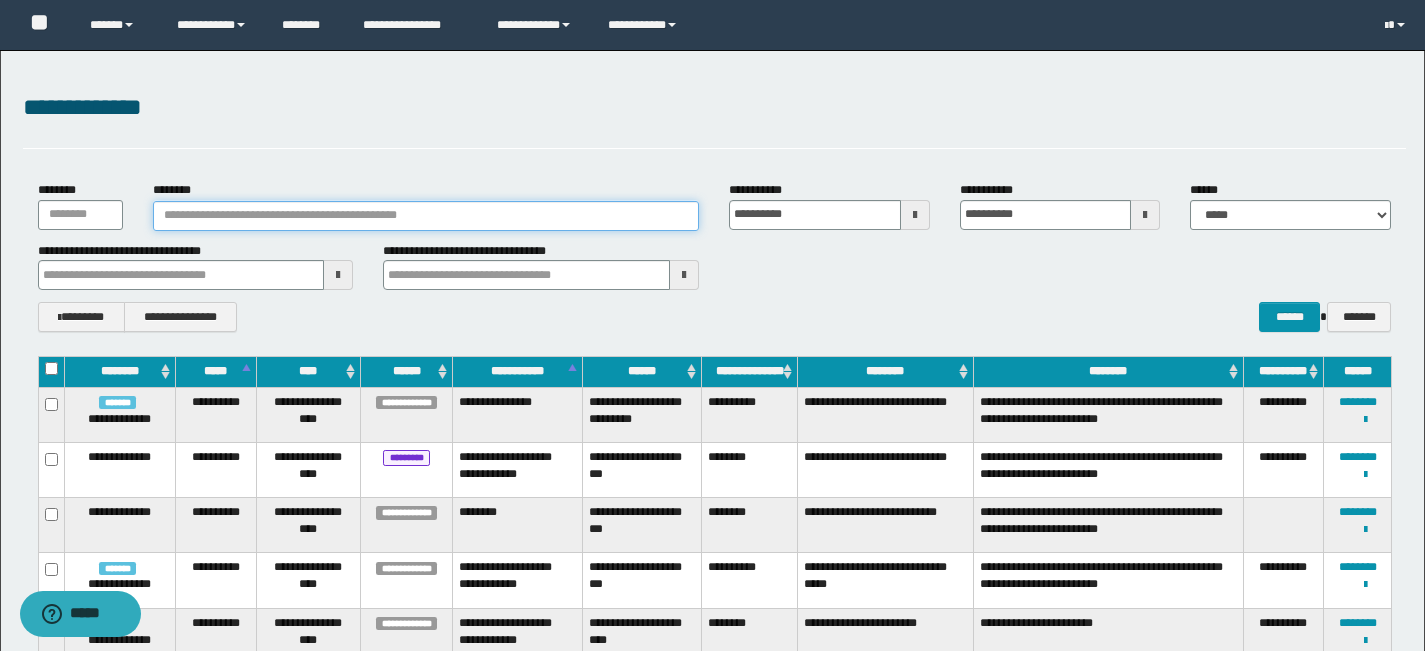 type 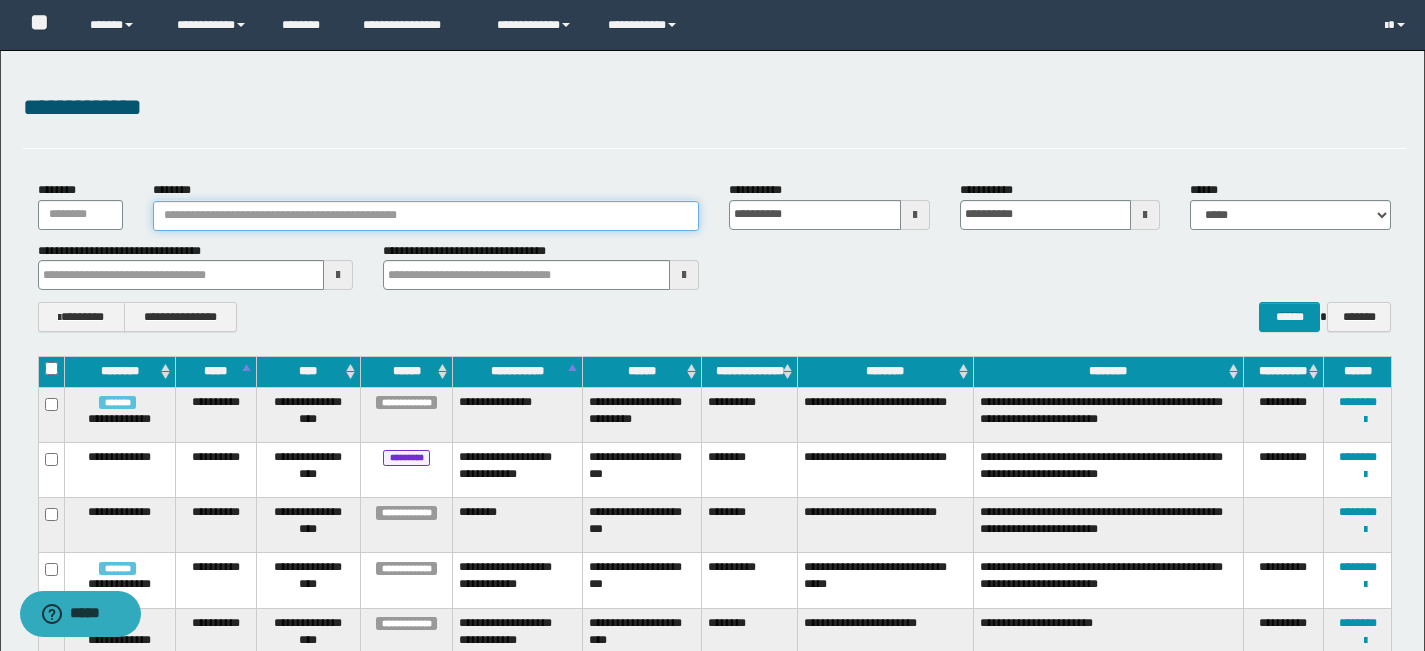 click on "********" at bounding box center (426, 216) 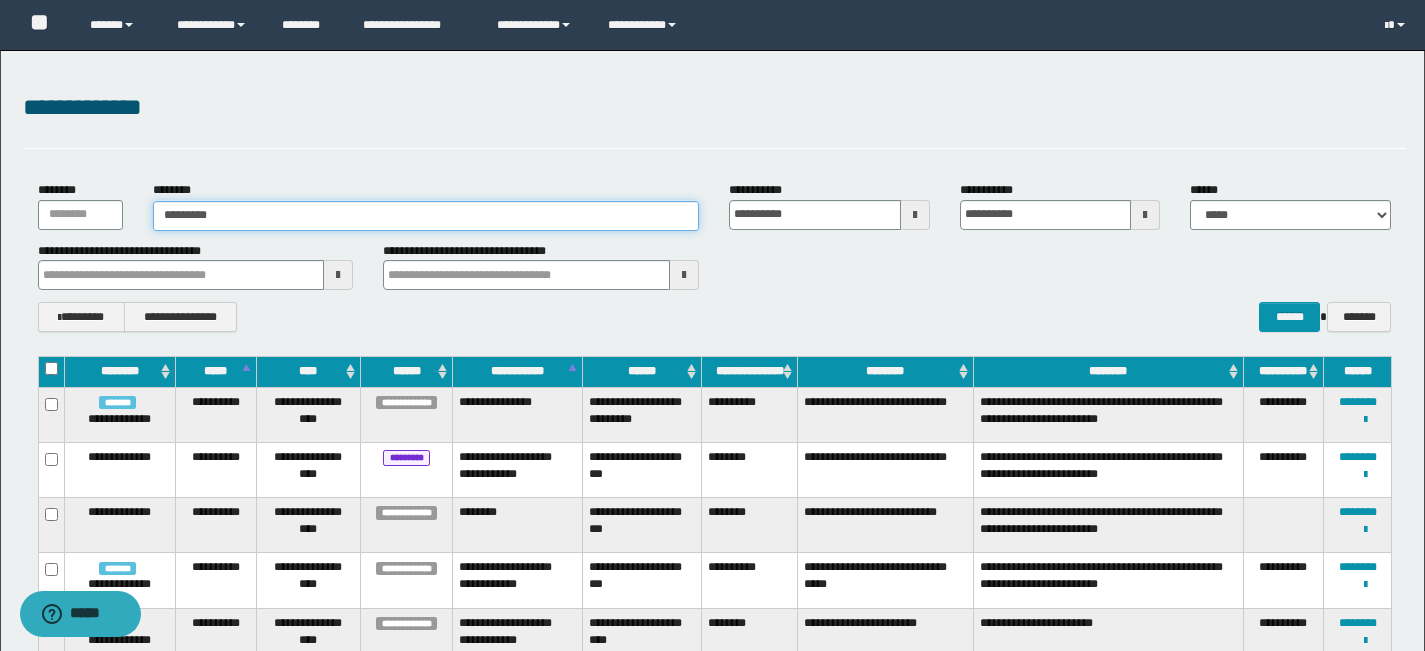 type on "**********" 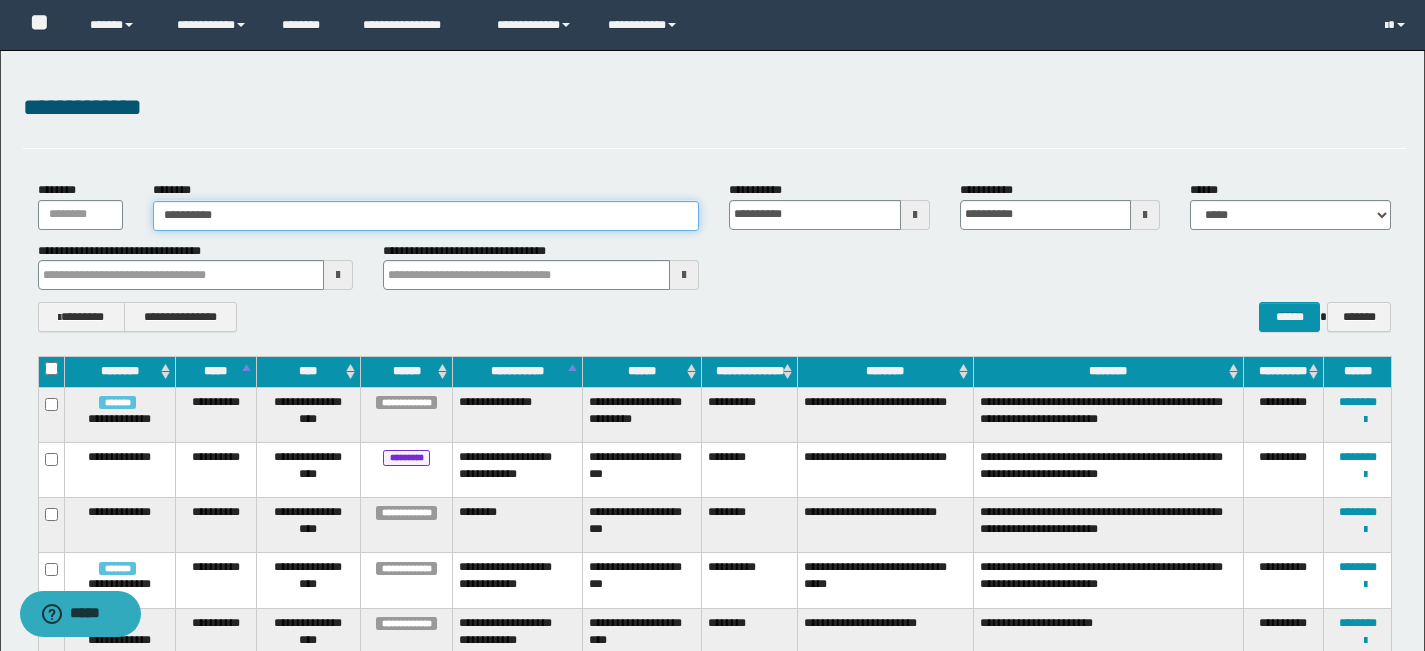 type 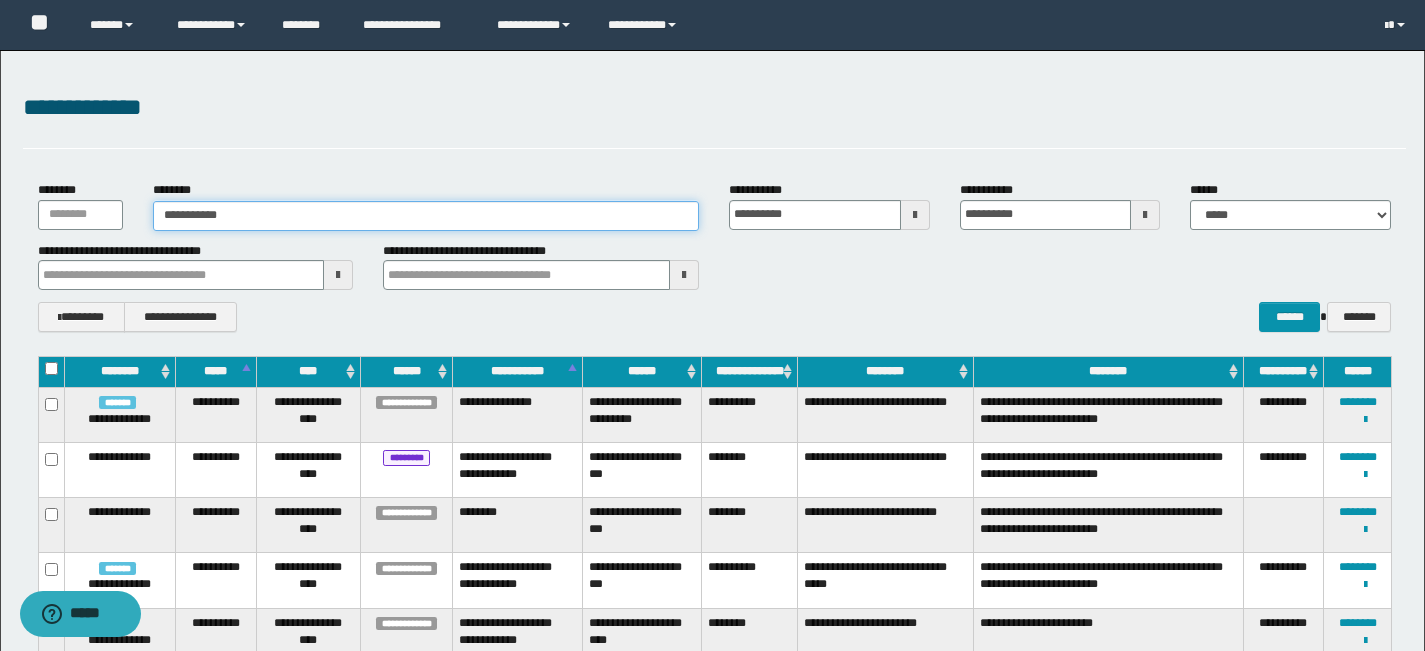 type on "**********" 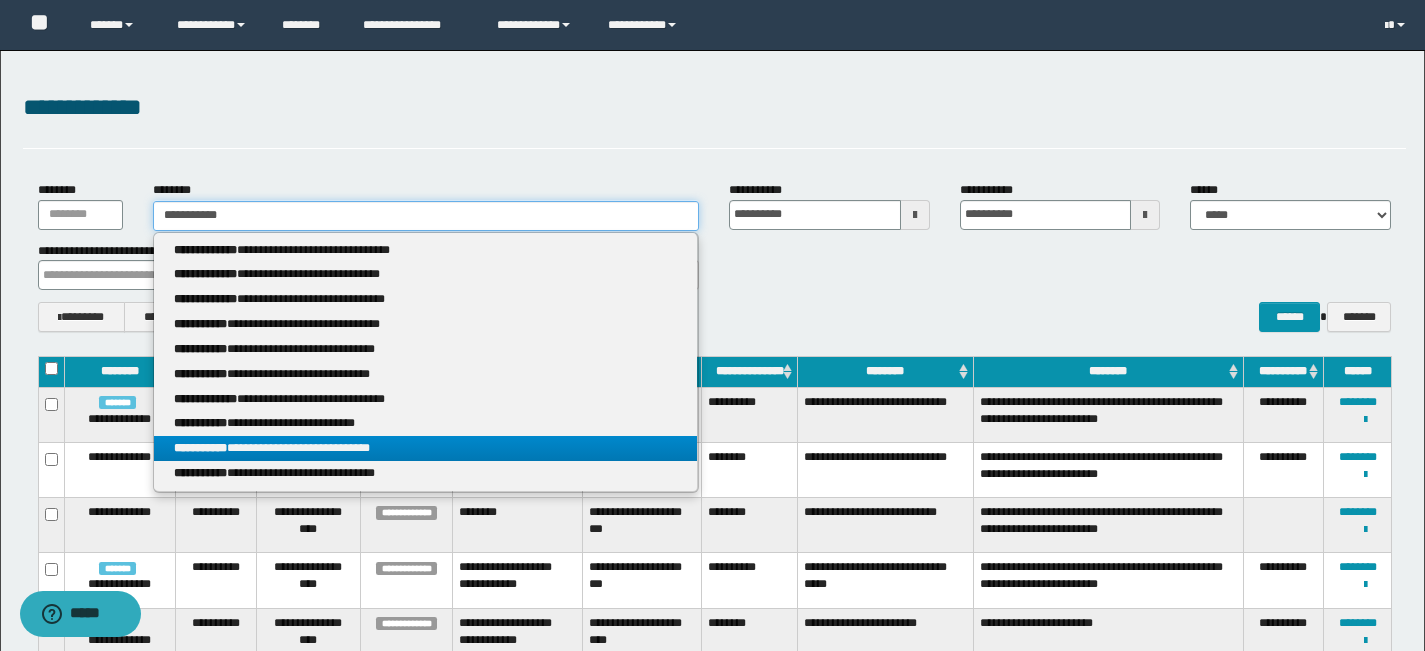 type on "**********" 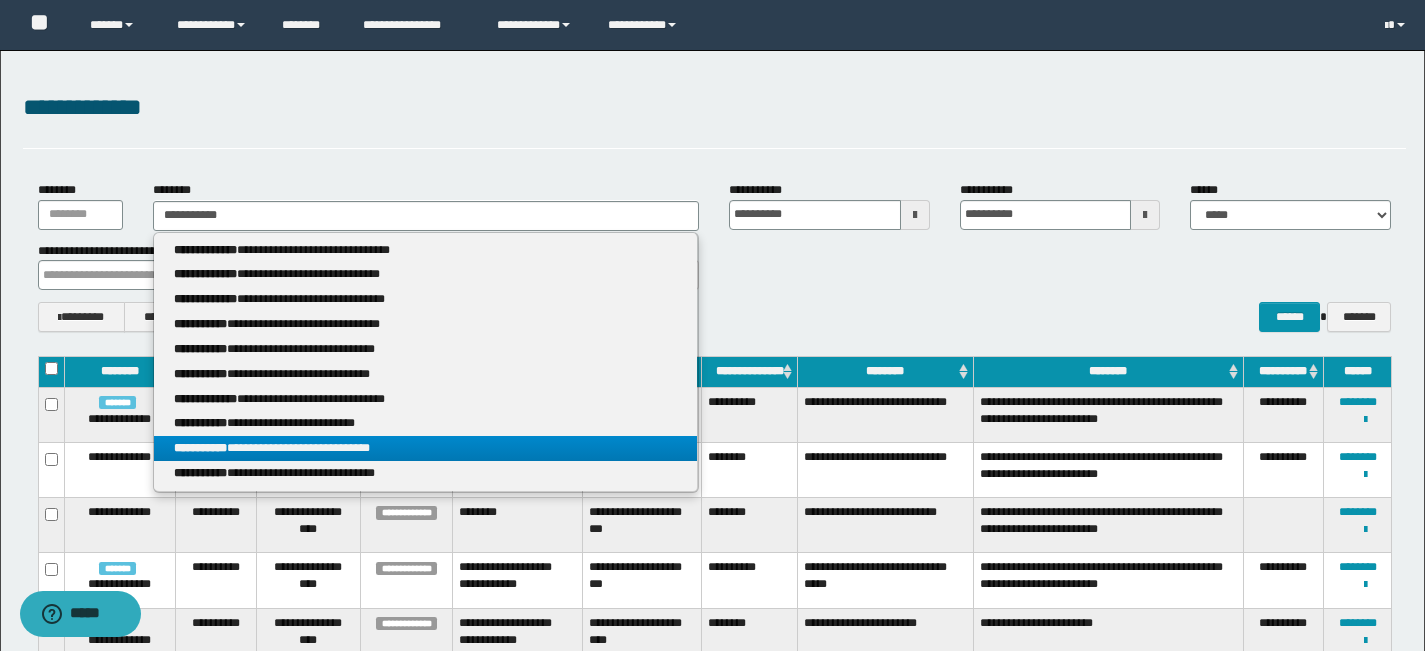 click on "**********" at bounding box center [425, 448] 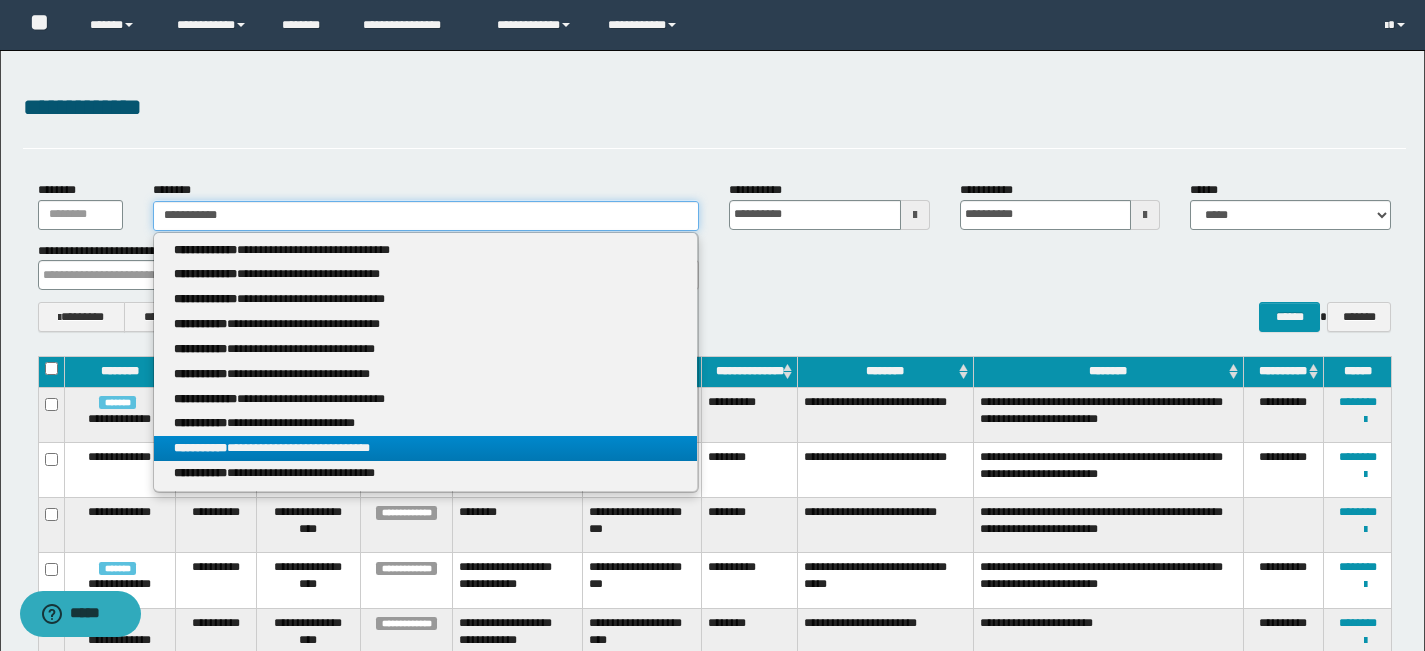 type 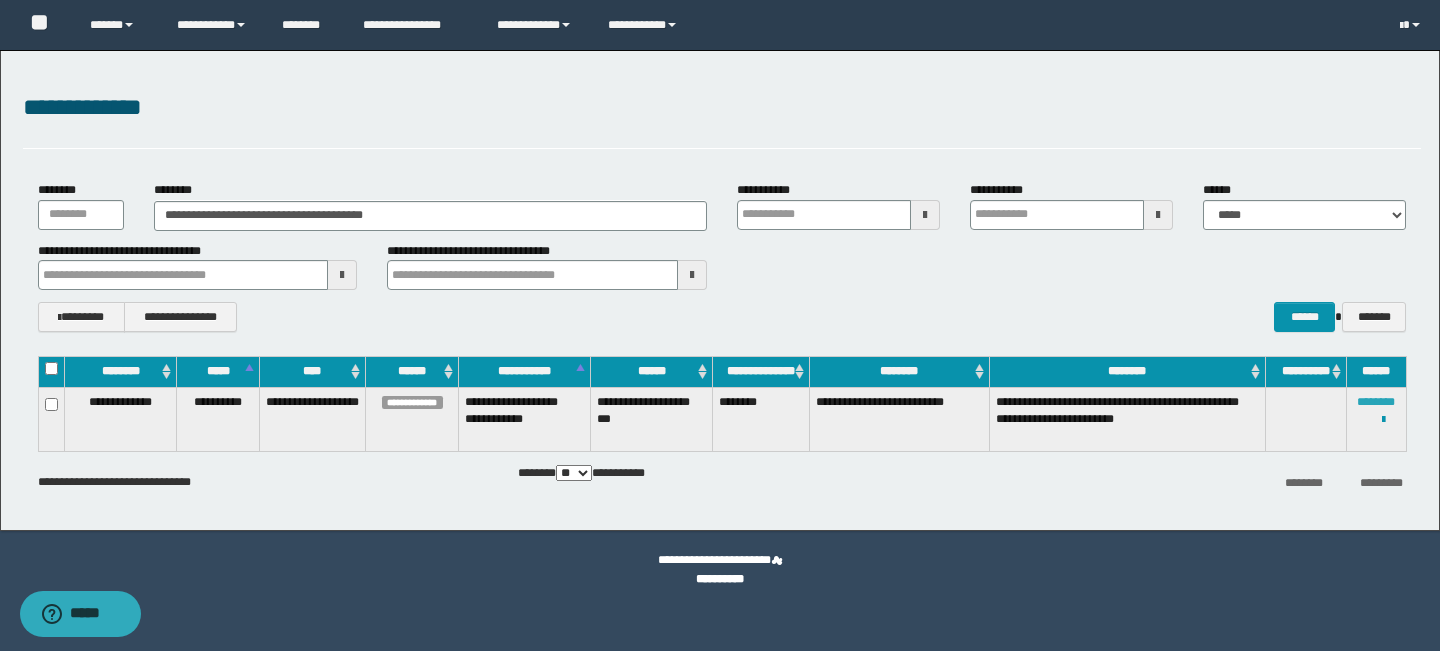 click on "********" at bounding box center (1376, 402) 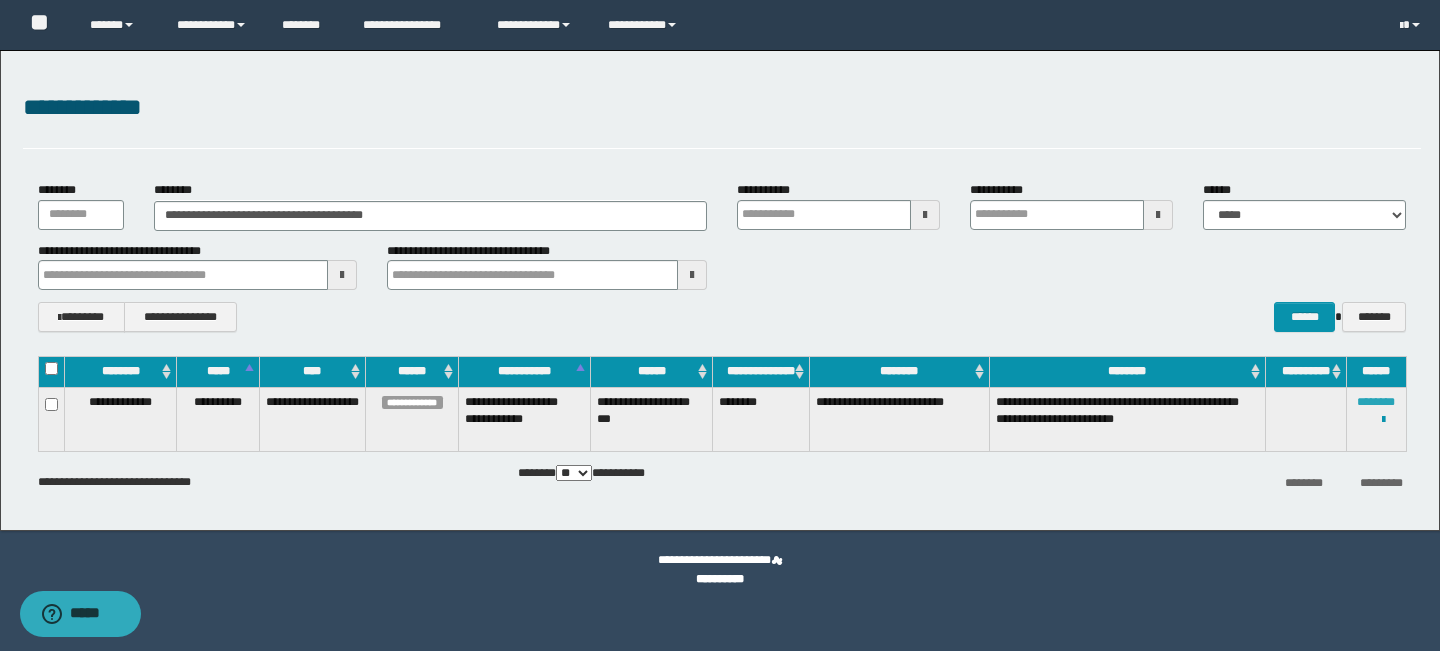 type 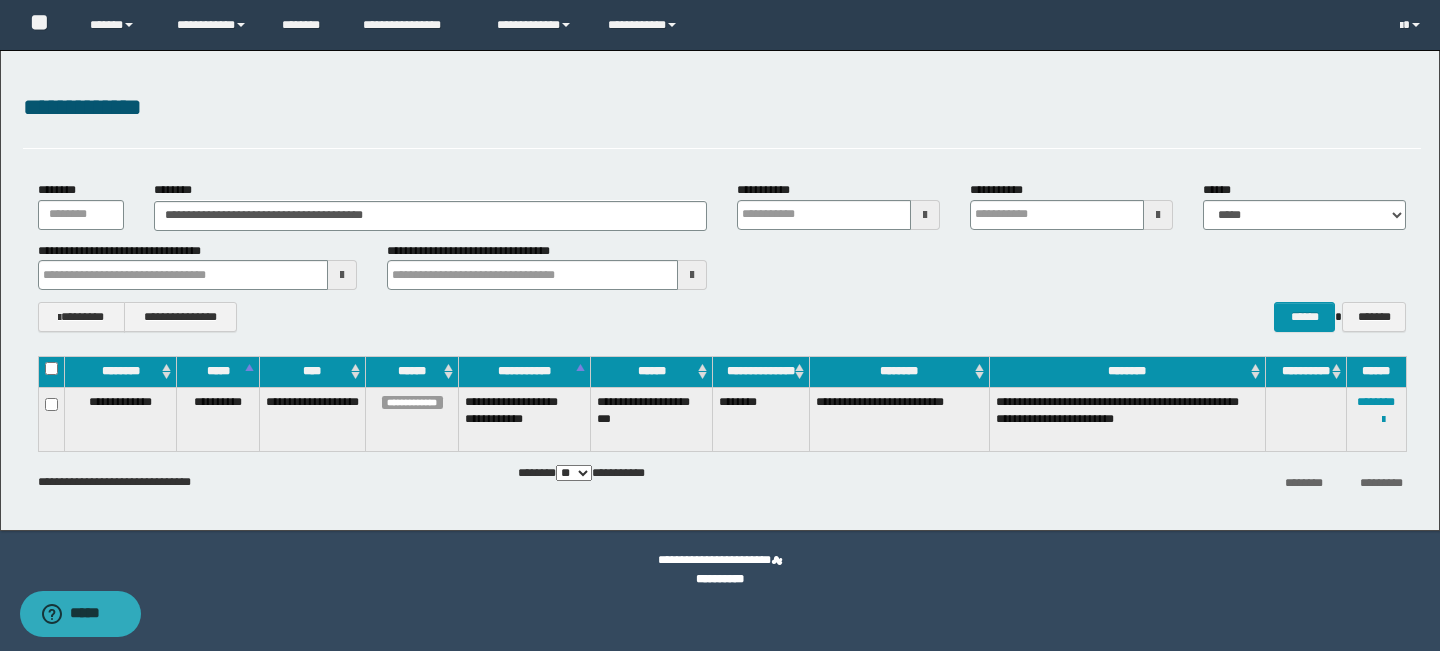 type 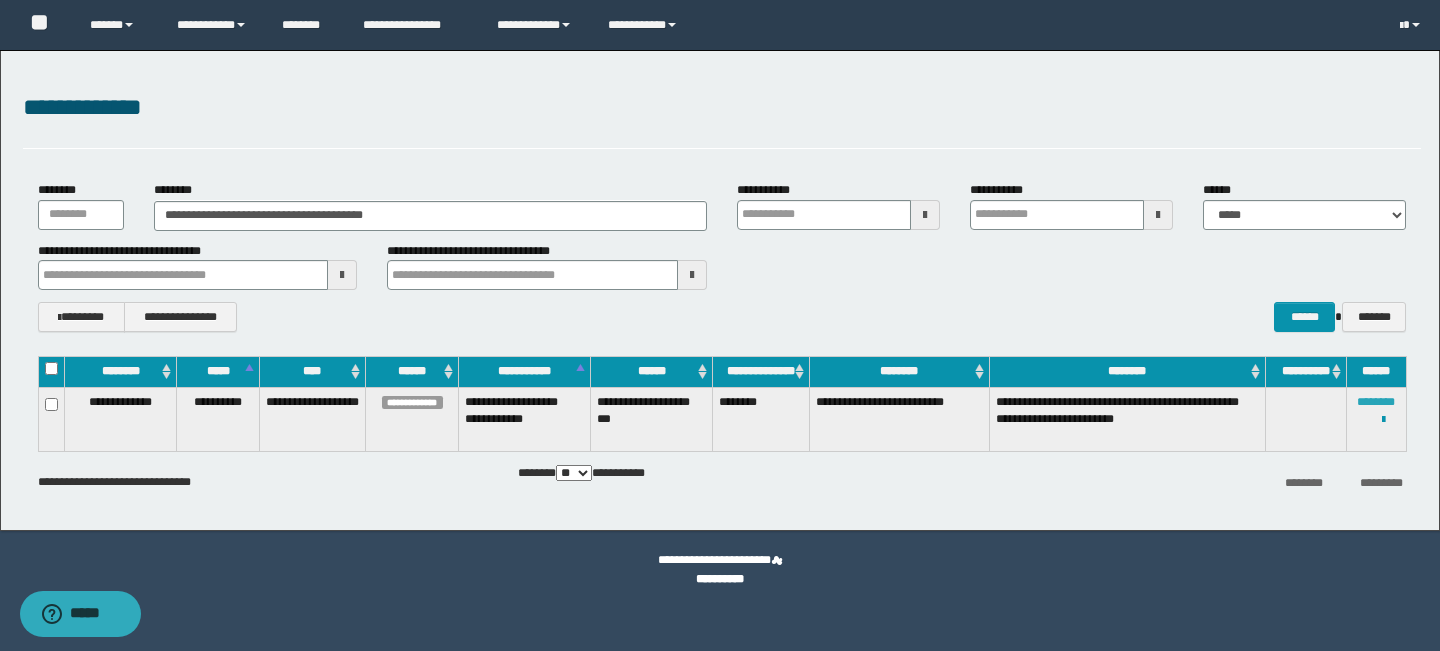click on "********" at bounding box center [1376, 402] 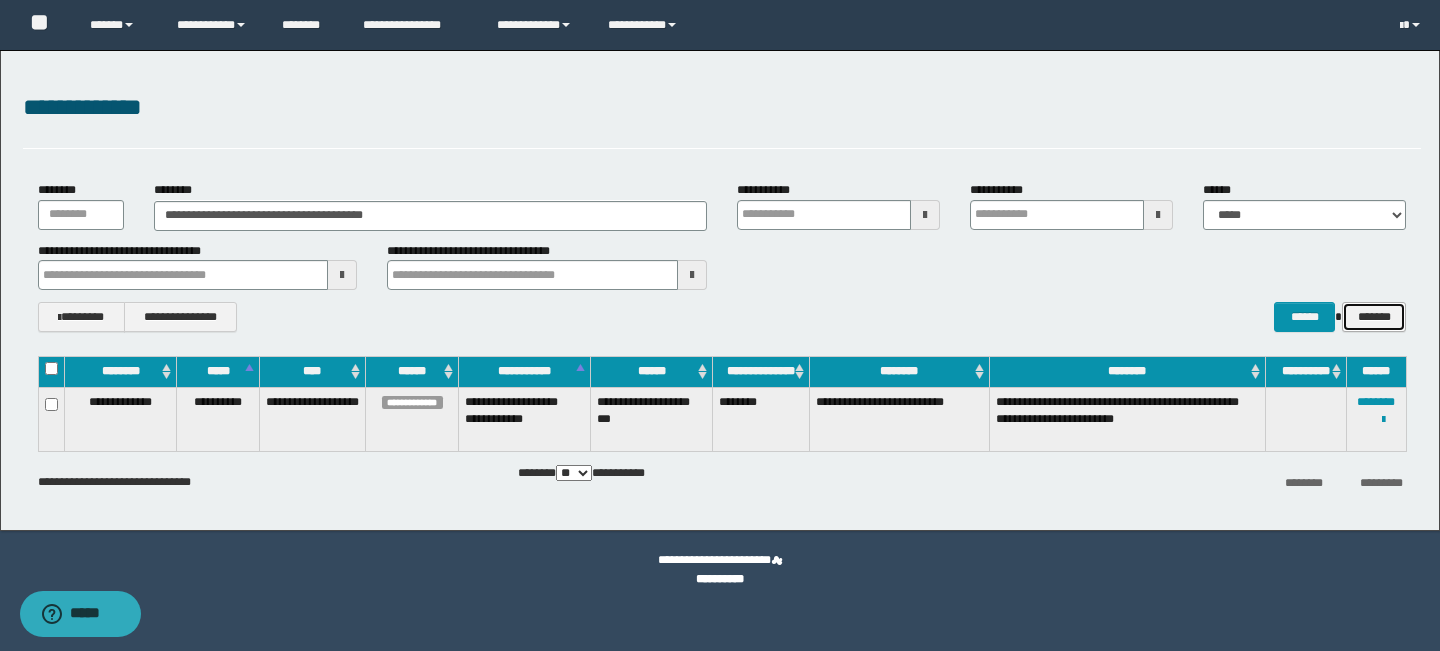 click on "*******" at bounding box center (1374, 317) 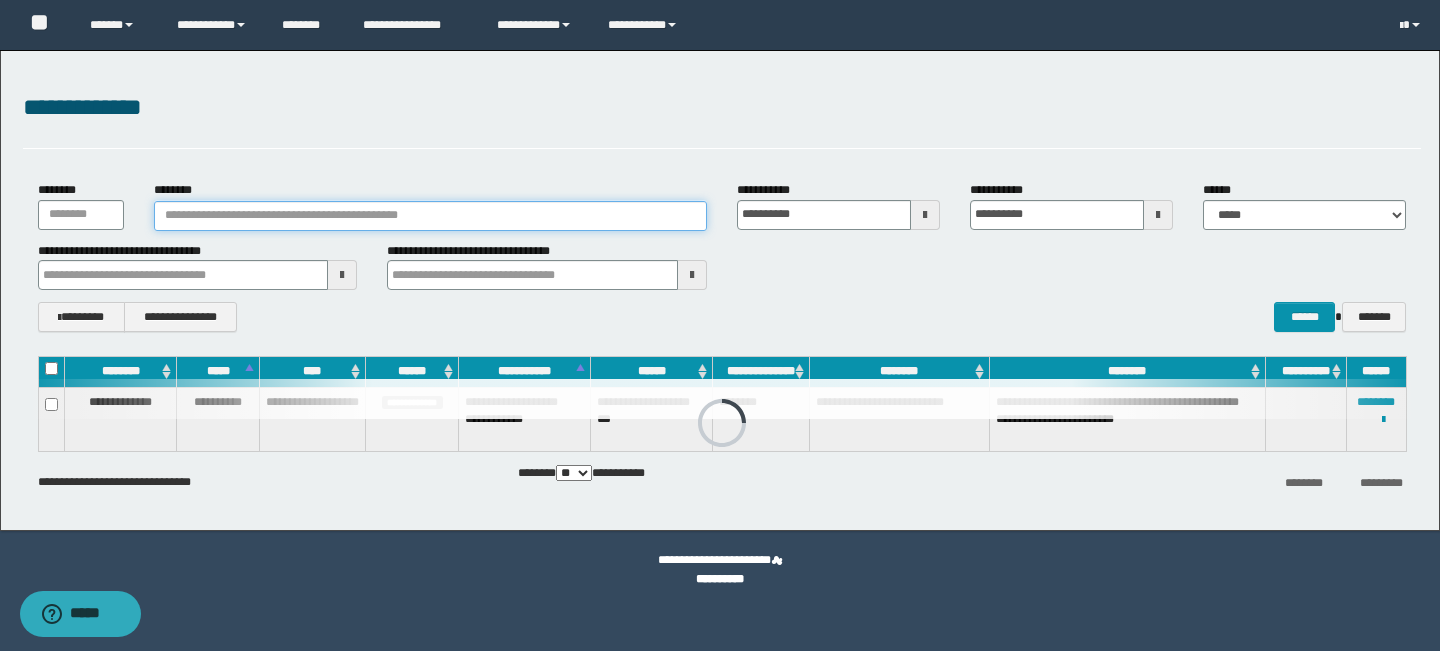 click on "********" at bounding box center [430, 216] 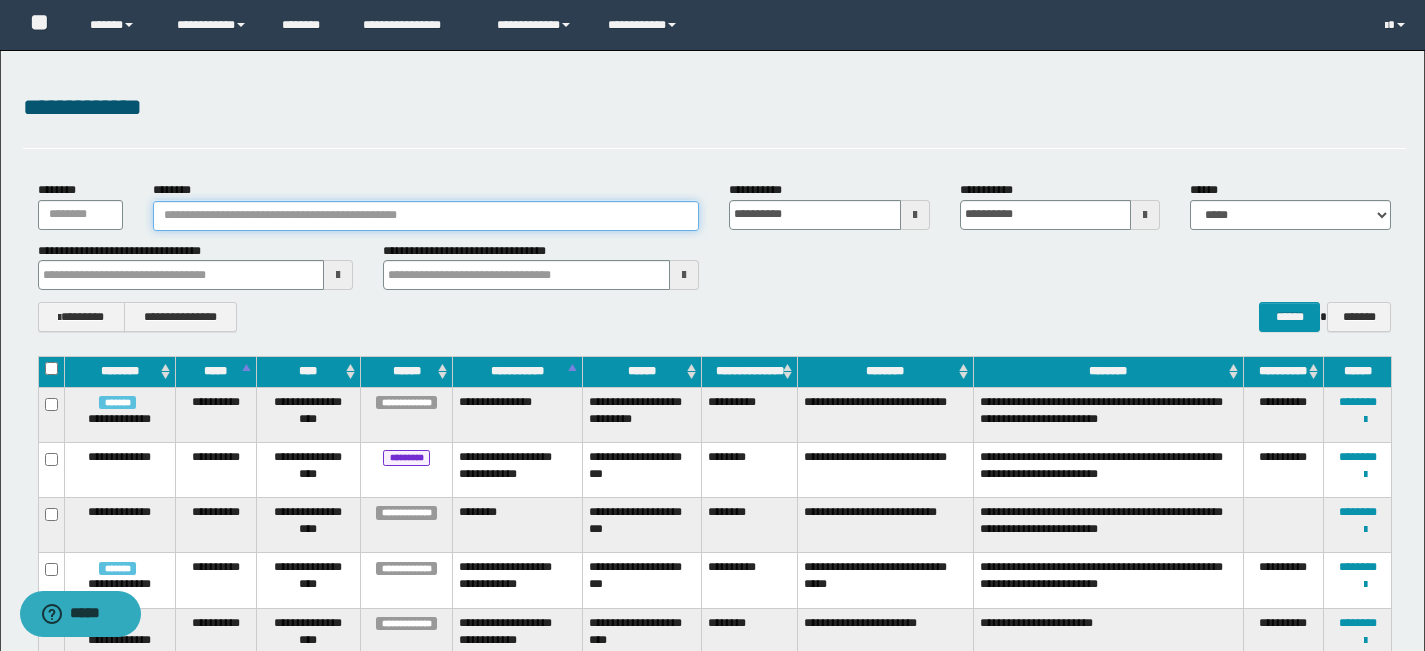 type 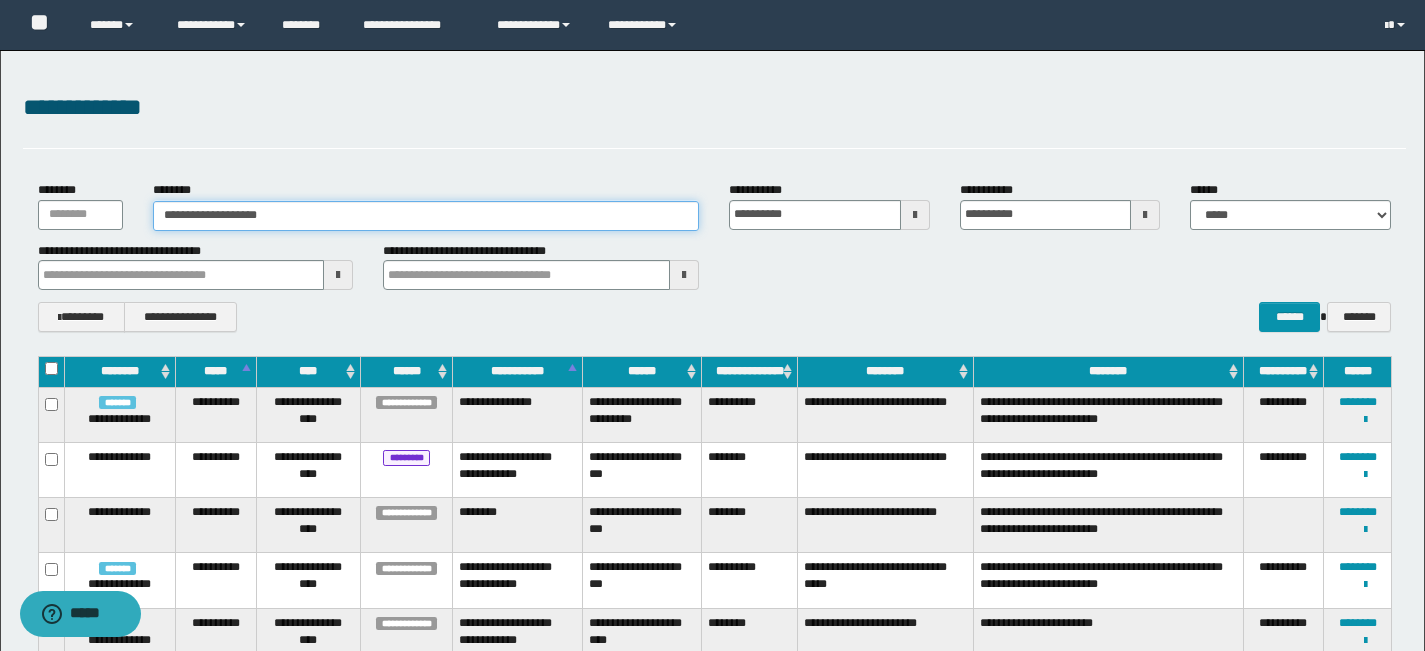 click on "**********" at bounding box center (426, 216) 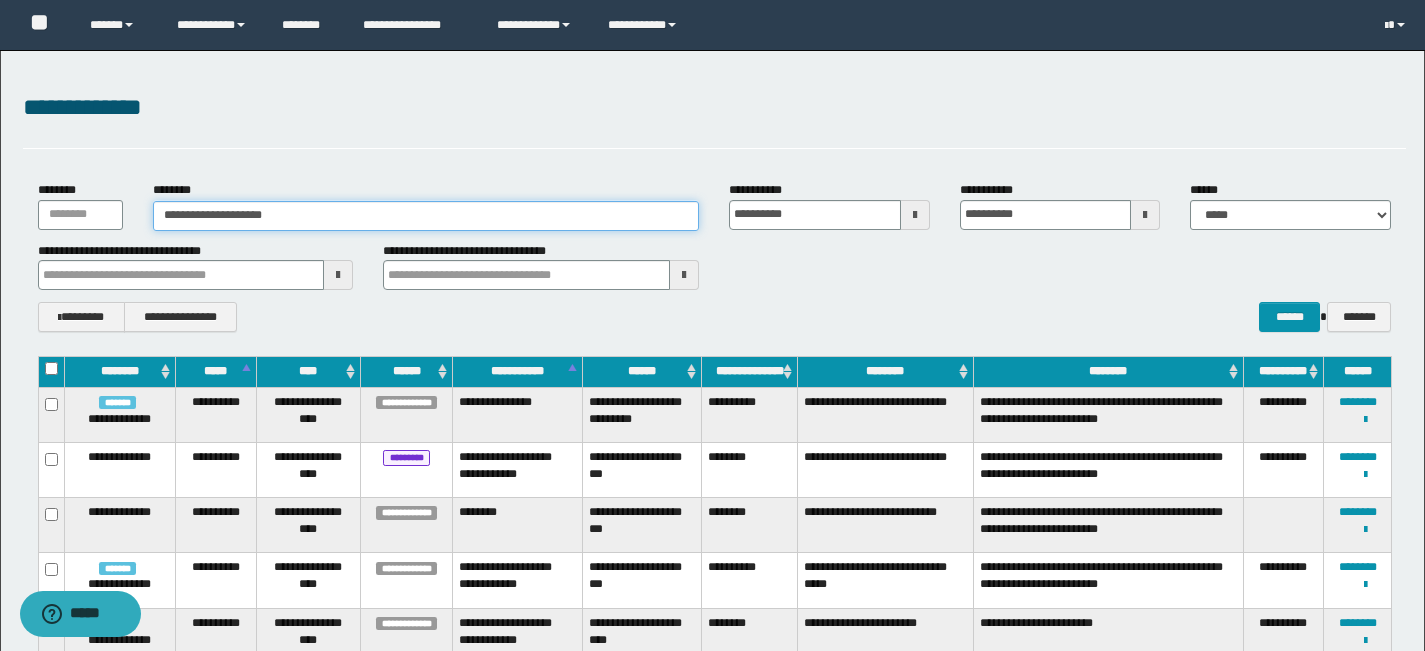 type on "**********" 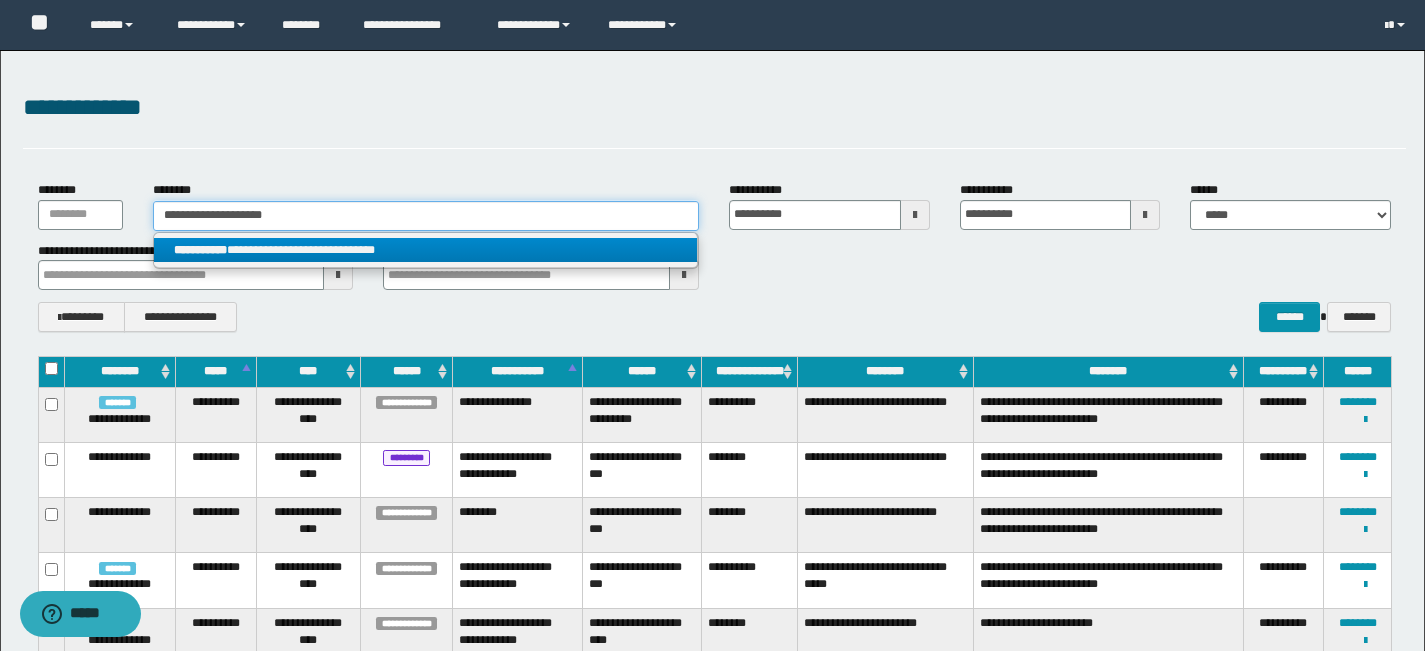 type on "**********" 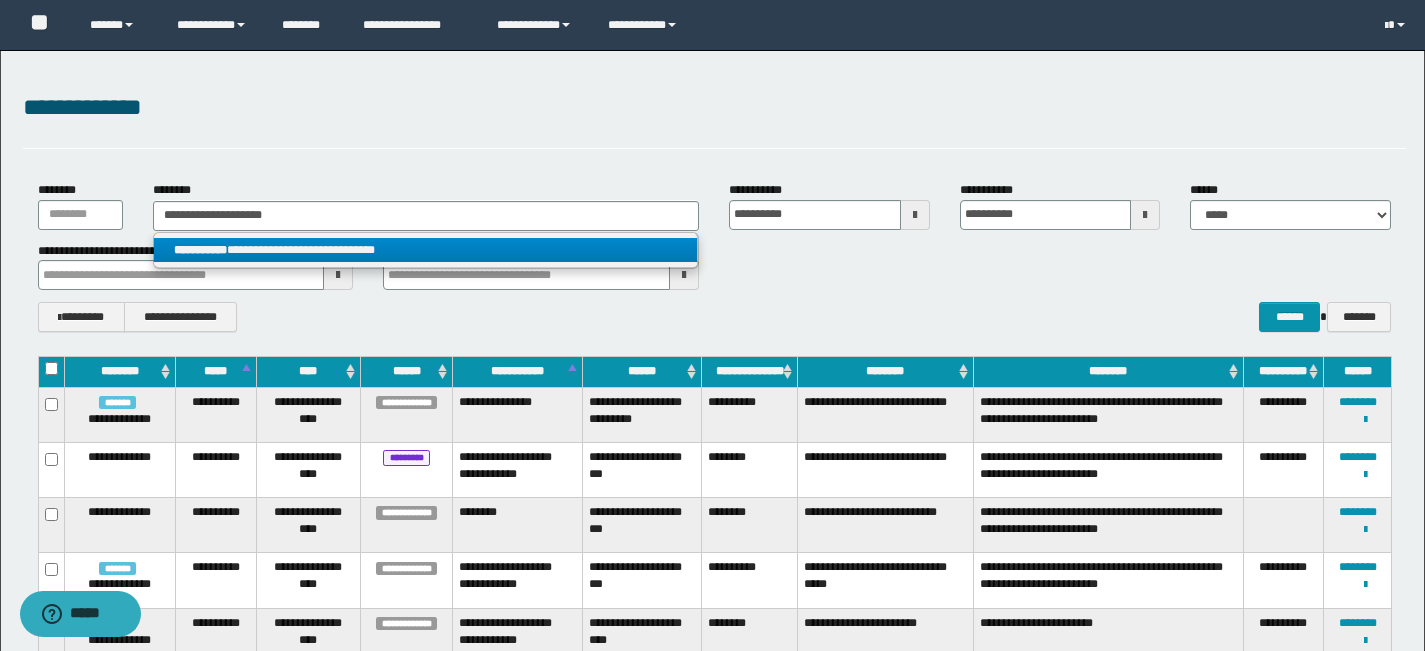 click on "**********" at bounding box center (425, 250) 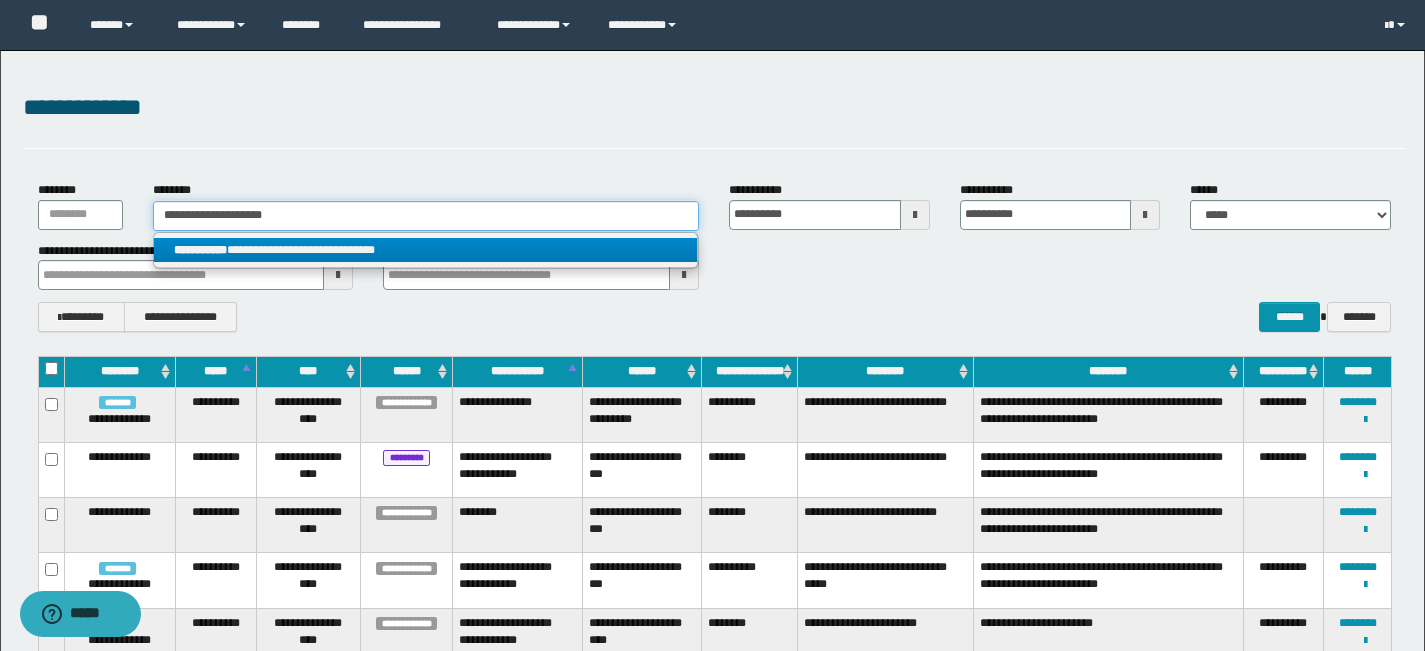 type 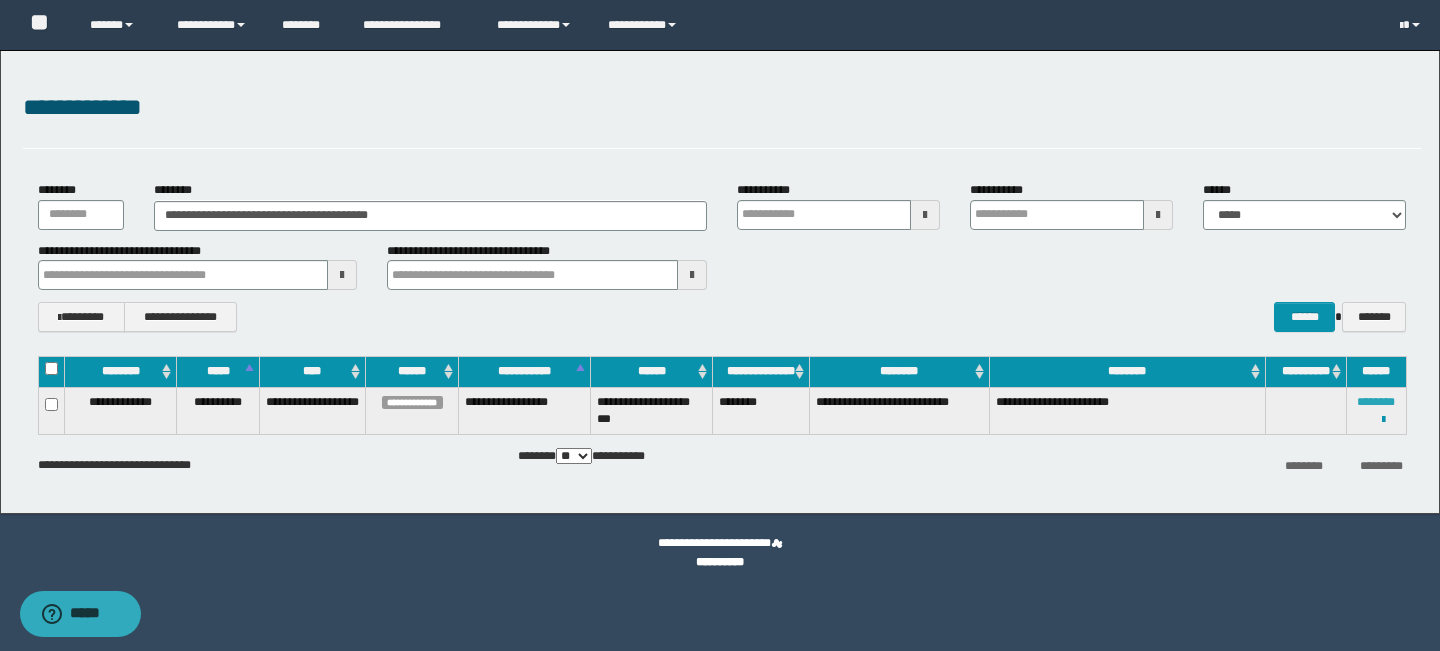 click on "********" at bounding box center [1376, 402] 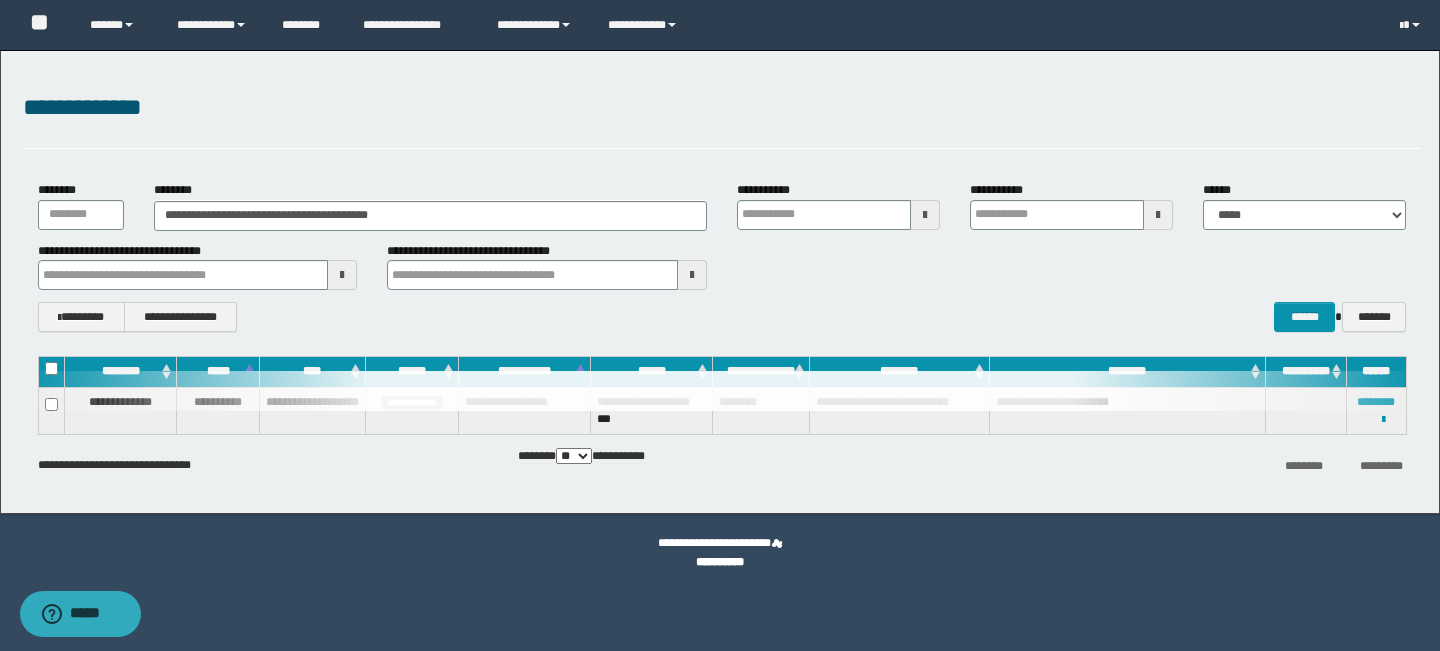 type 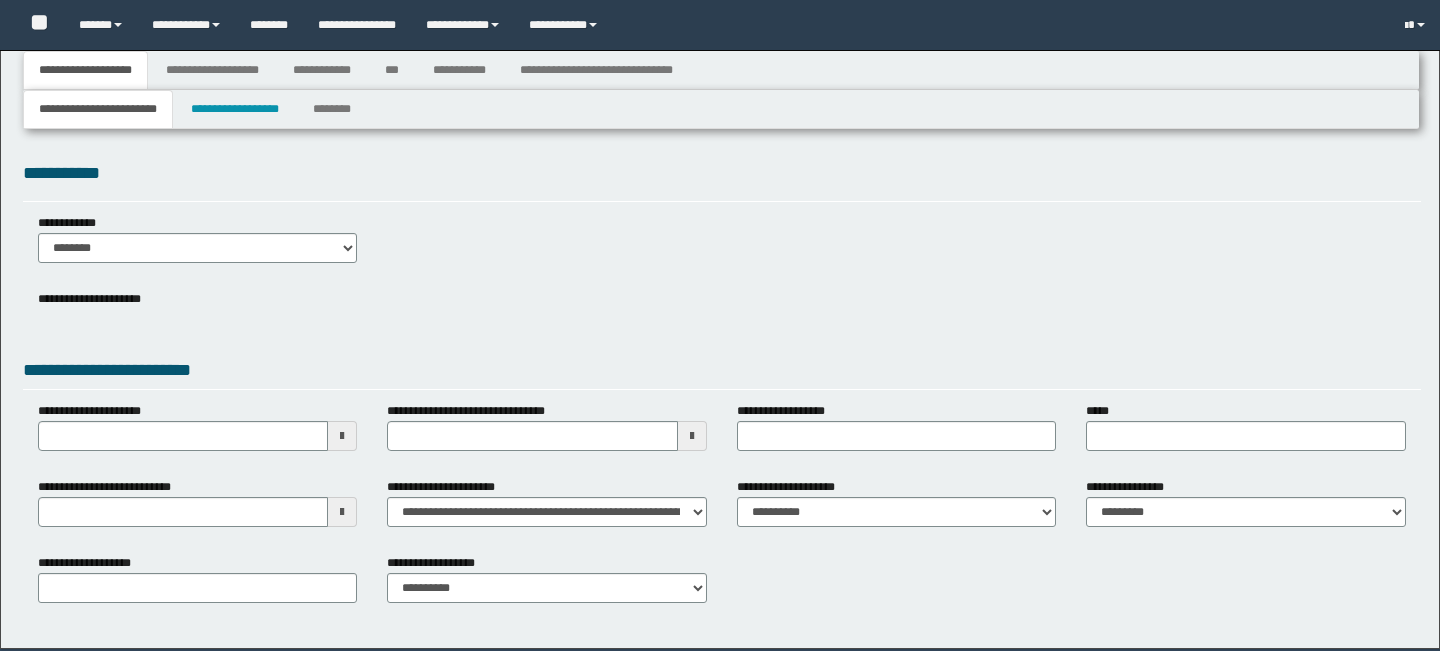 type 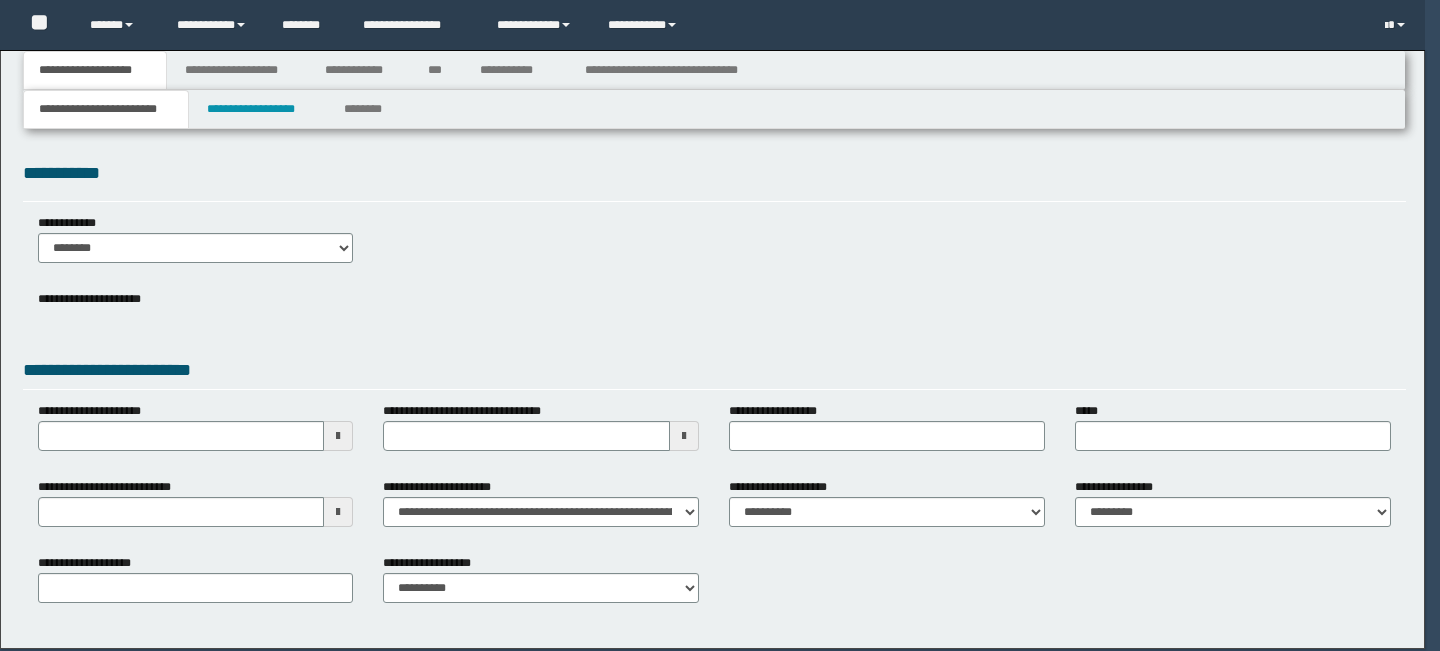scroll, scrollTop: 0, scrollLeft: 0, axis: both 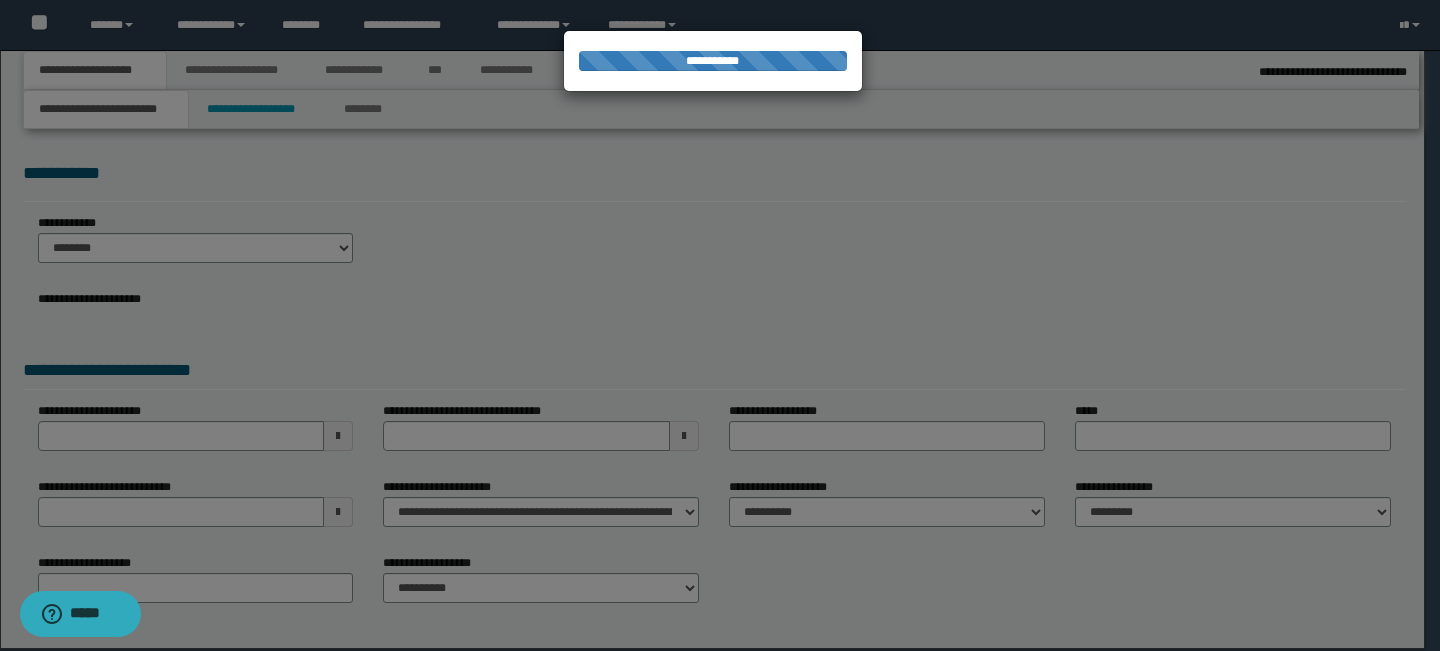 type on "**********" 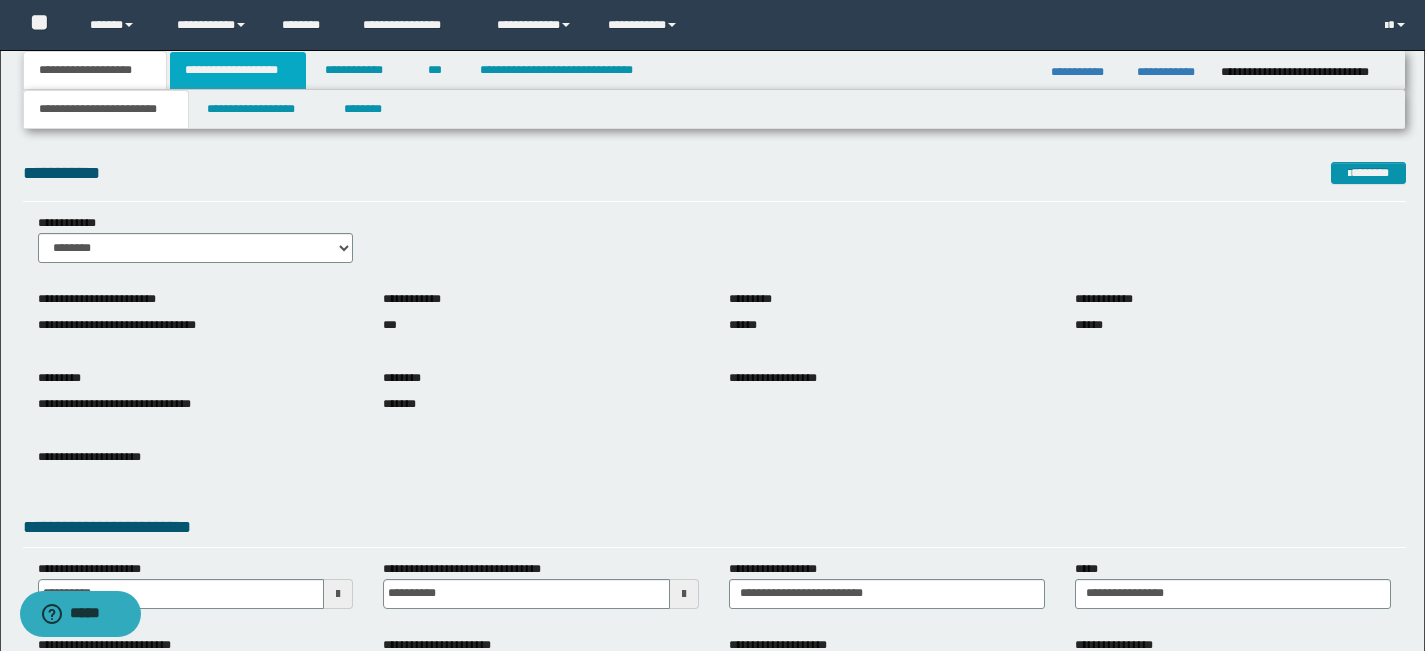 click on "**********" at bounding box center [238, 70] 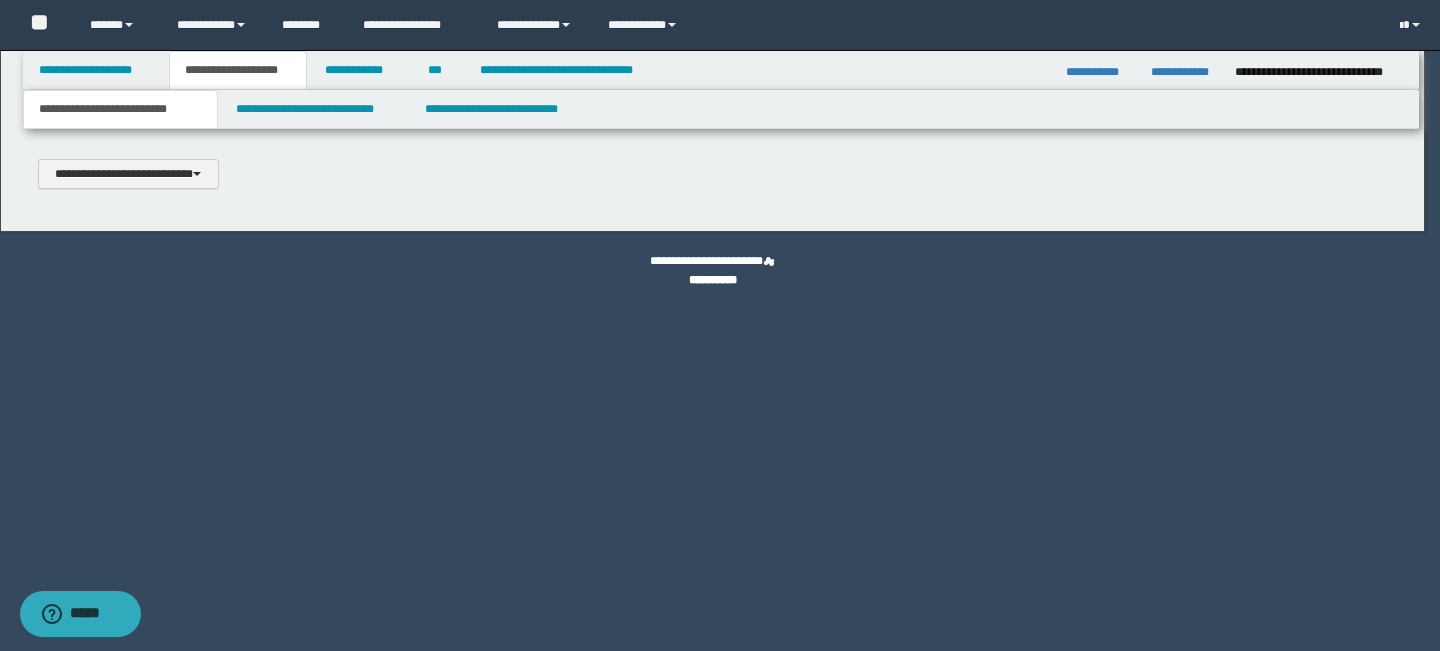 type 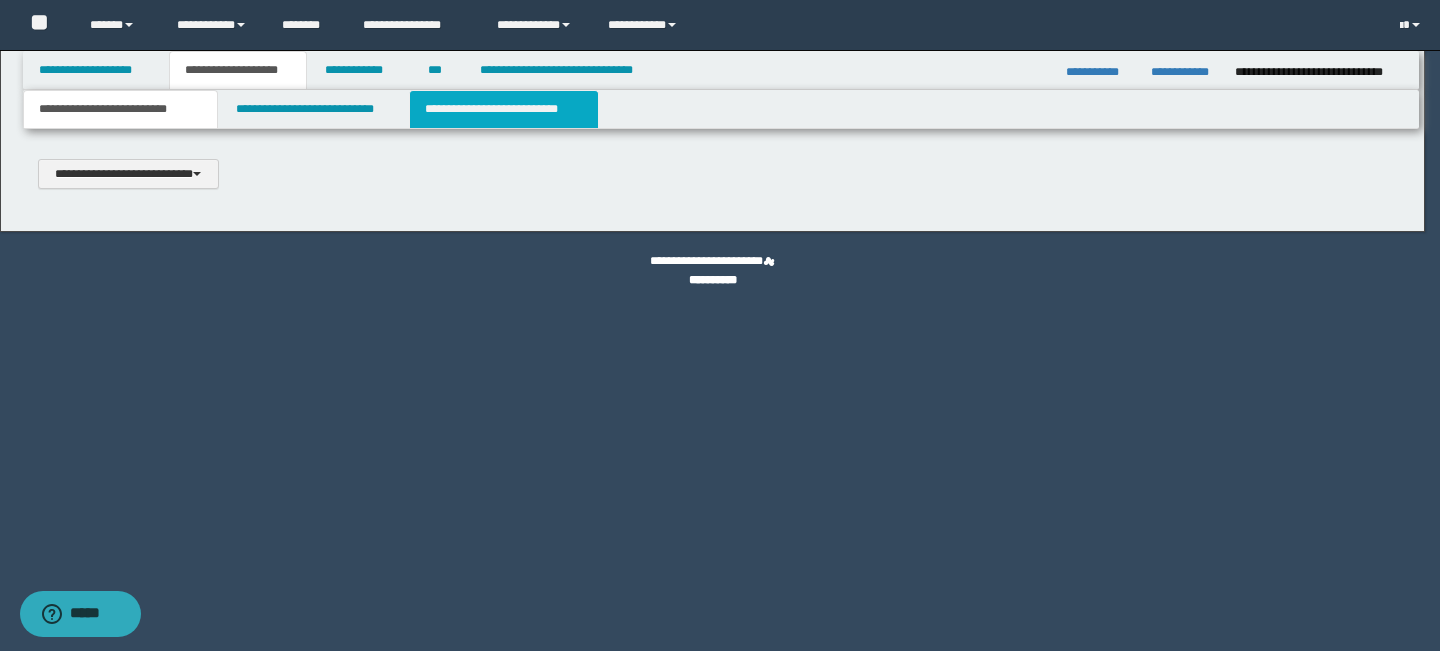 scroll, scrollTop: 0, scrollLeft: 0, axis: both 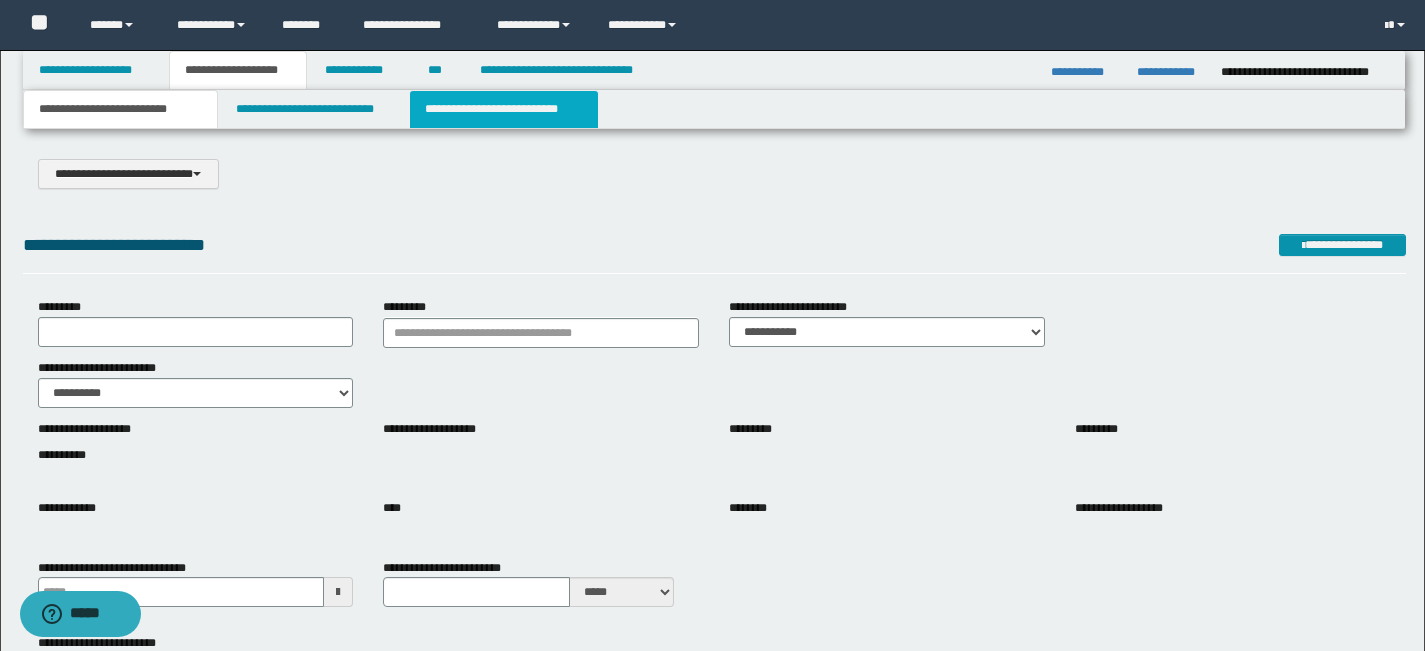click on "**********" at bounding box center [504, 109] 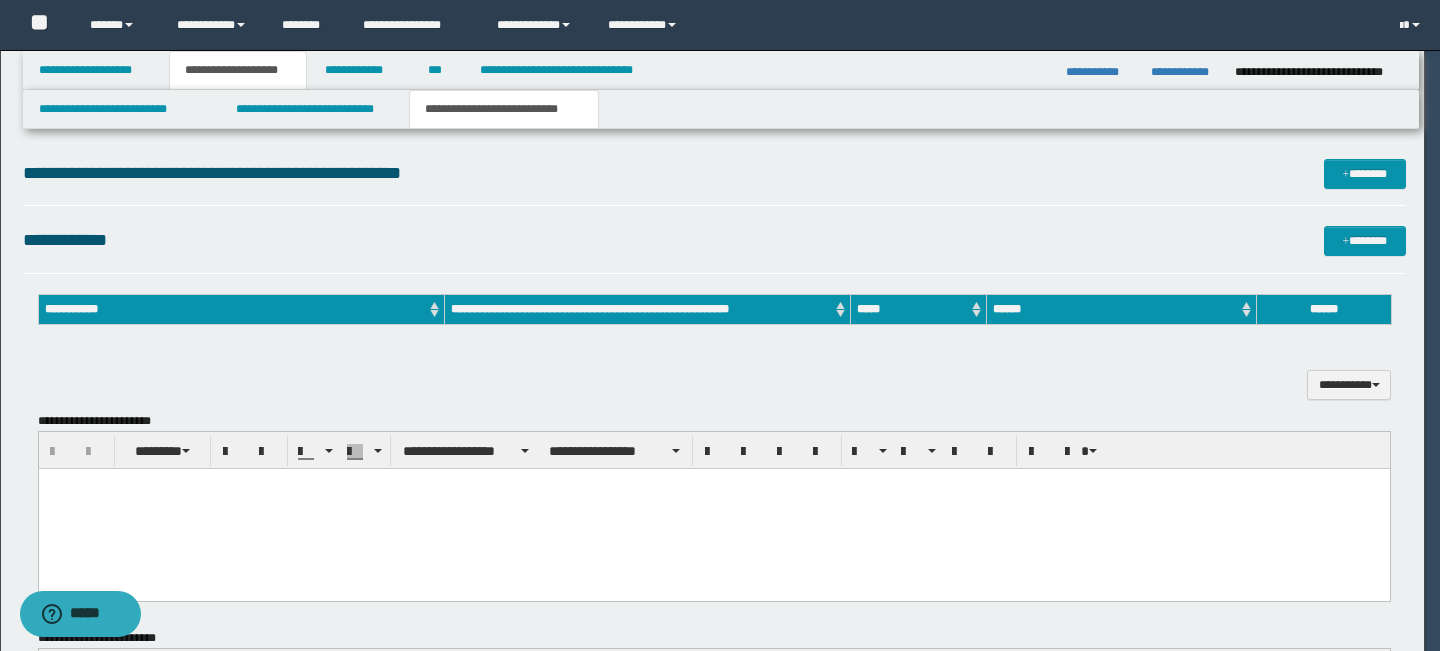 scroll, scrollTop: 0, scrollLeft: 0, axis: both 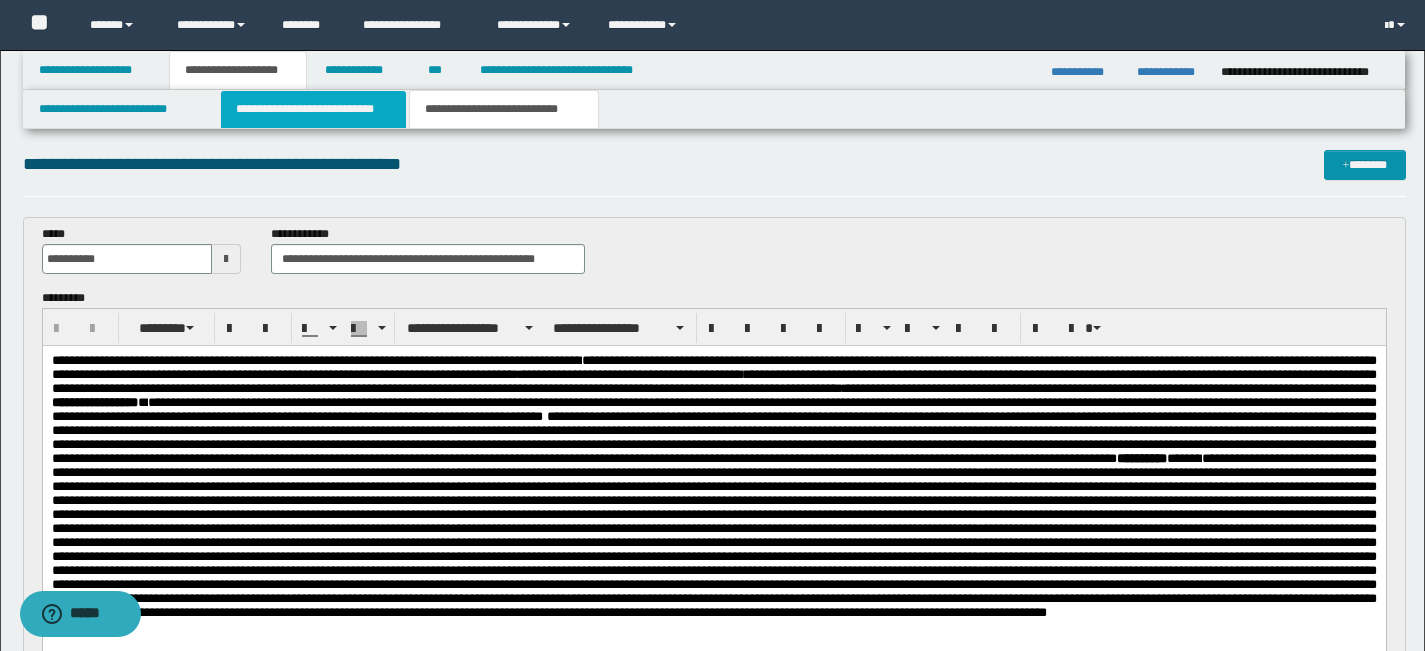 click on "**********" at bounding box center (314, 109) 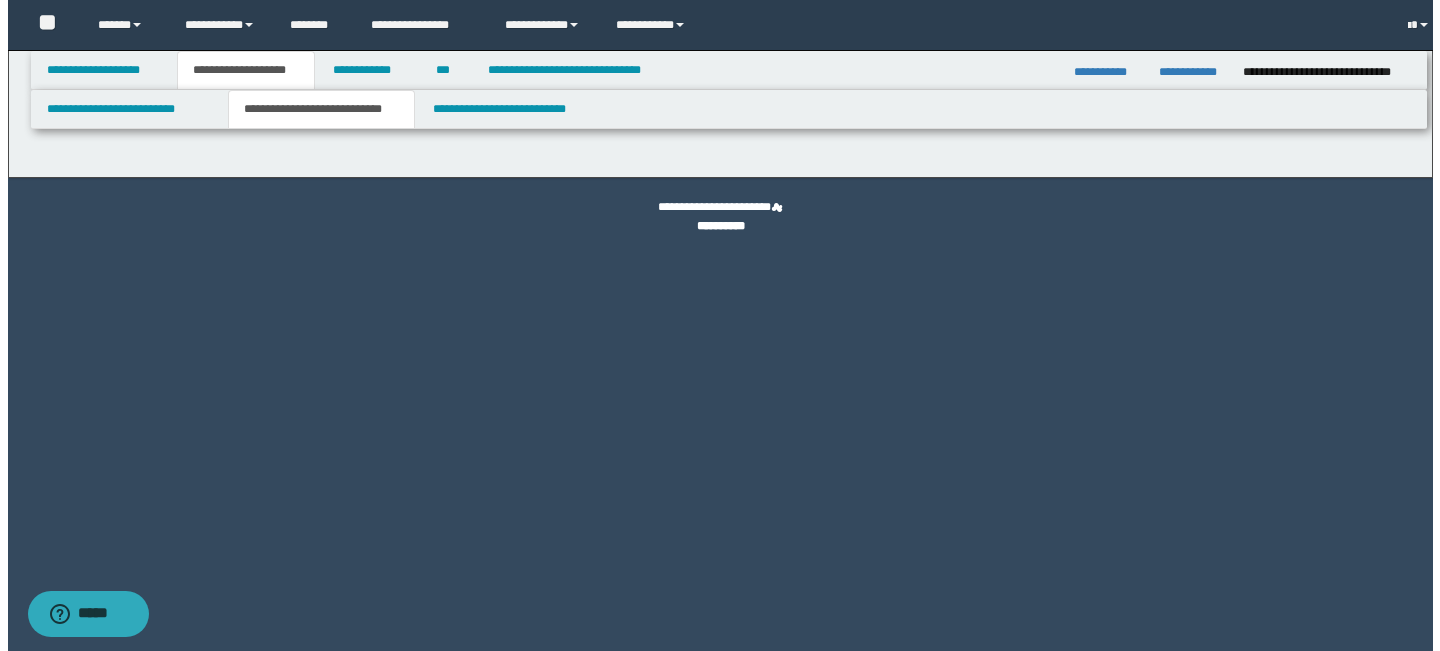 scroll, scrollTop: 0, scrollLeft: 0, axis: both 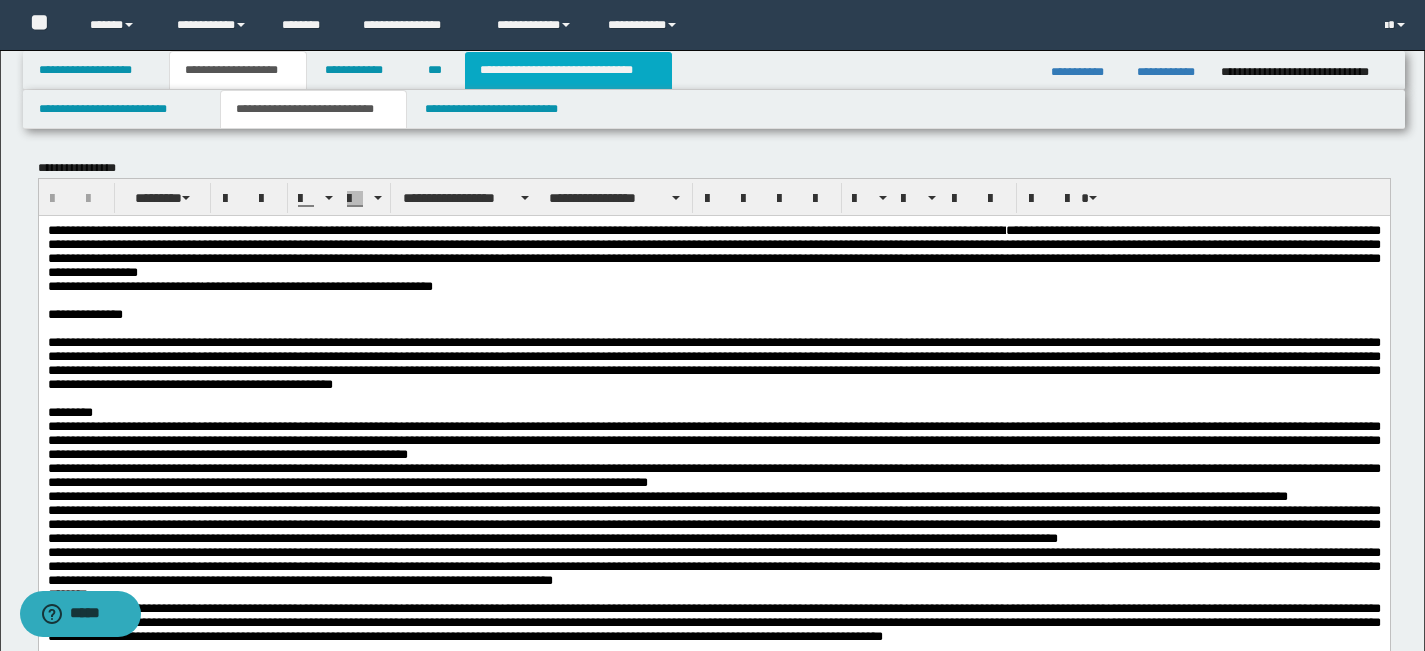 click on "**********" at bounding box center [568, 70] 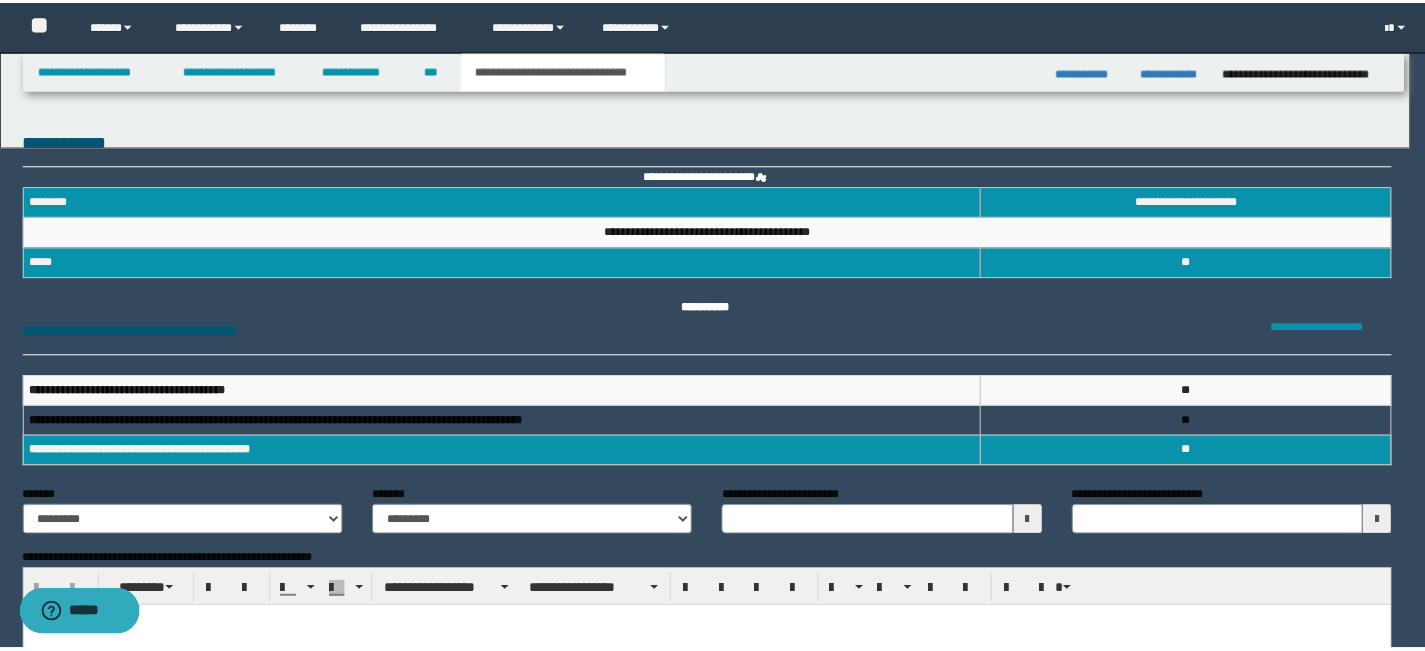 scroll, scrollTop: 0, scrollLeft: 0, axis: both 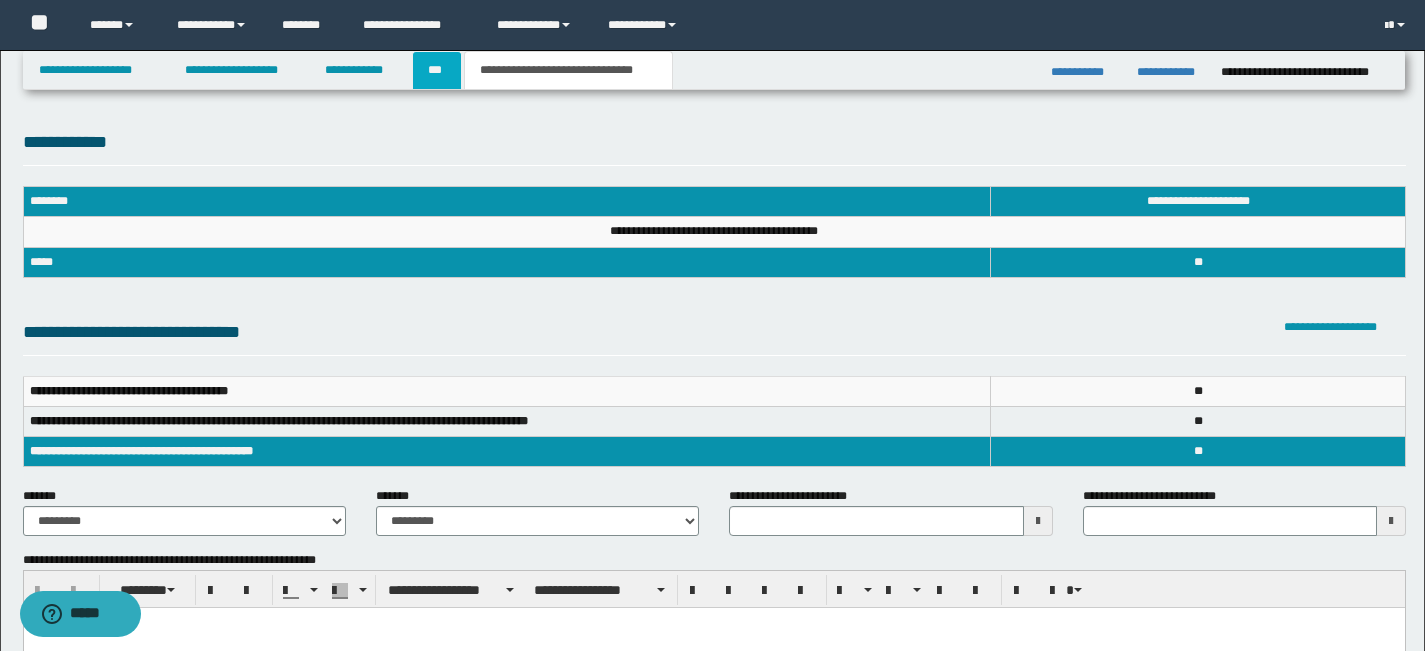 click on "***" at bounding box center [437, 70] 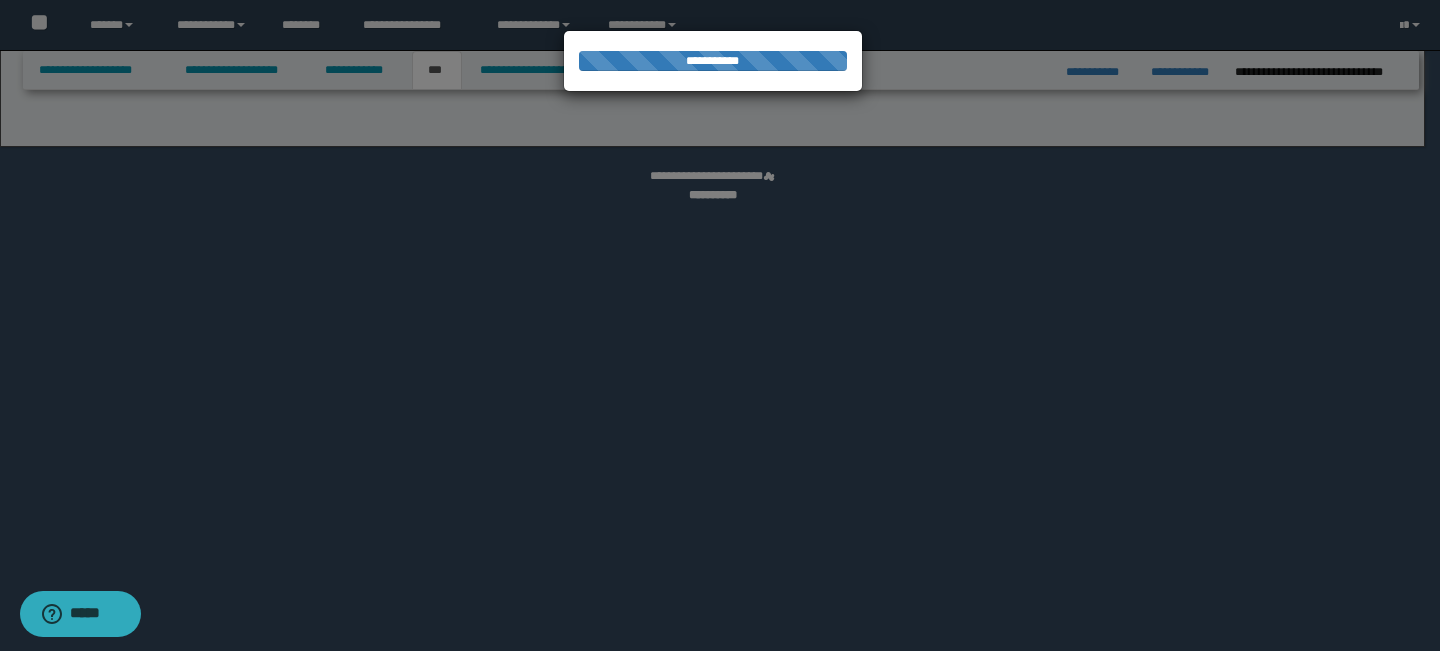 select on "*" 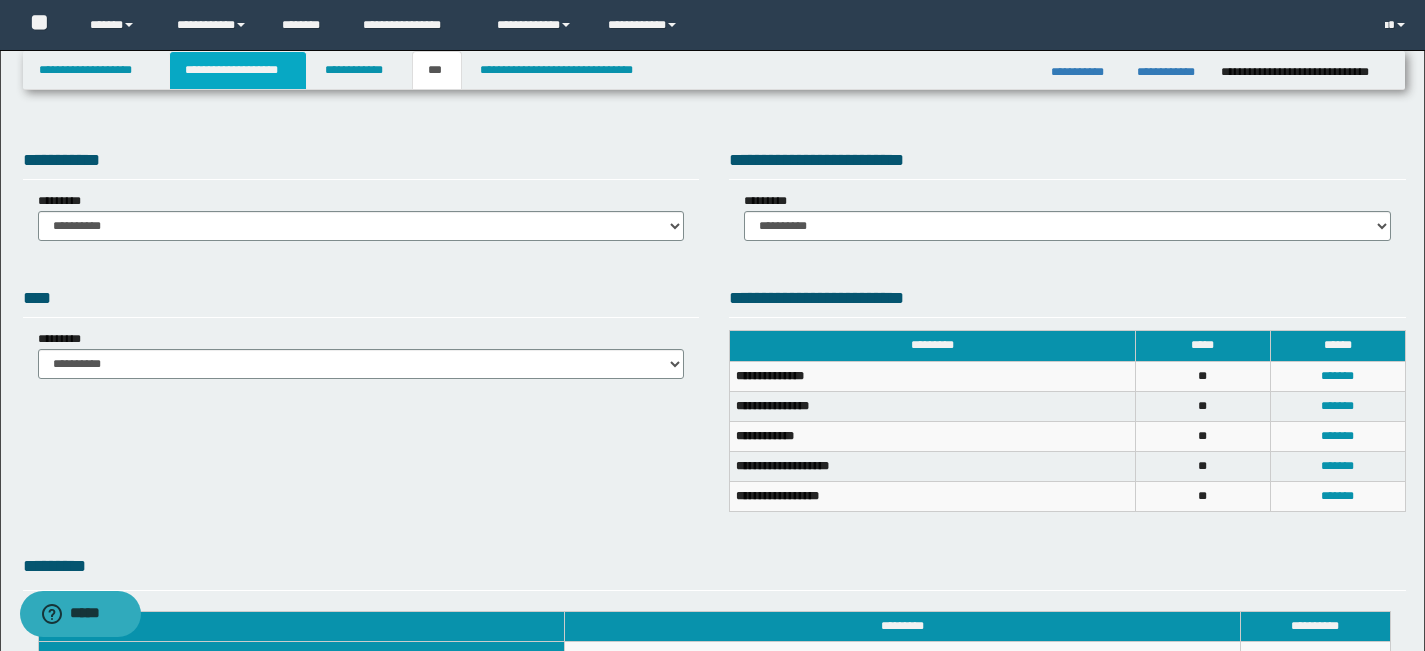 click on "**********" at bounding box center [238, 70] 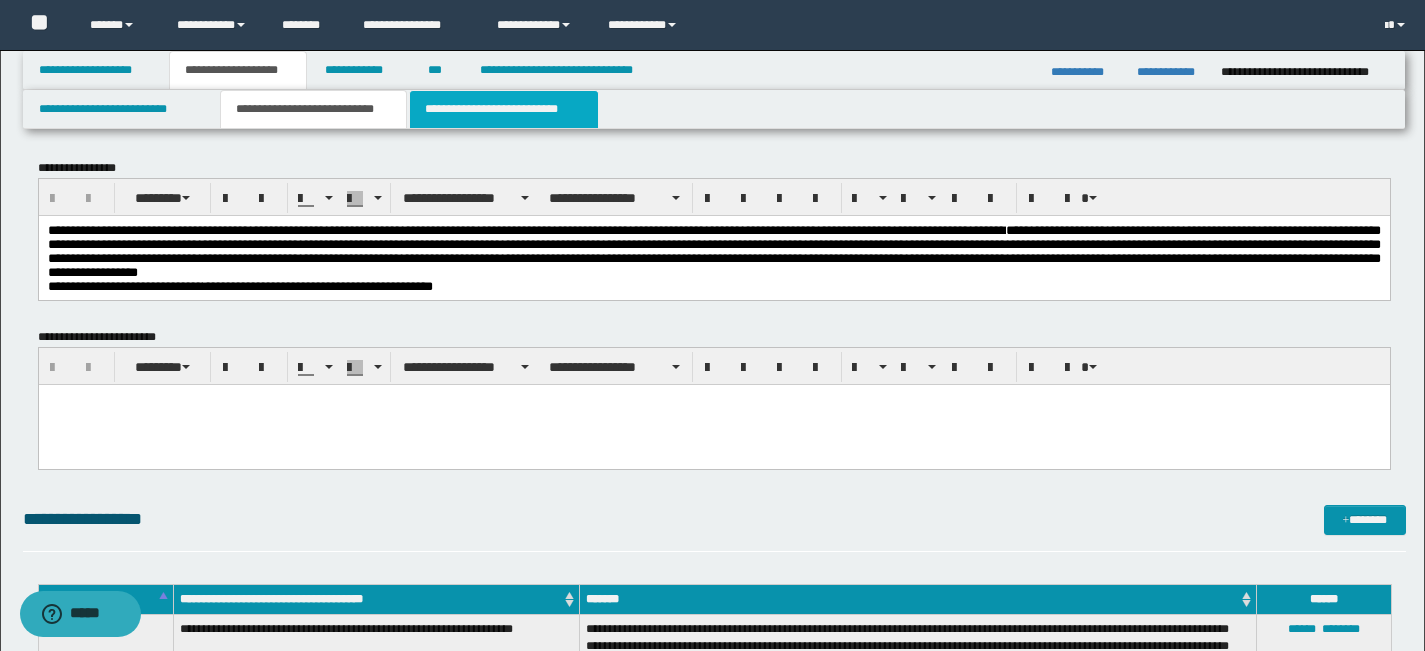 click on "**********" at bounding box center (504, 109) 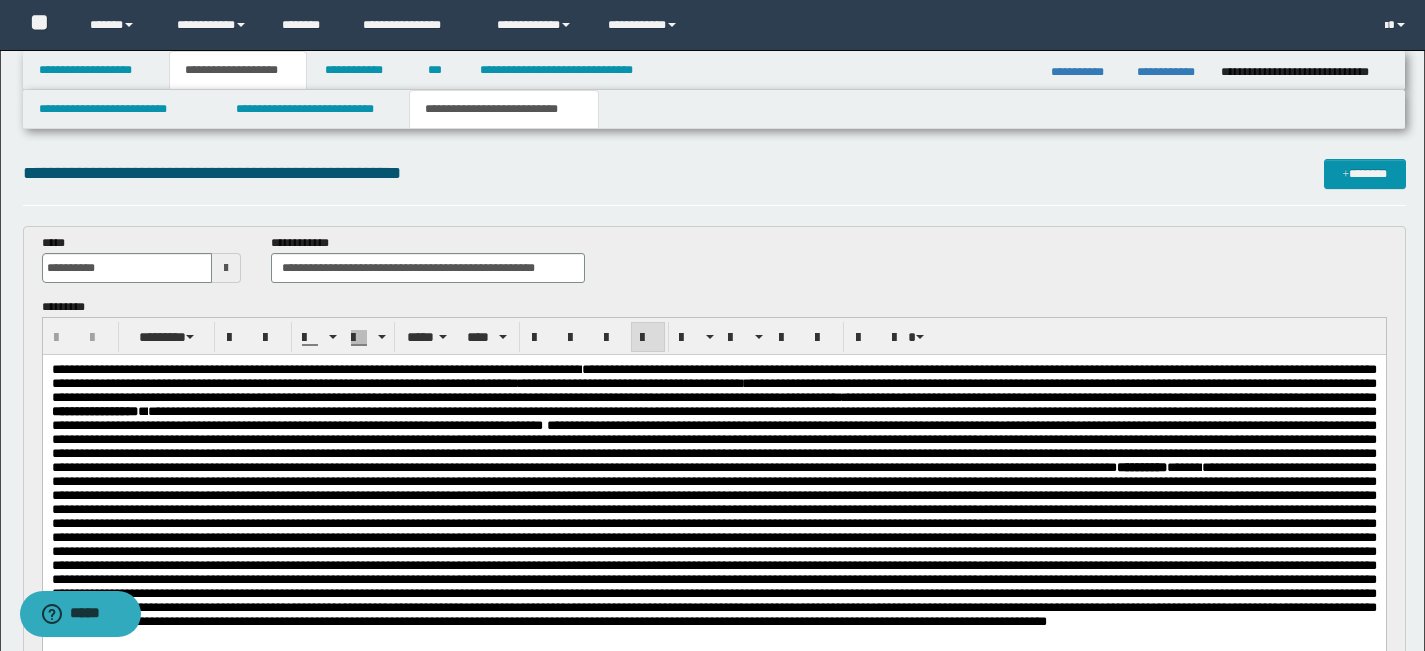 click on "**********" at bounding box center [316, 369] 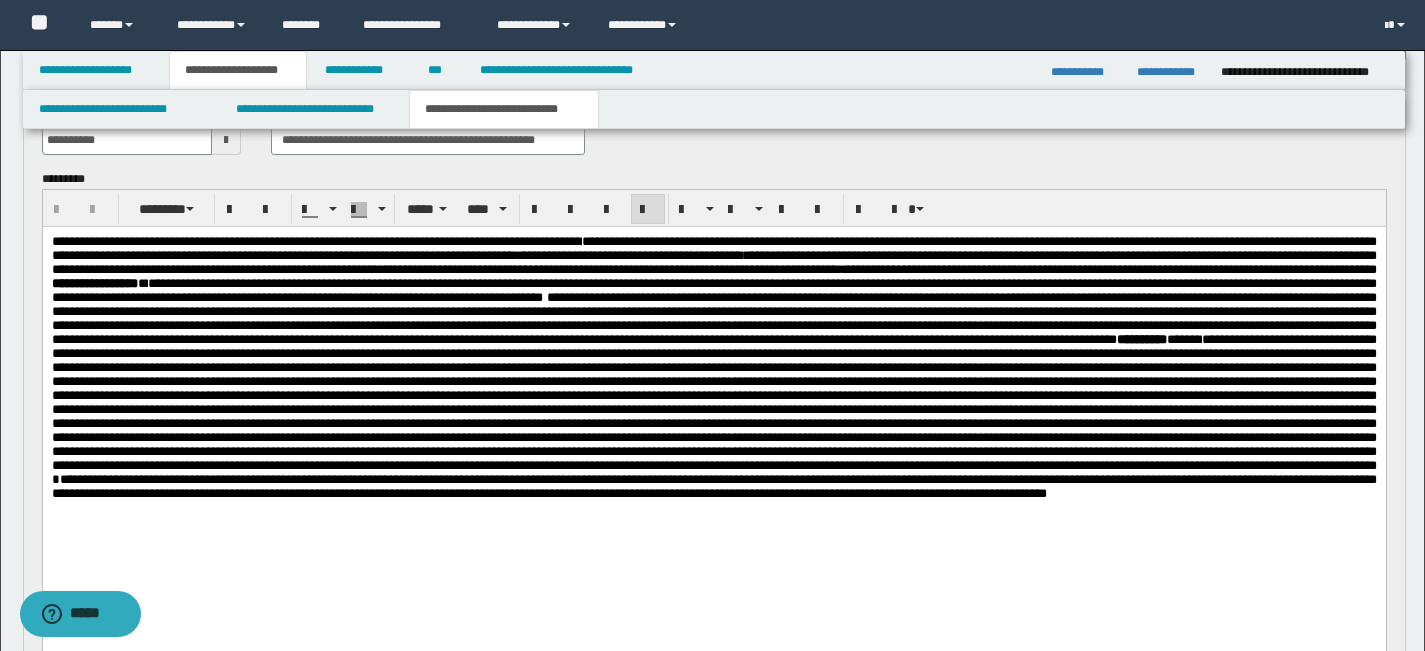 scroll, scrollTop: 140, scrollLeft: 0, axis: vertical 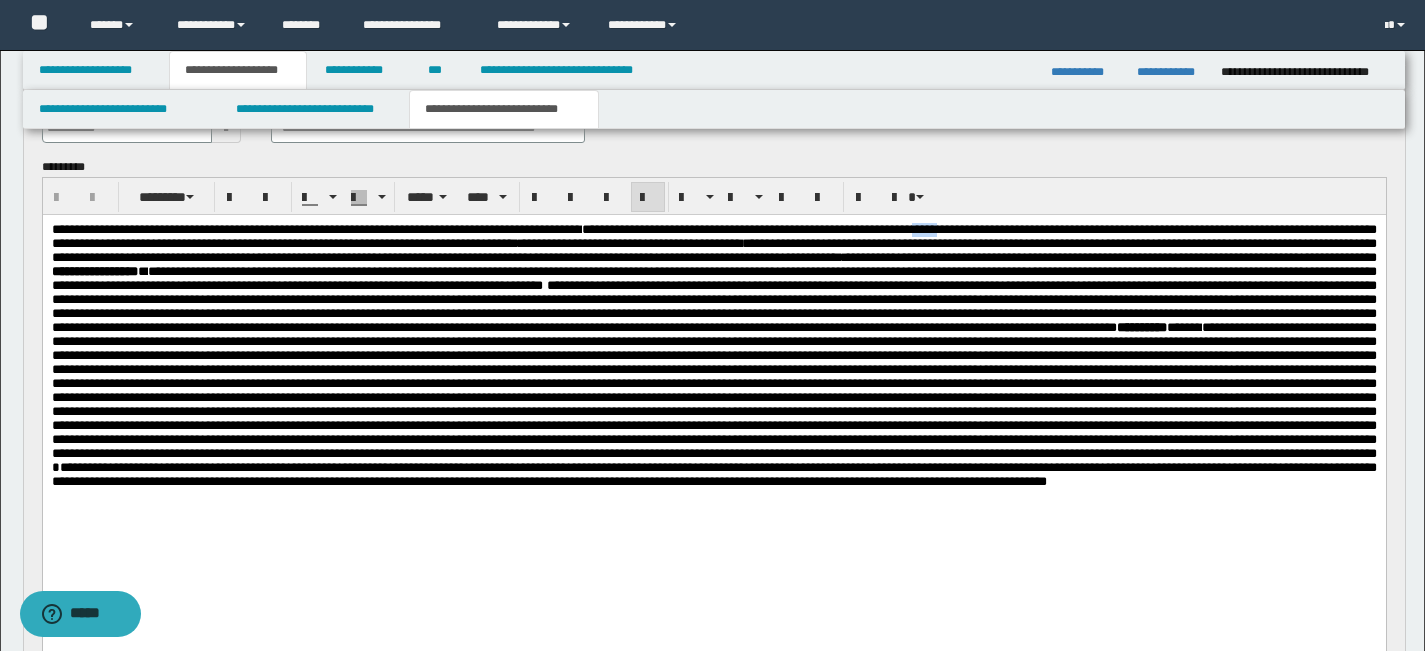 type 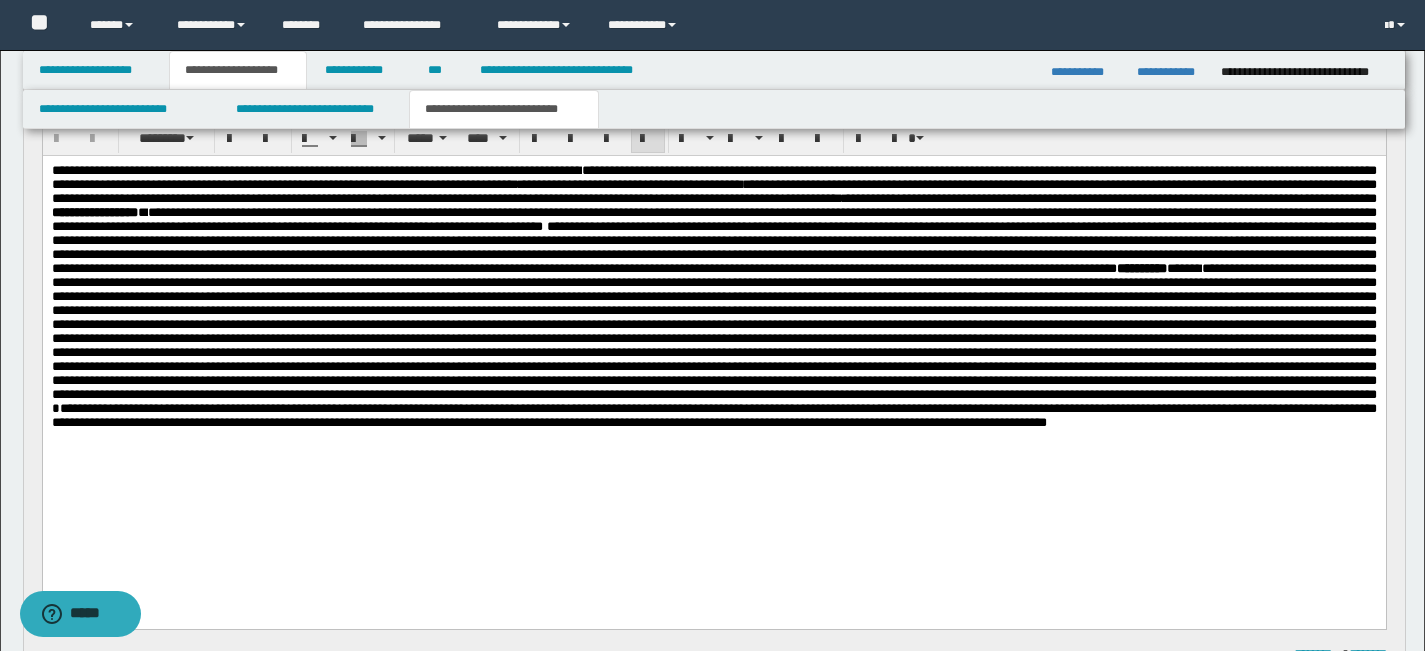 scroll, scrollTop: 203, scrollLeft: 0, axis: vertical 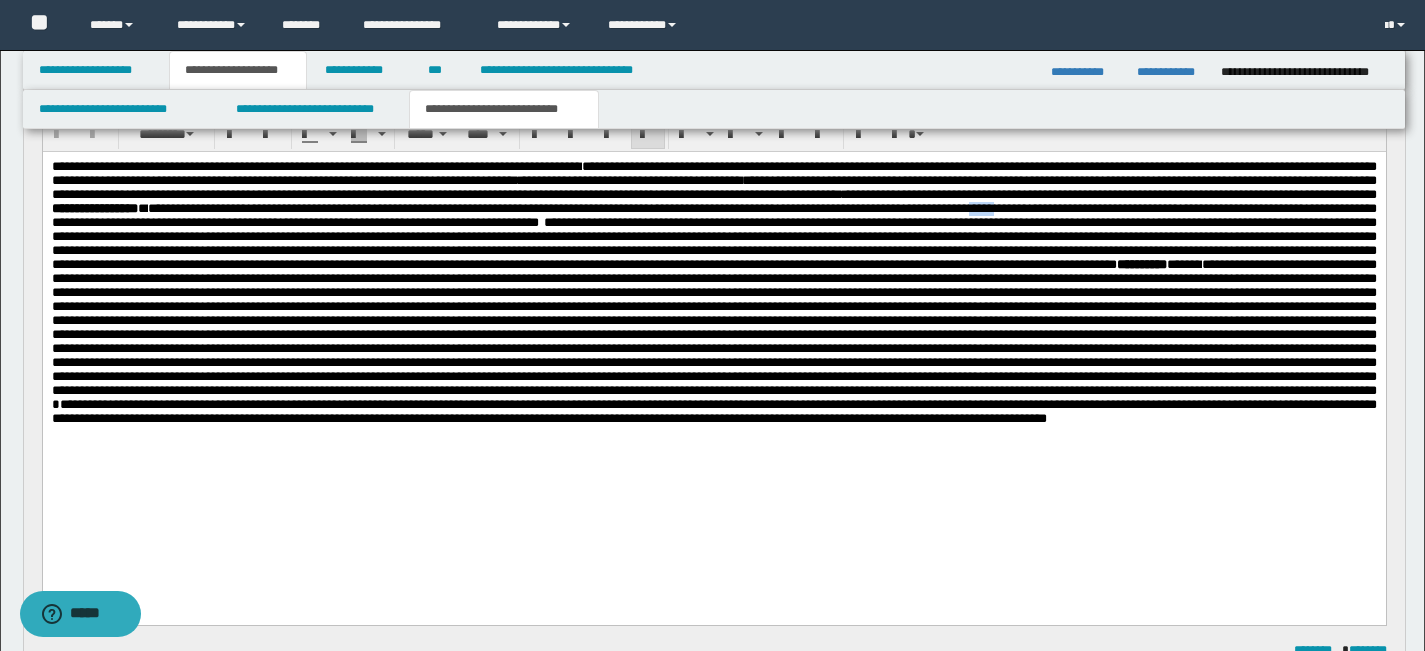 click on "**********" at bounding box center (713, 215) 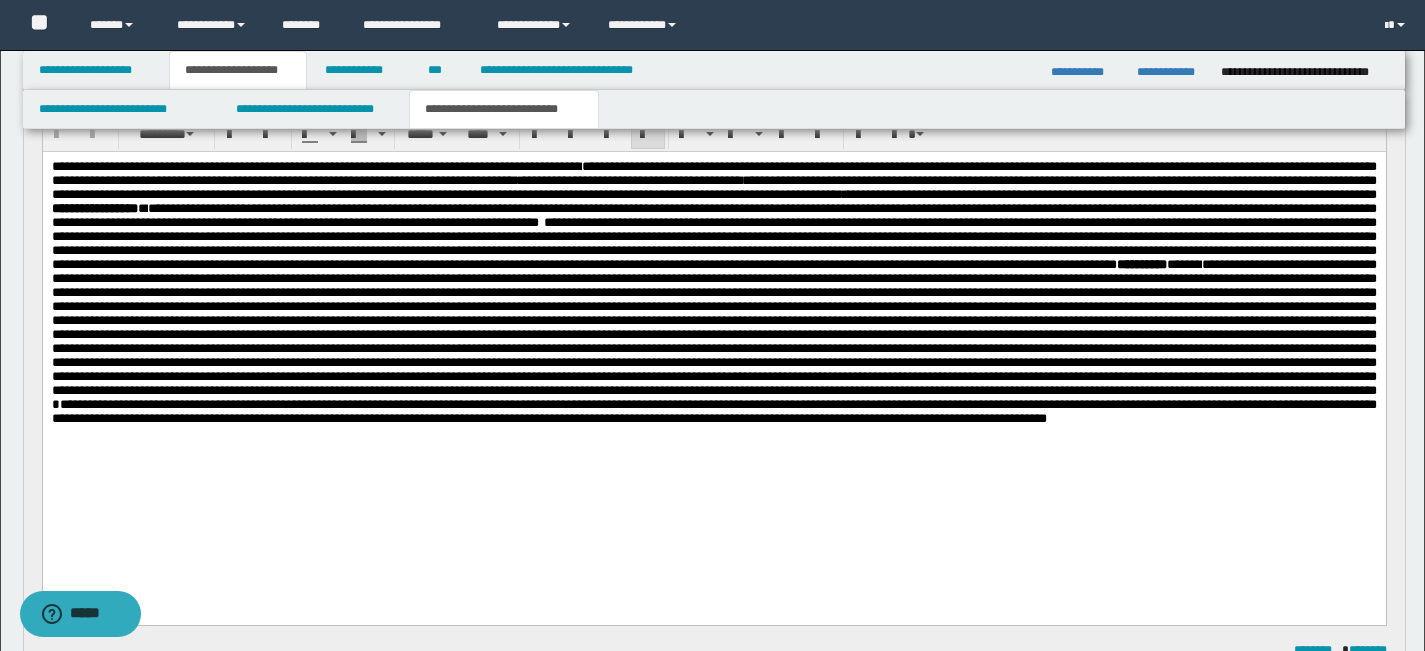 click on "**********" at bounding box center (713, 215) 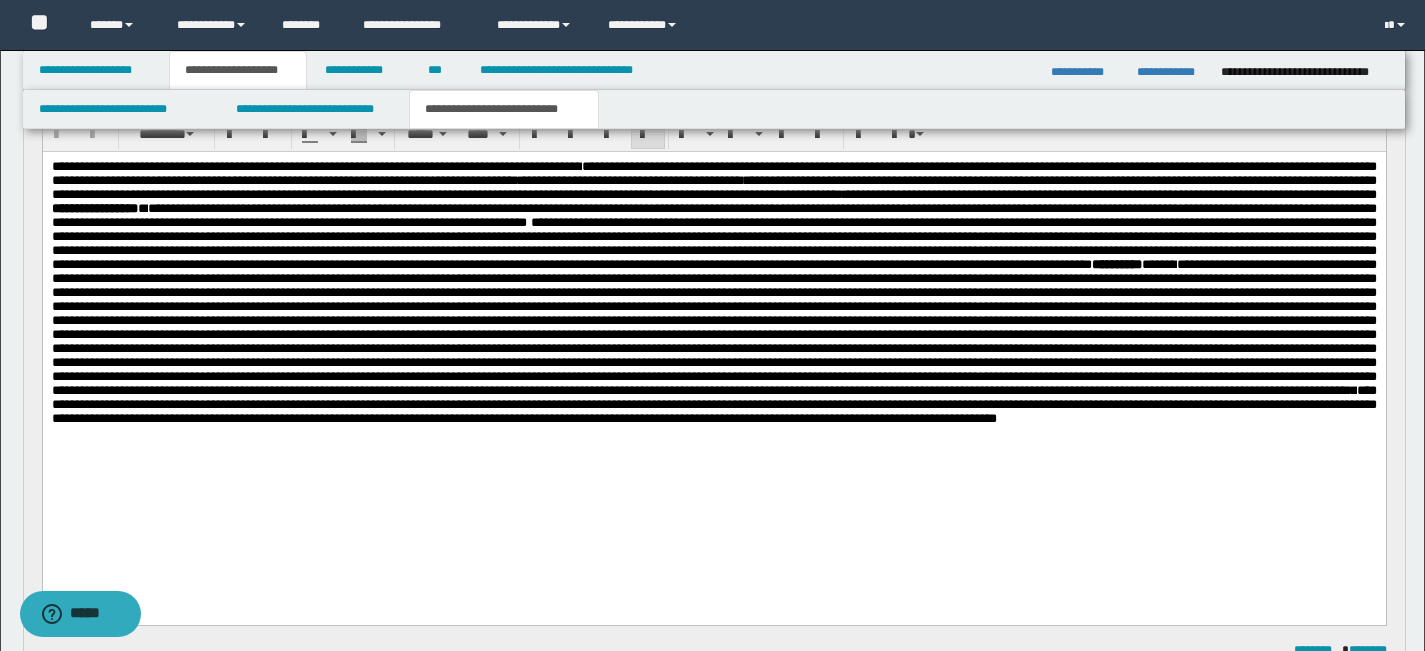 scroll, scrollTop: 228, scrollLeft: 0, axis: vertical 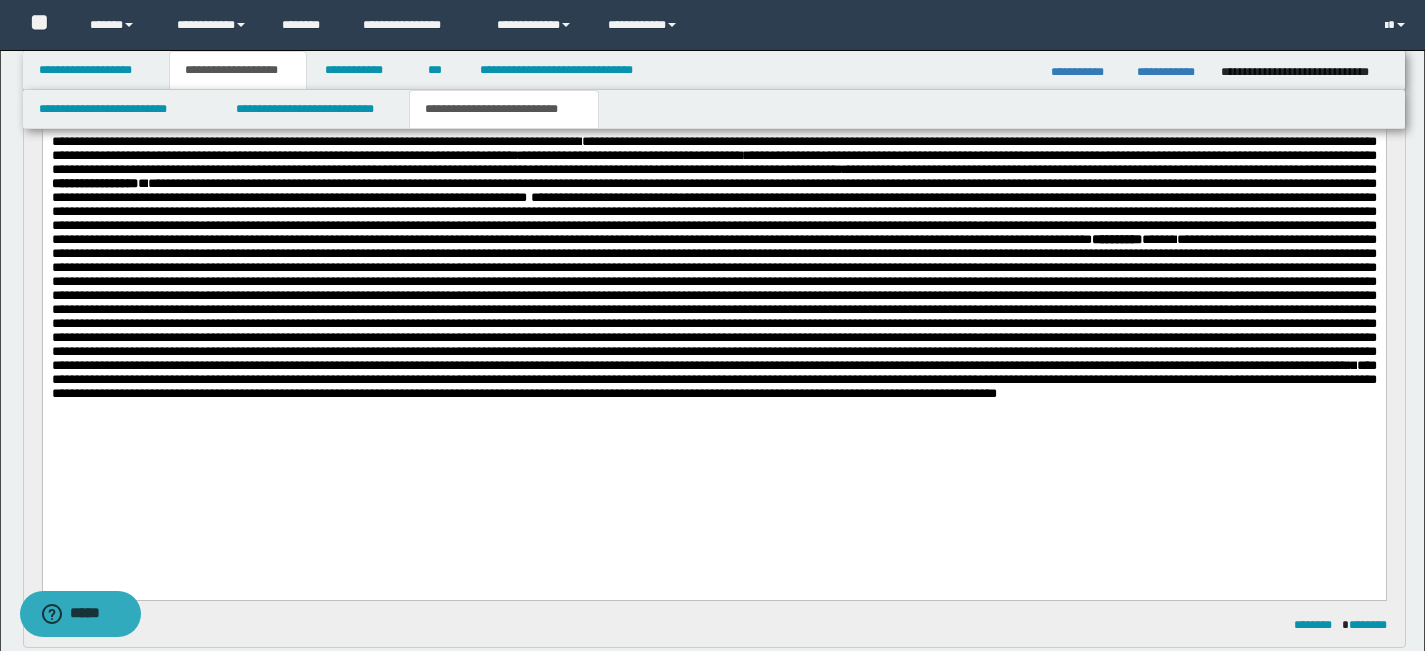 click on "**********" at bounding box center [713, 218] 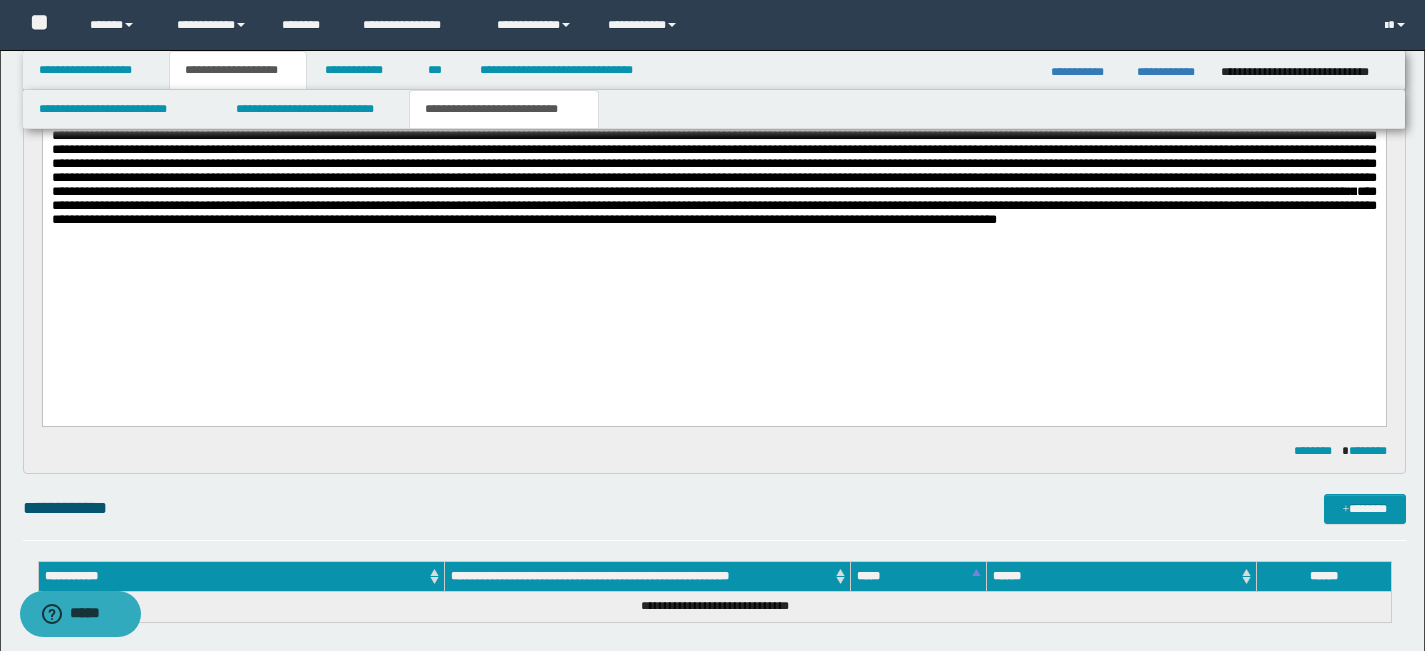 scroll, scrollTop: 406, scrollLeft: 0, axis: vertical 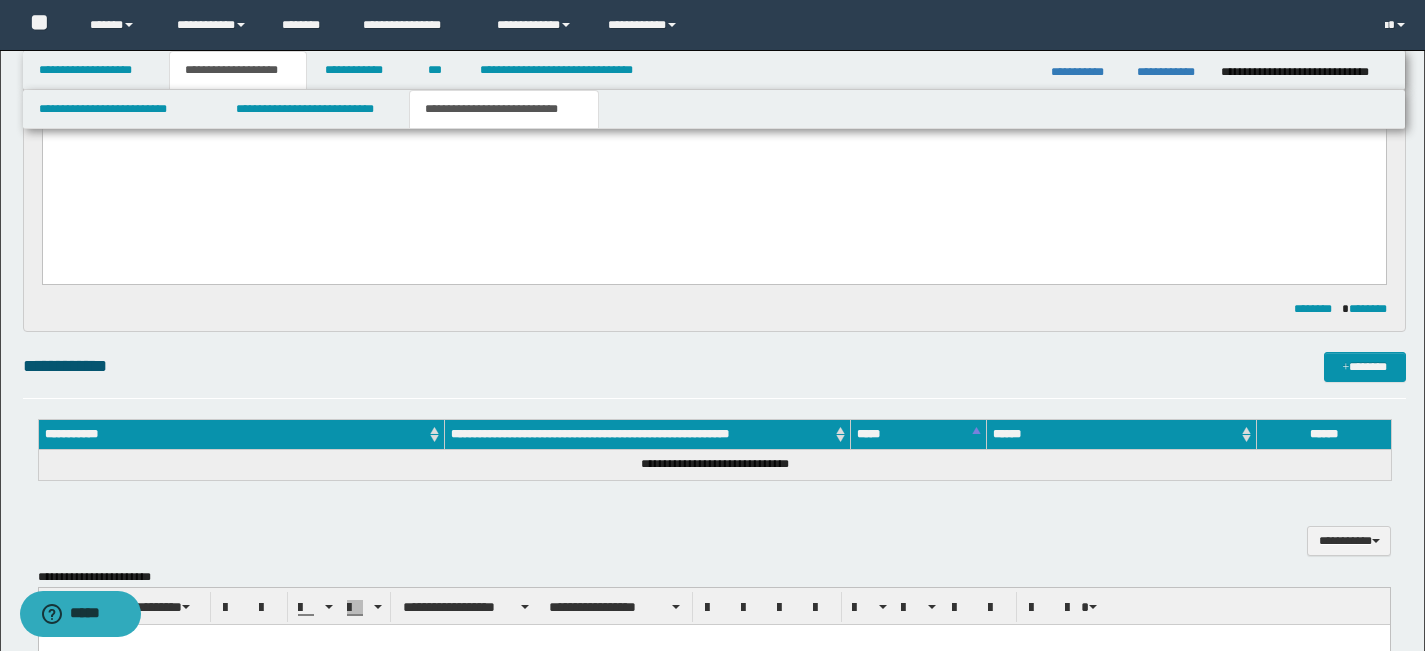 click on "**********" at bounding box center (713, 64) 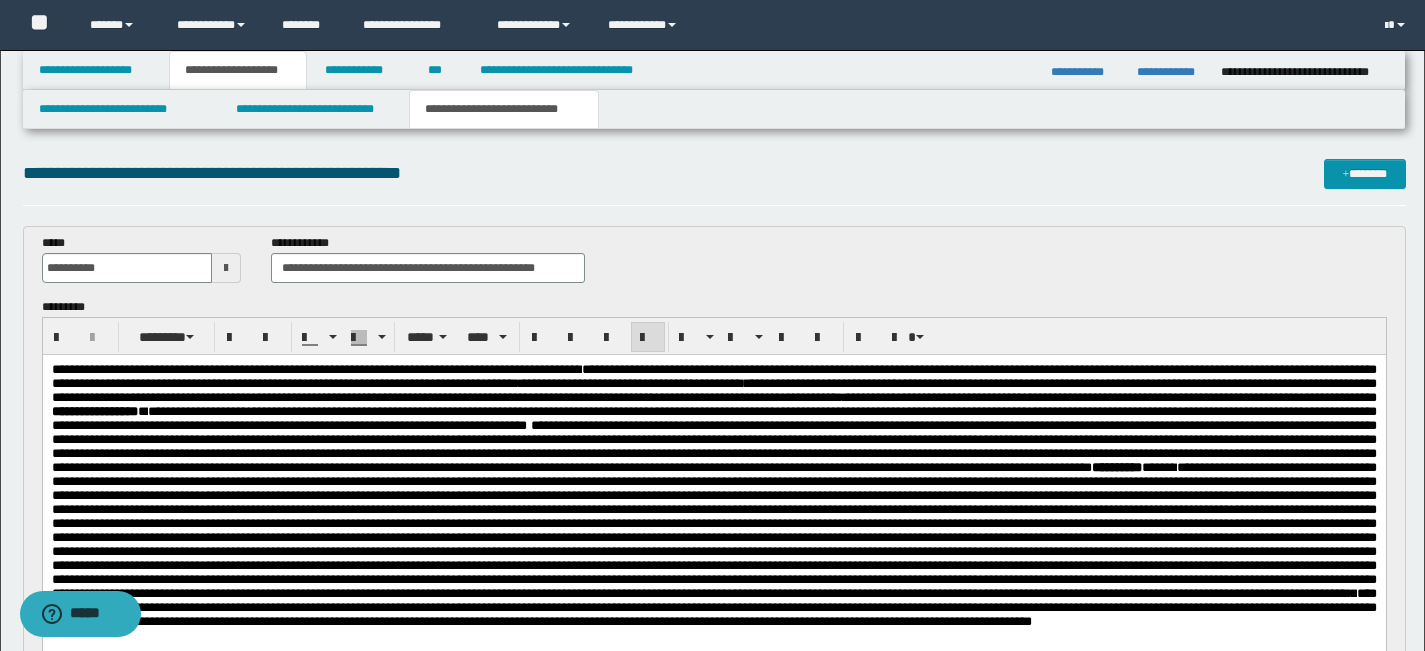 scroll, scrollTop: 0, scrollLeft: 0, axis: both 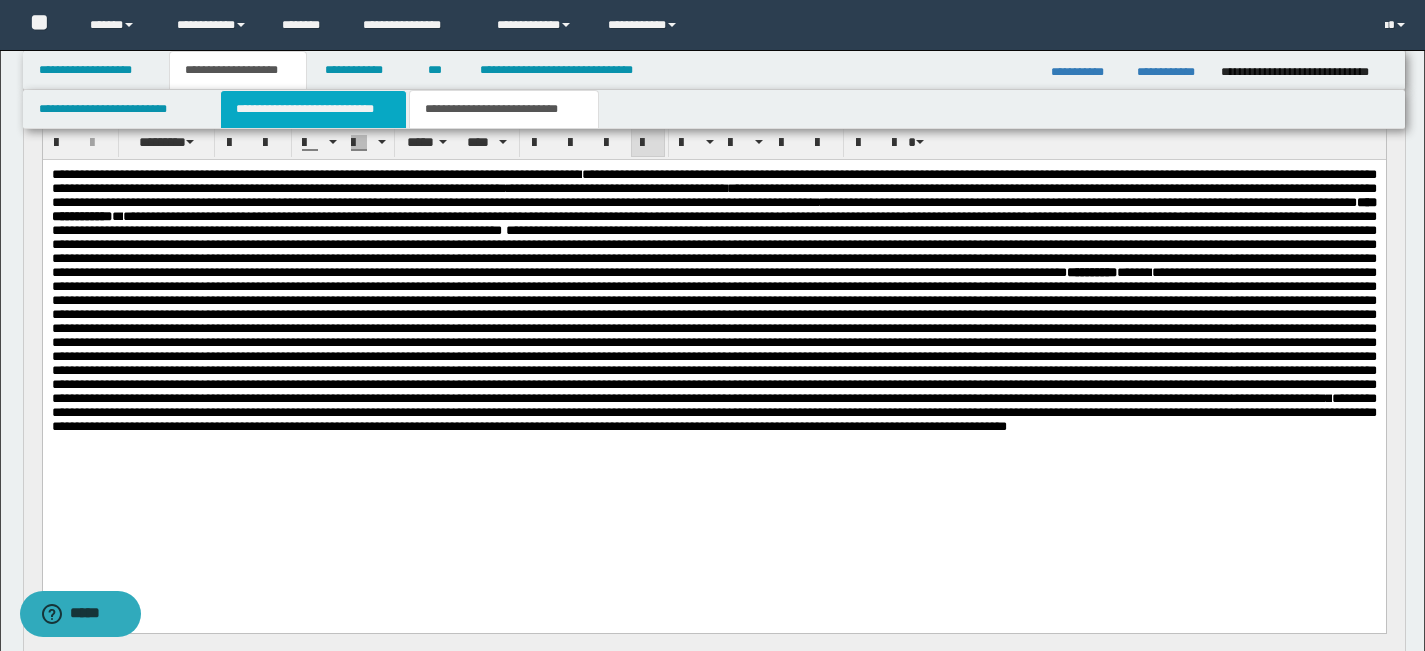 click on "**********" at bounding box center [314, 109] 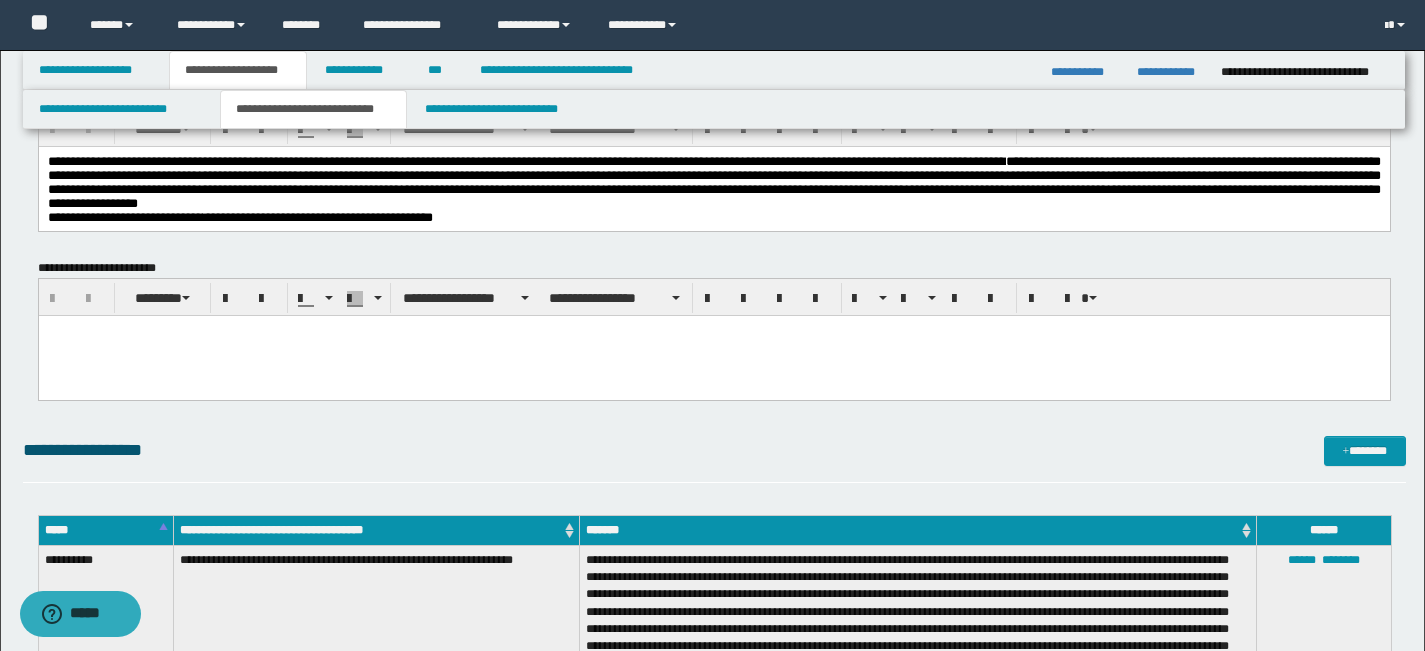 scroll, scrollTop: 0, scrollLeft: 0, axis: both 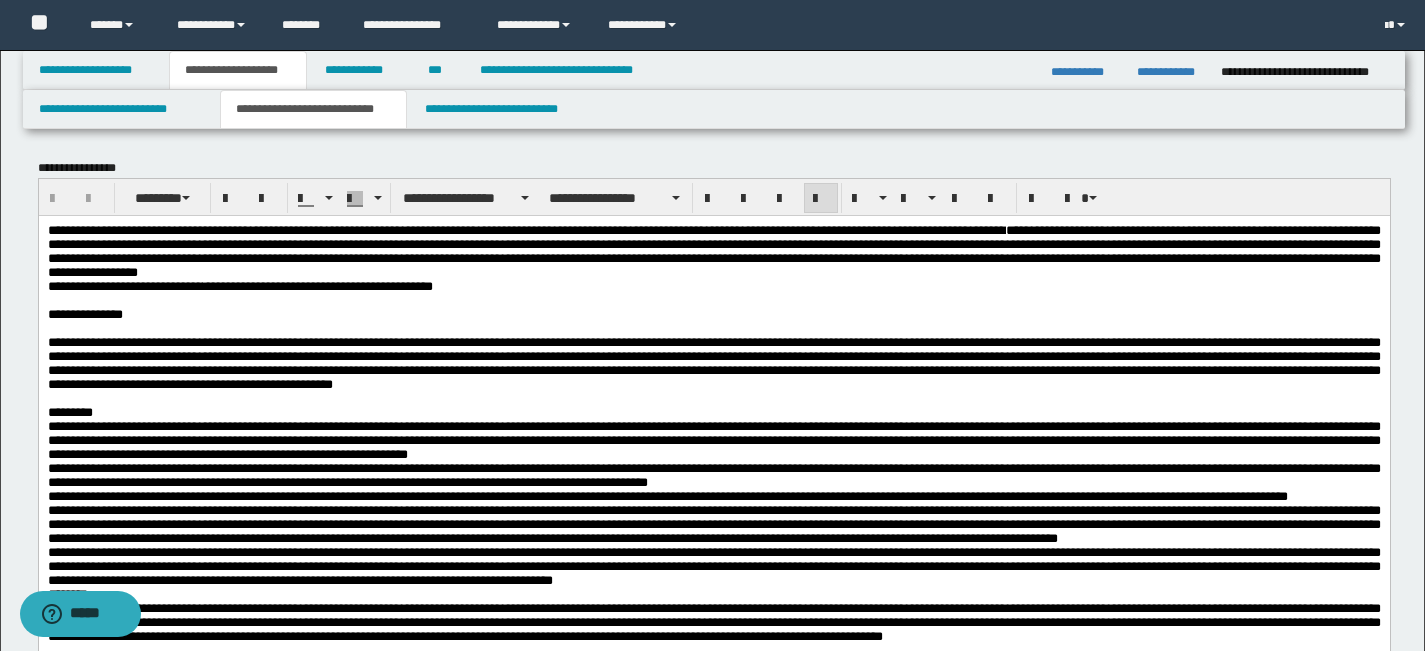 click on "**********" at bounding box center (713, 286) 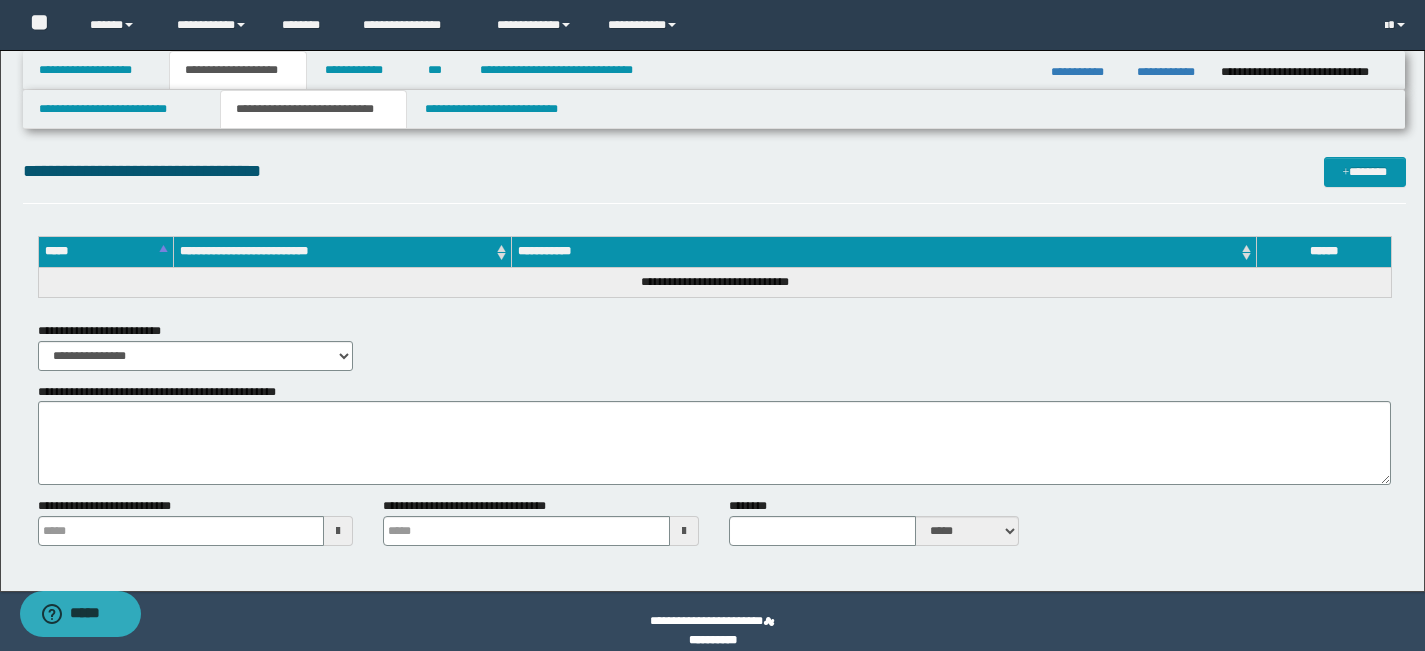 scroll, scrollTop: 1984, scrollLeft: 0, axis: vertical 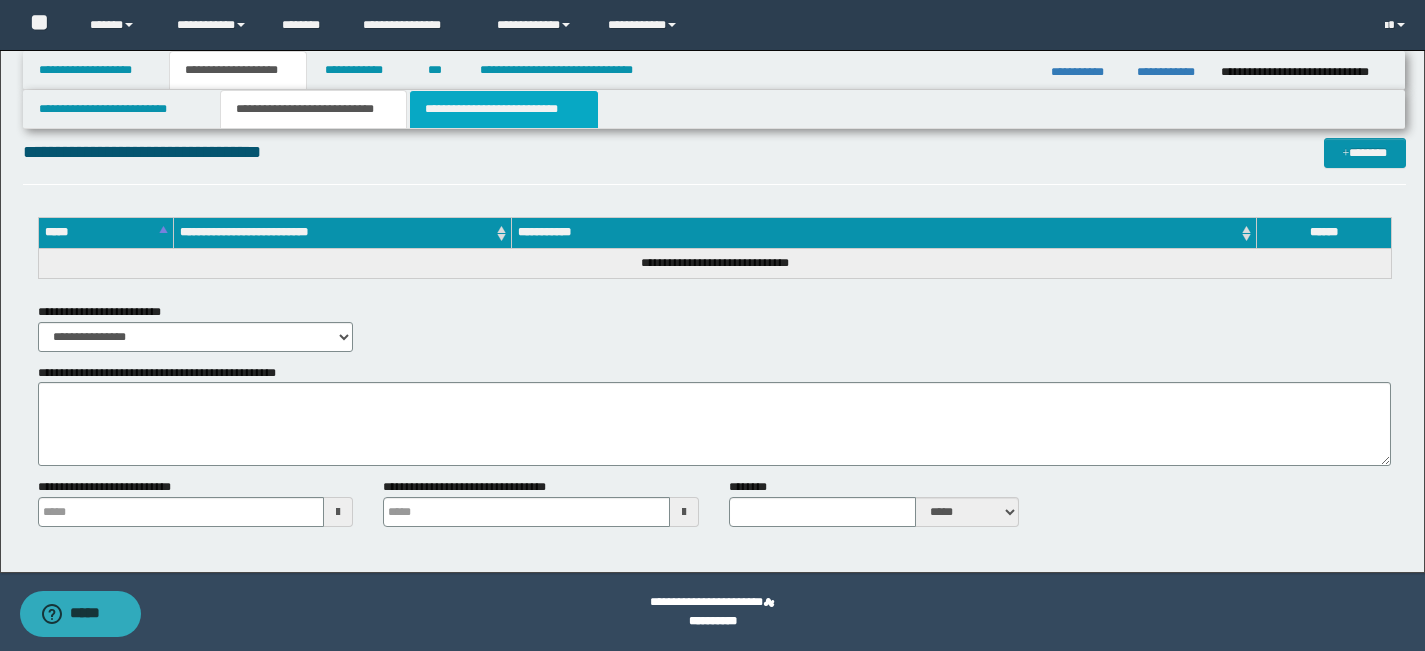 click on "**********" at bounding box center [504, 109] 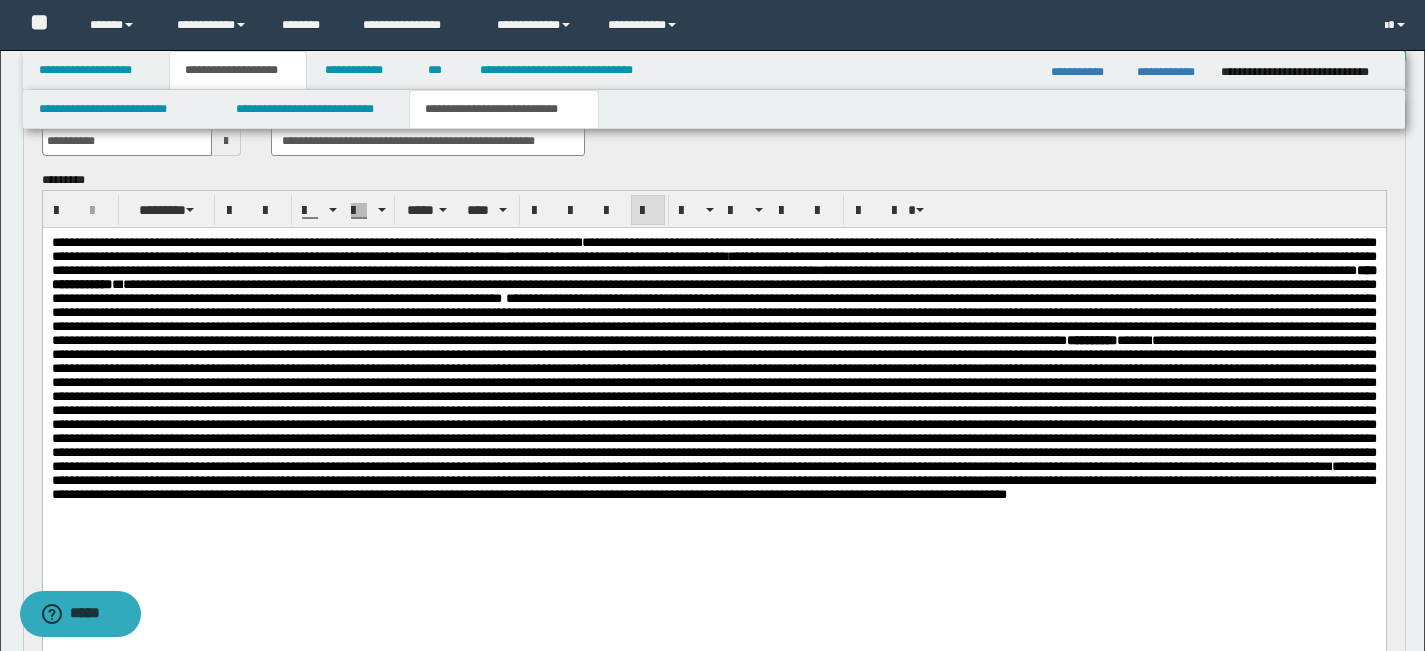 scroll, scrollTop: 0, scrollLeft: 0, axis: both 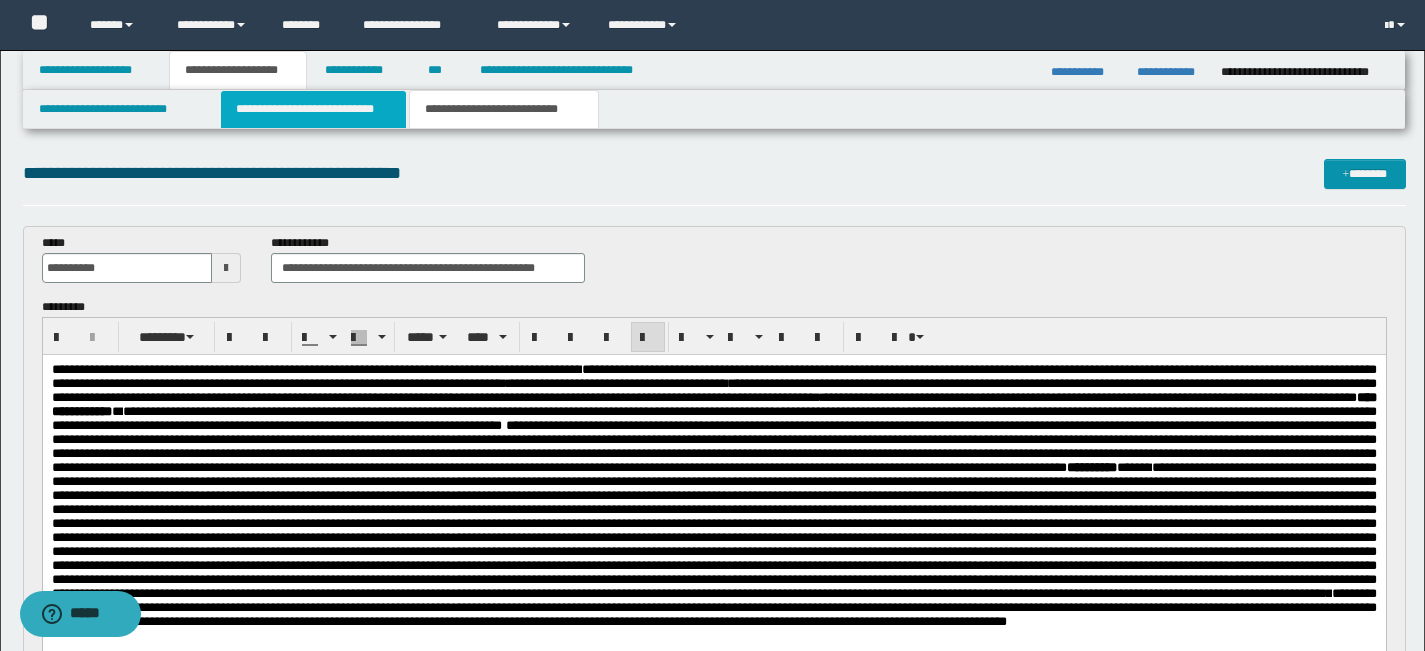 click on "**********" at bounding box center [314, 109] 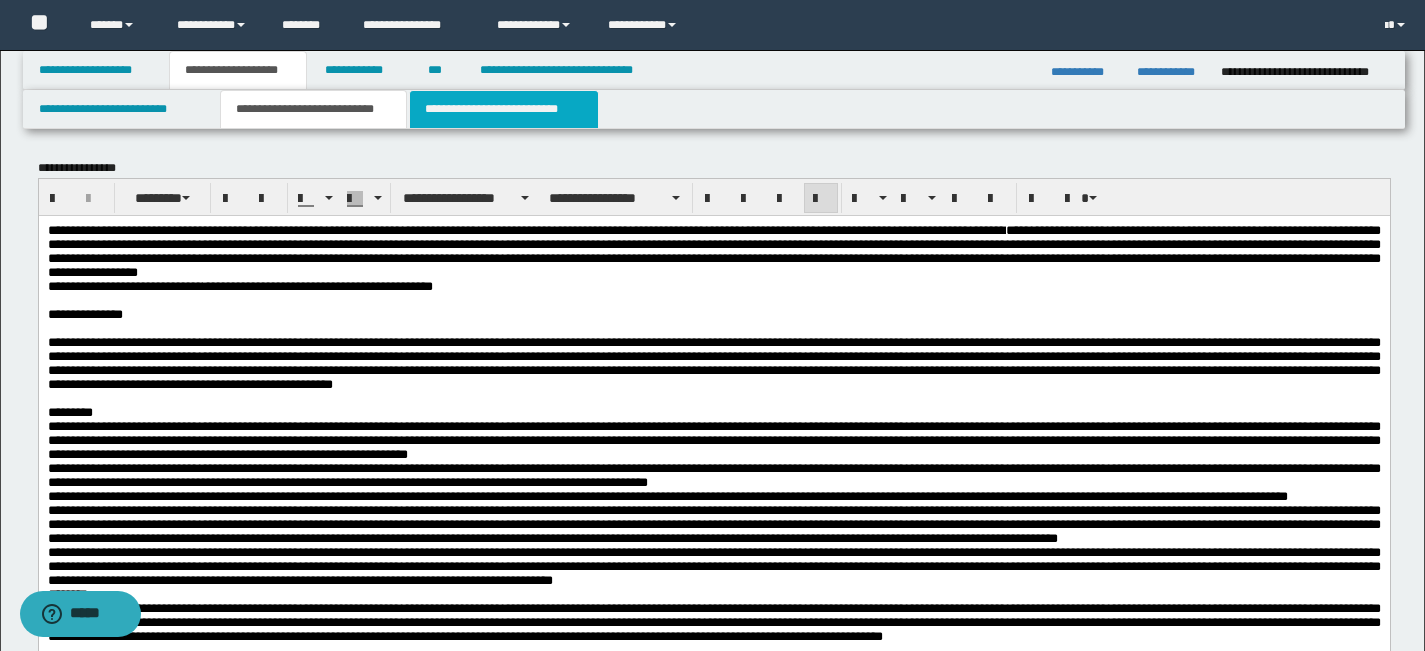 click on "**********" at bounding box center (504, 109) 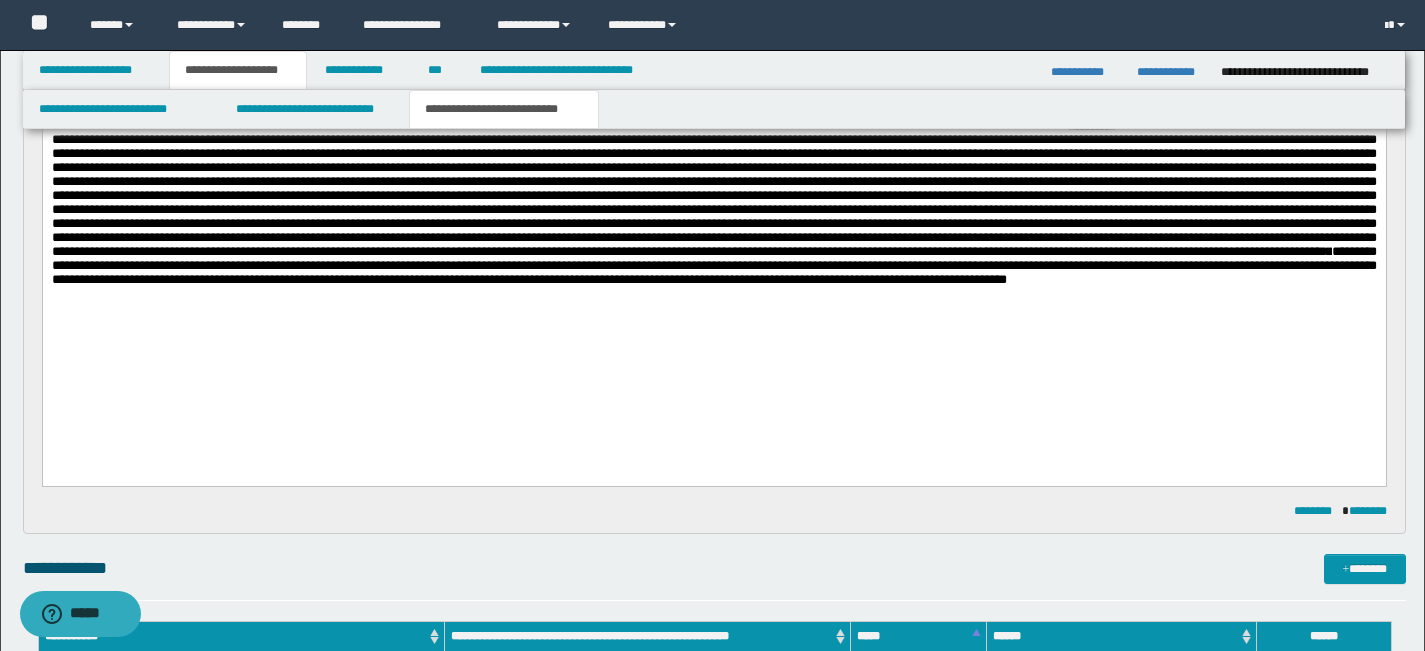 scroll, scrollTop: 343, scrollLeft: 0, axis: vertical 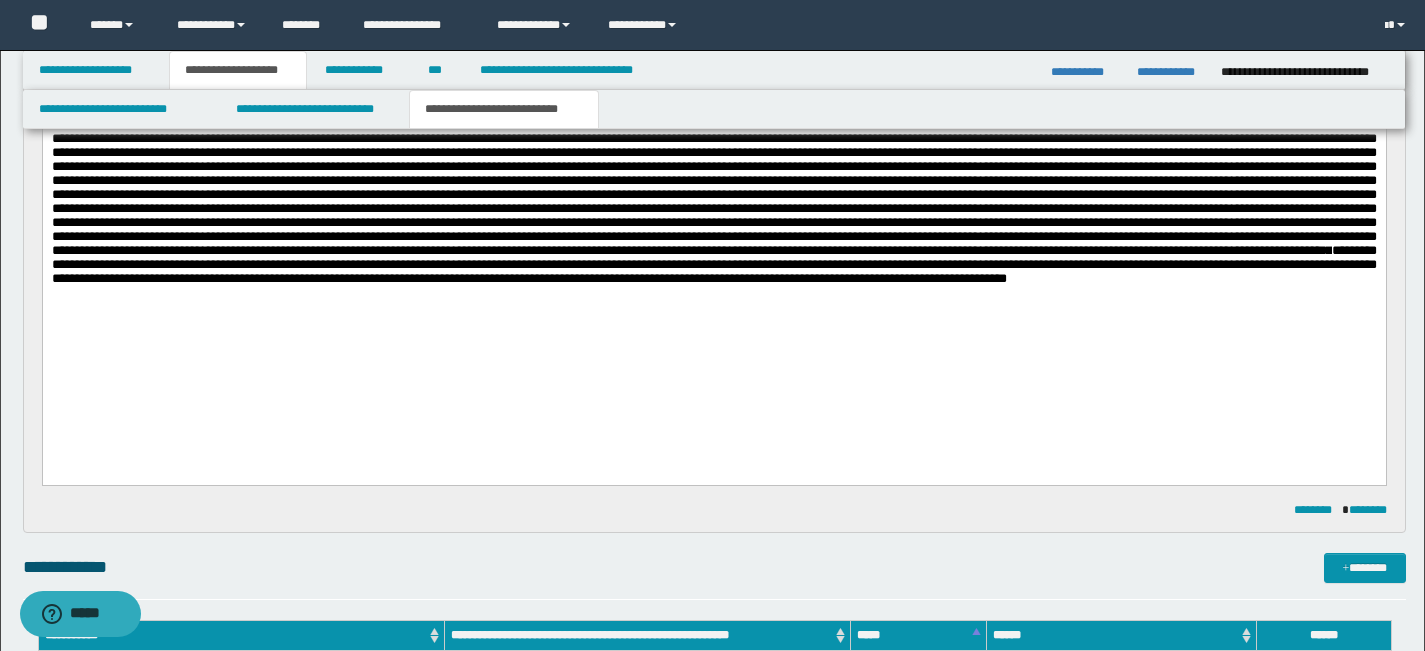 click on "**********" at bounding box center (713, 153) 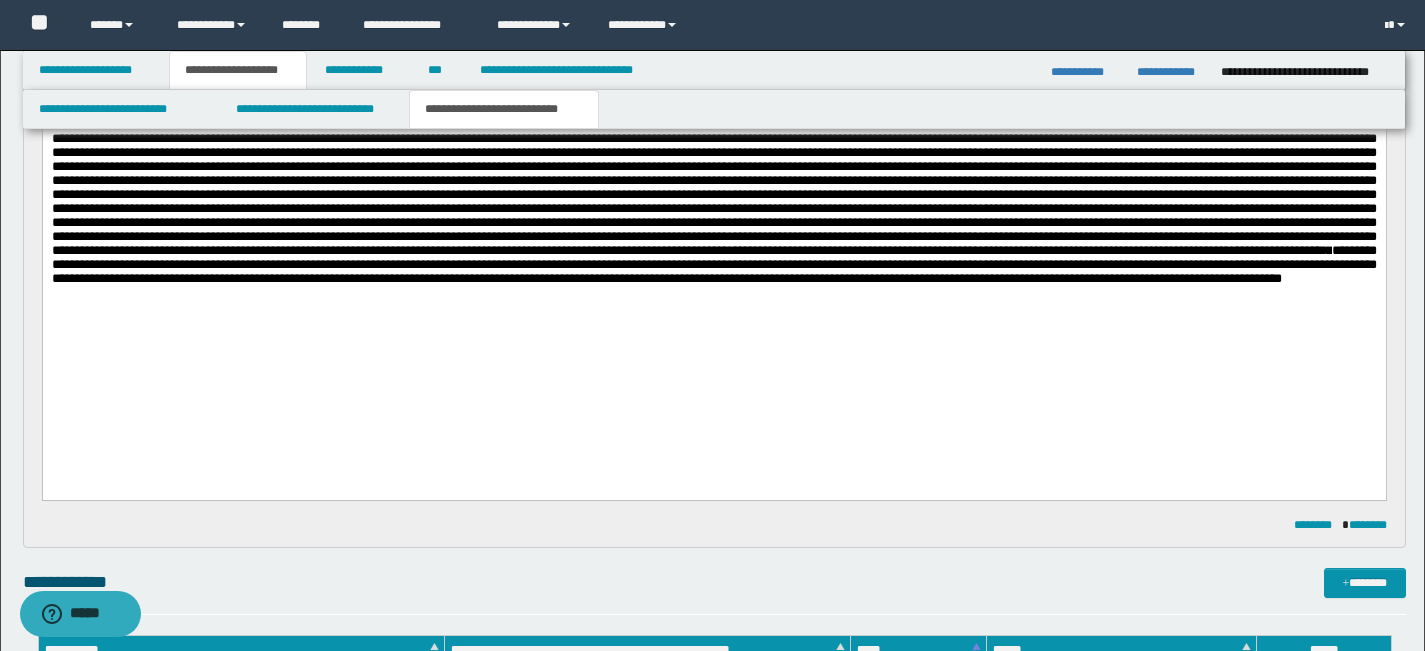 click on "**********" at bounding box center (713, 264) 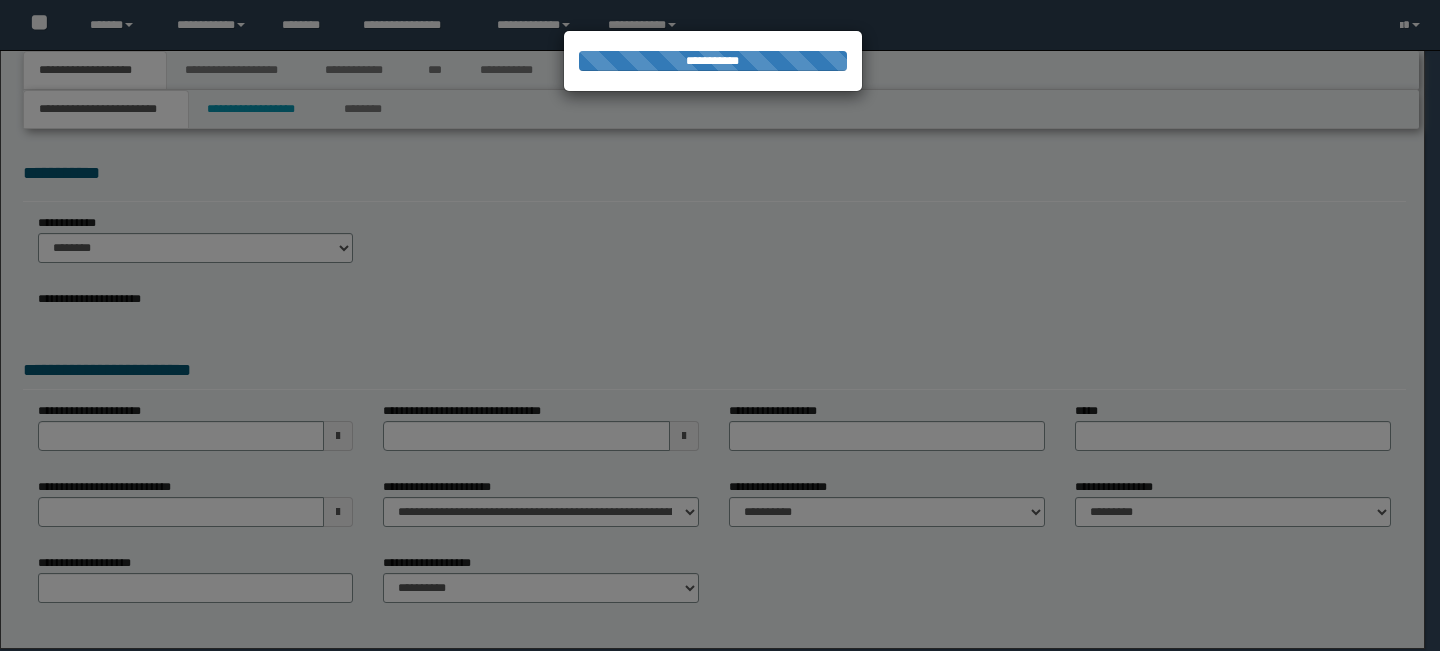scroll, scrollTop: 0, scrollLeft: 0, axis: both 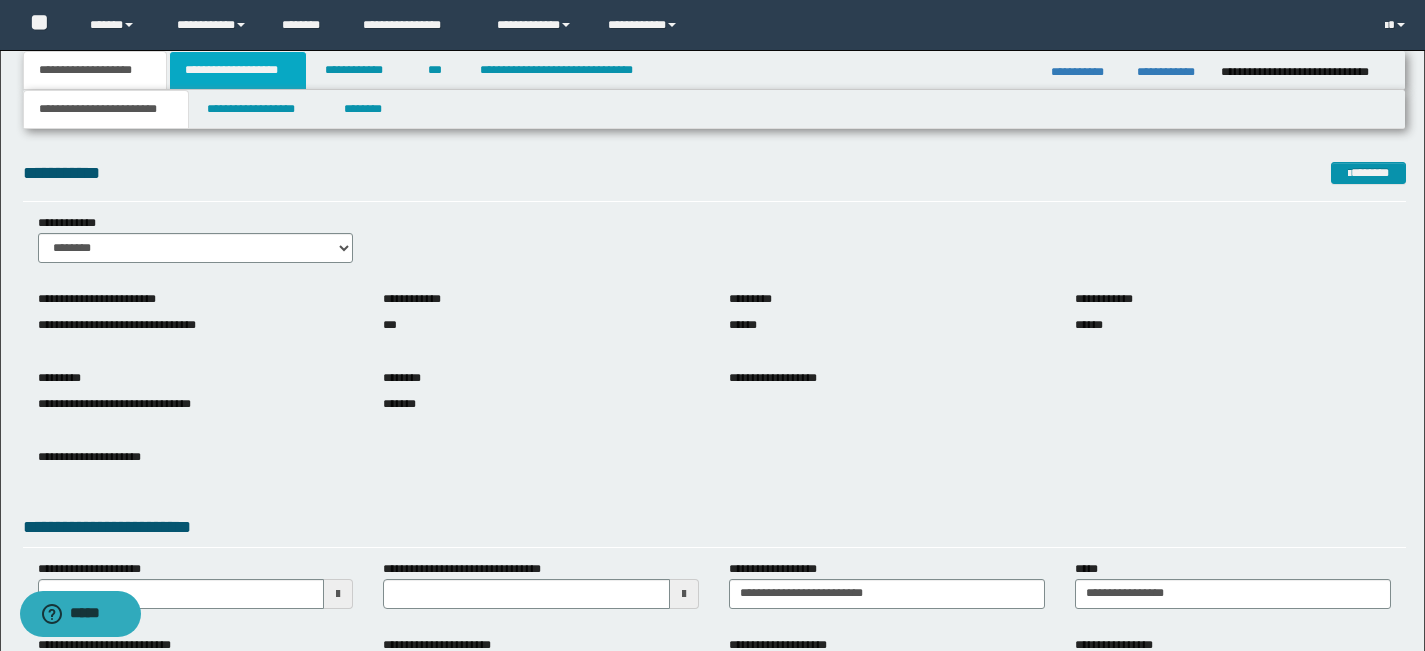 click on "**********" at bounding box center [238, 70] 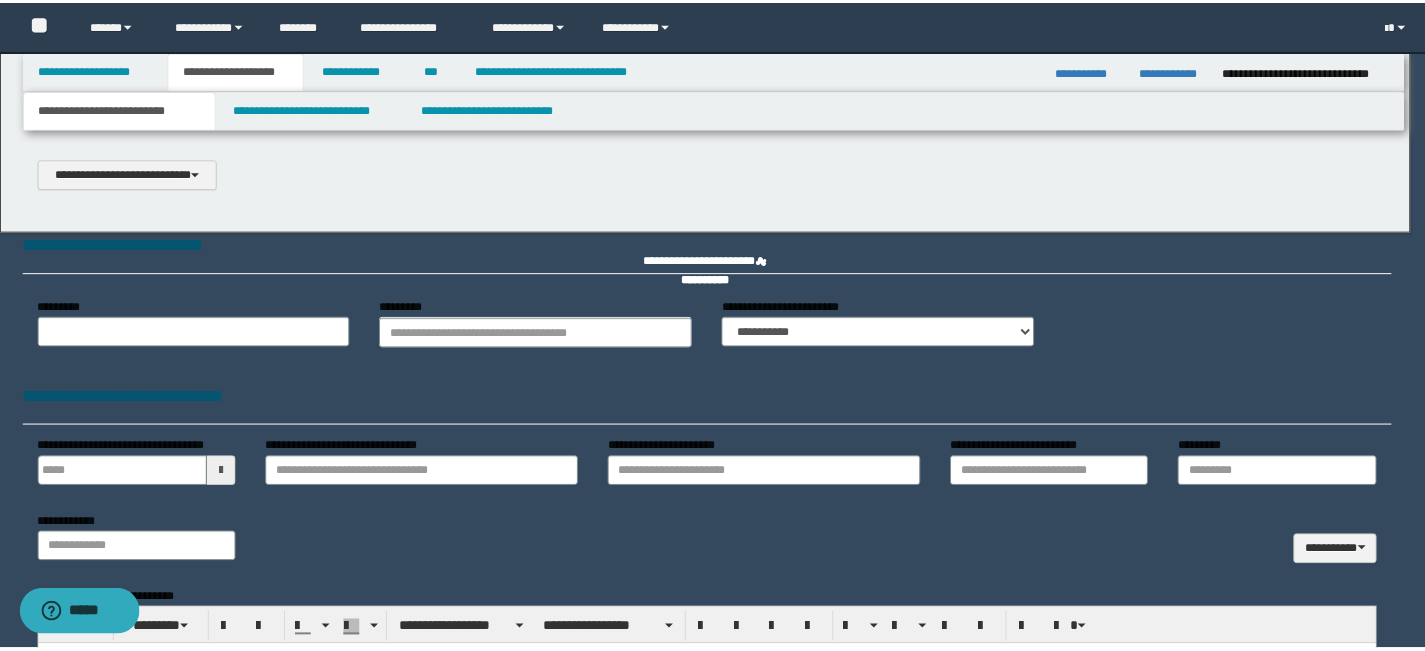 scroll, scrollTop: 0, scrollLeft: 0, axis: both 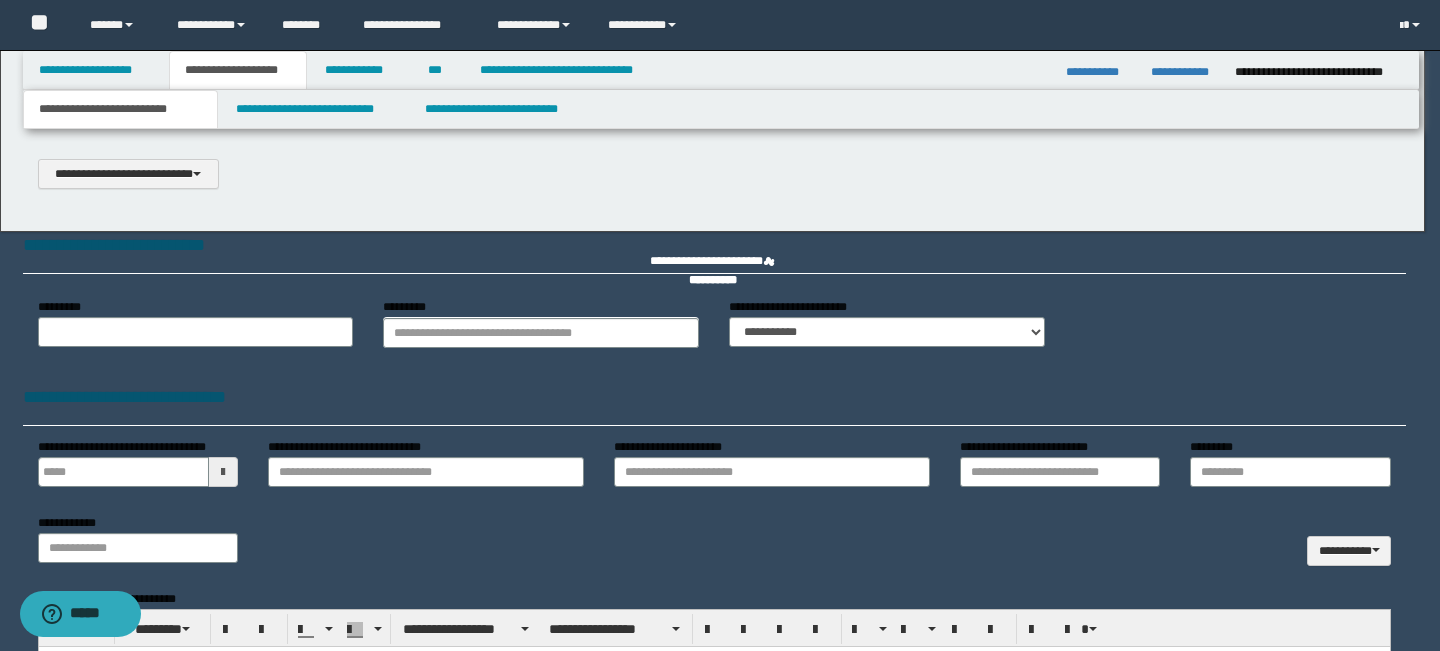 select on "*" 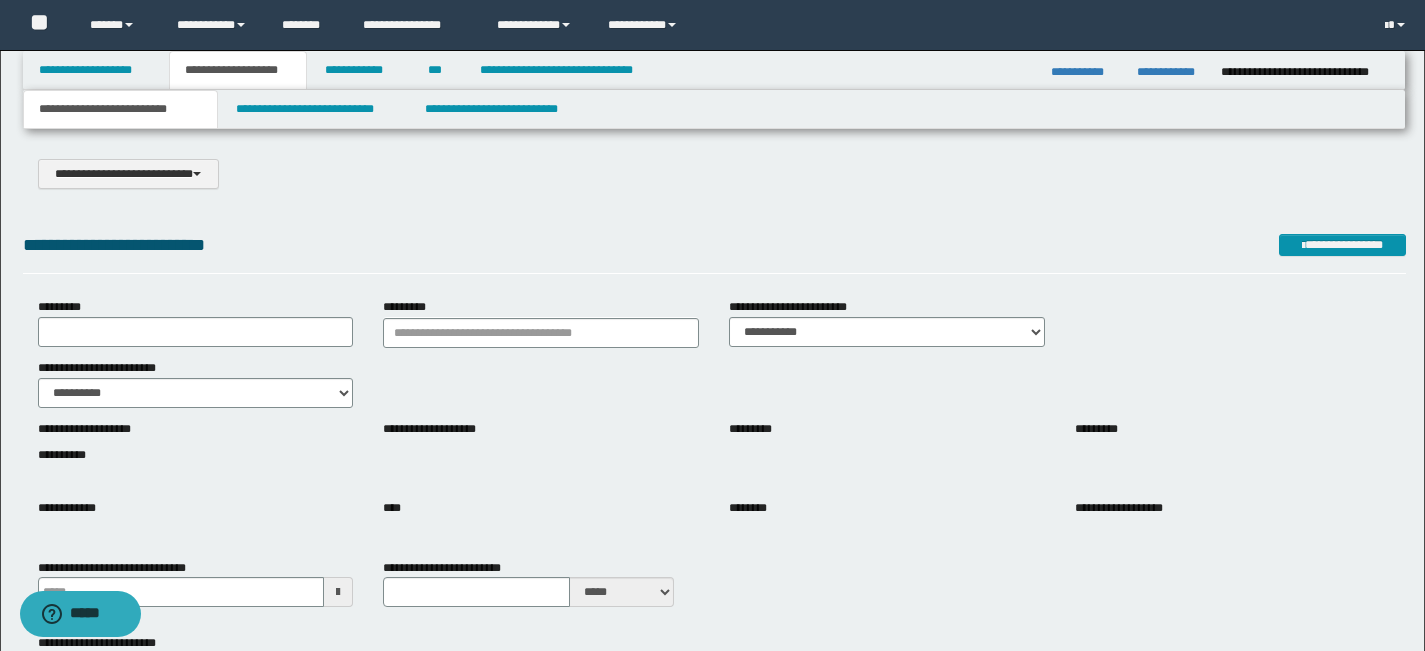 click on "**********" at bounding box center [714, 109] 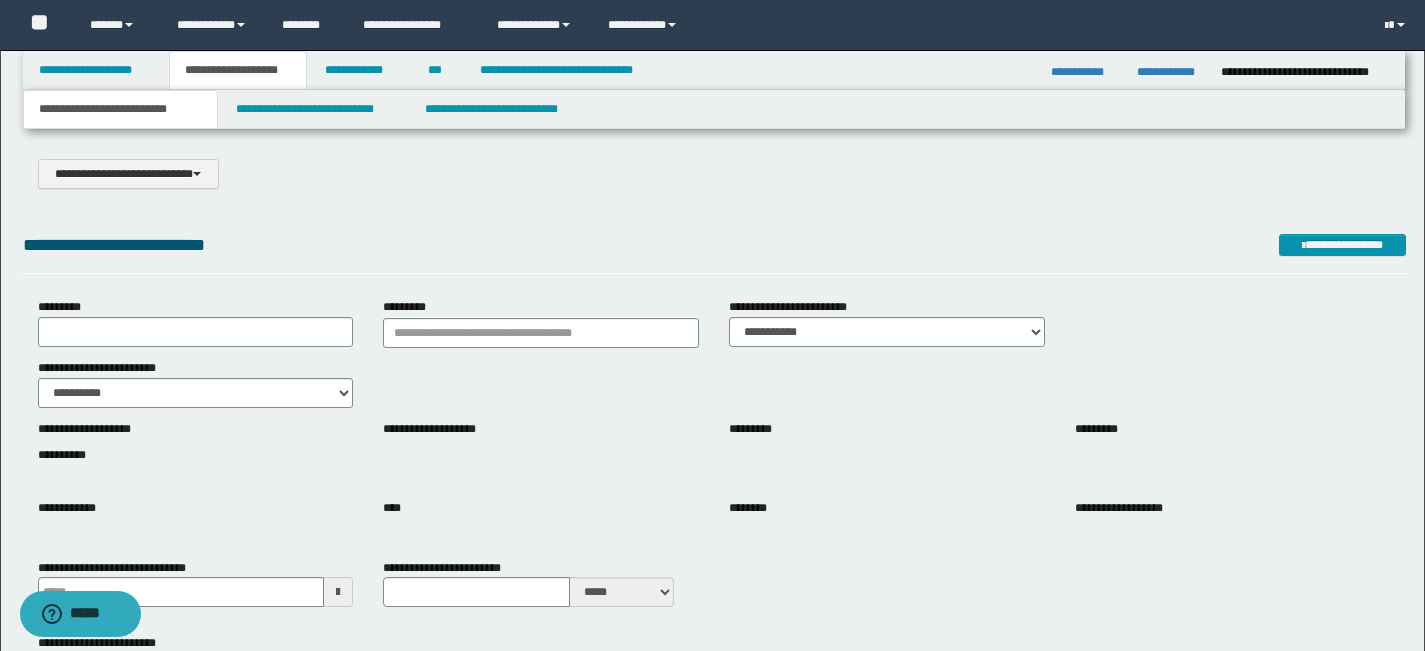 scroll, scrollTop: 647, scrollLeft: 0, axis: vertical 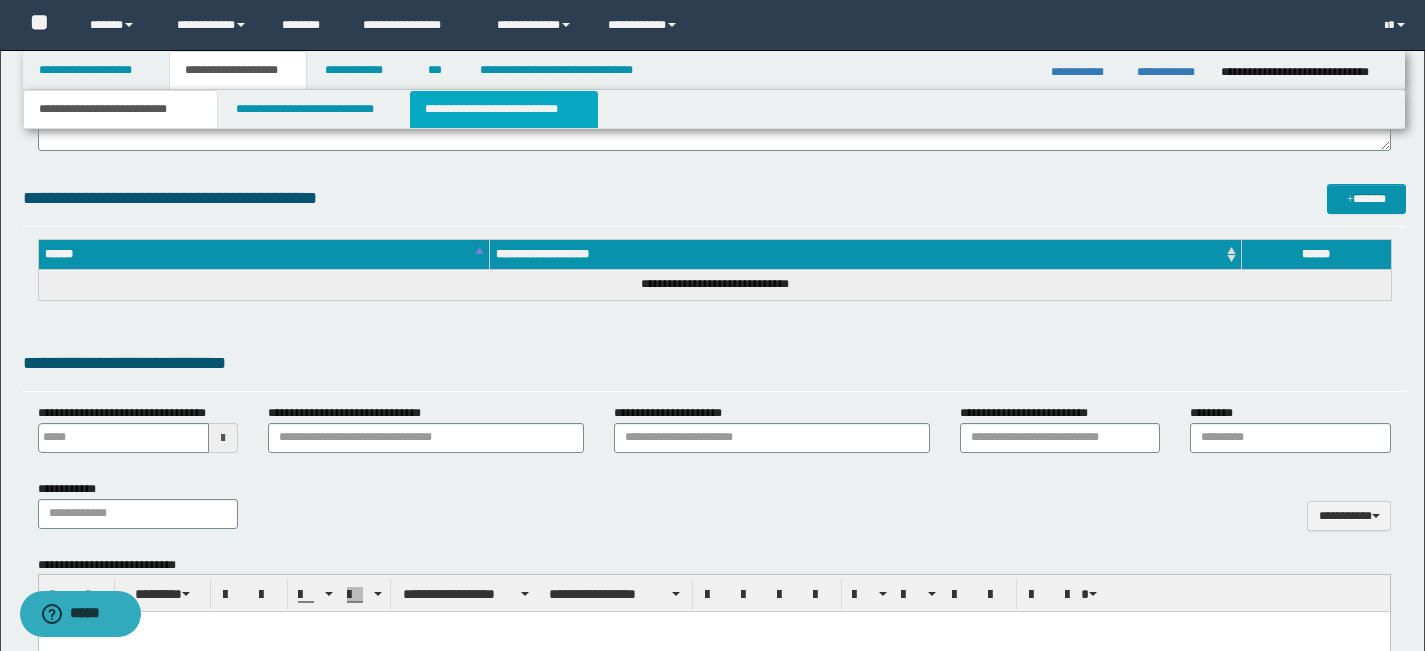 click on "**********" at bounding box center [504, 109] 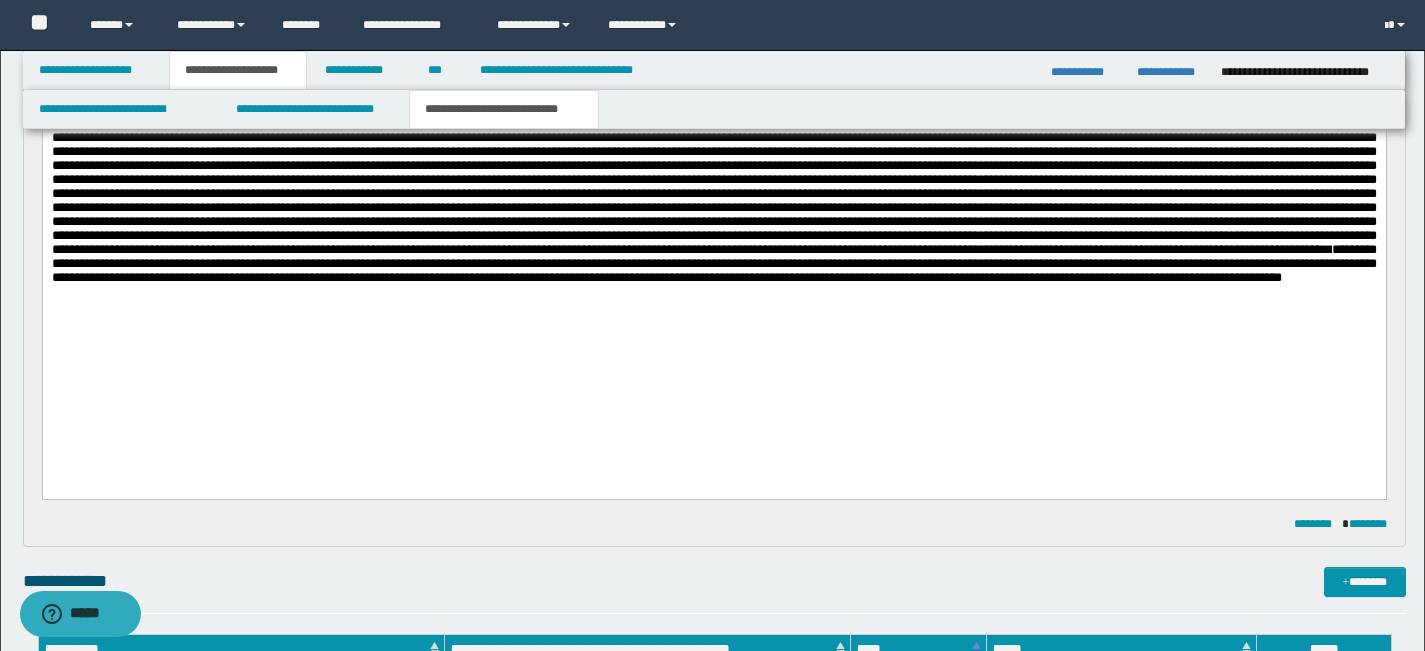 scroll, scrollTop: 350, scrollLeft: 0, axis: vertical 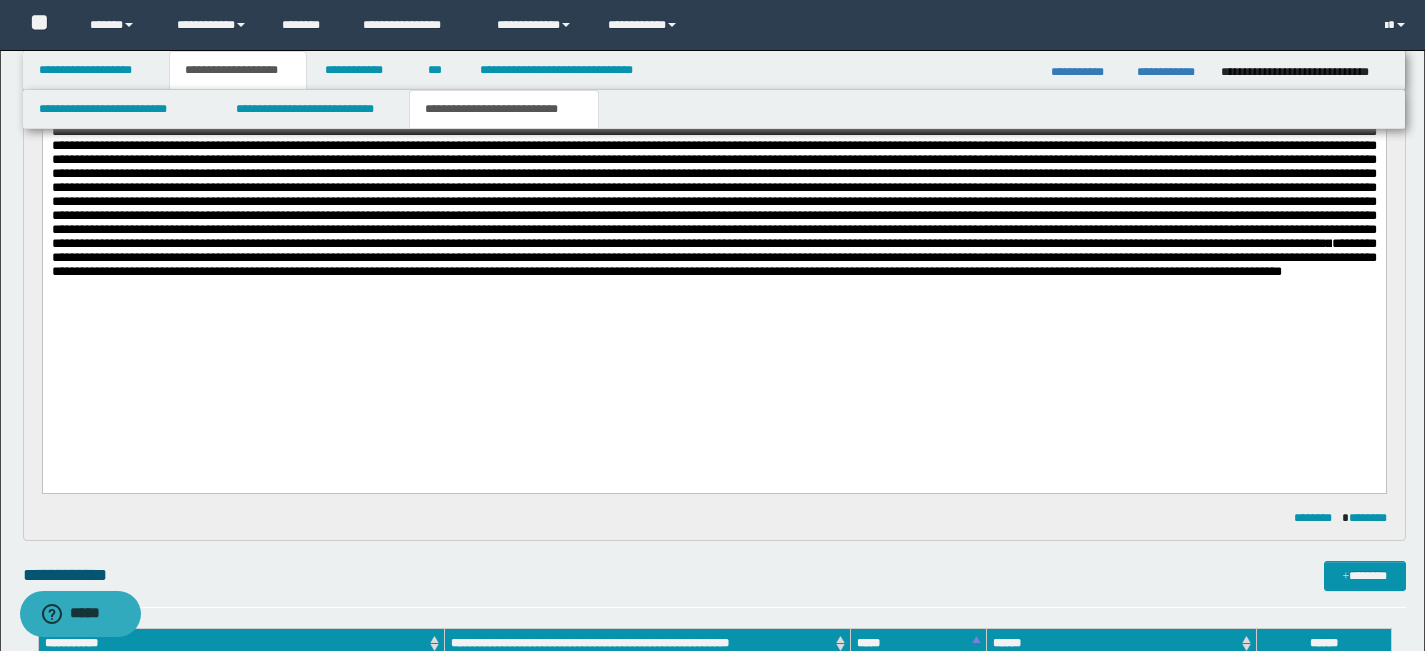 click on "**********" at bounding box center [713, 146] 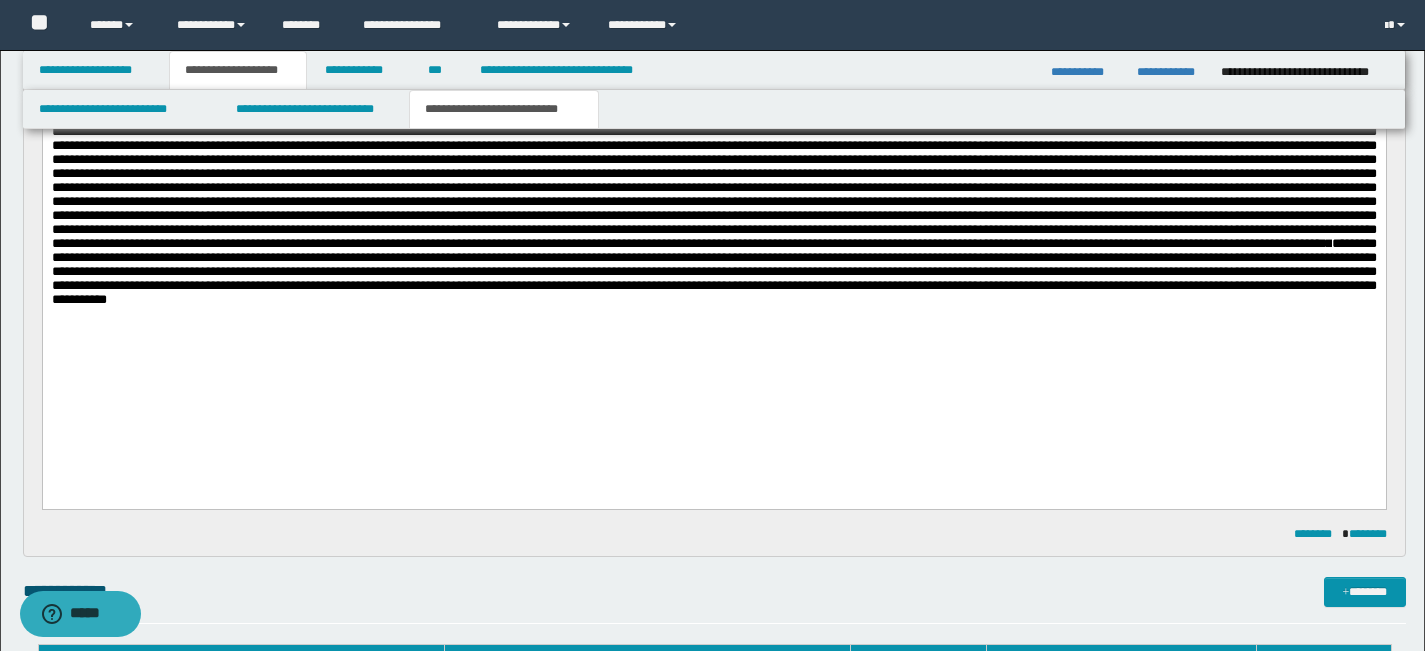 click on "**********" at bounding box center (713, 271) 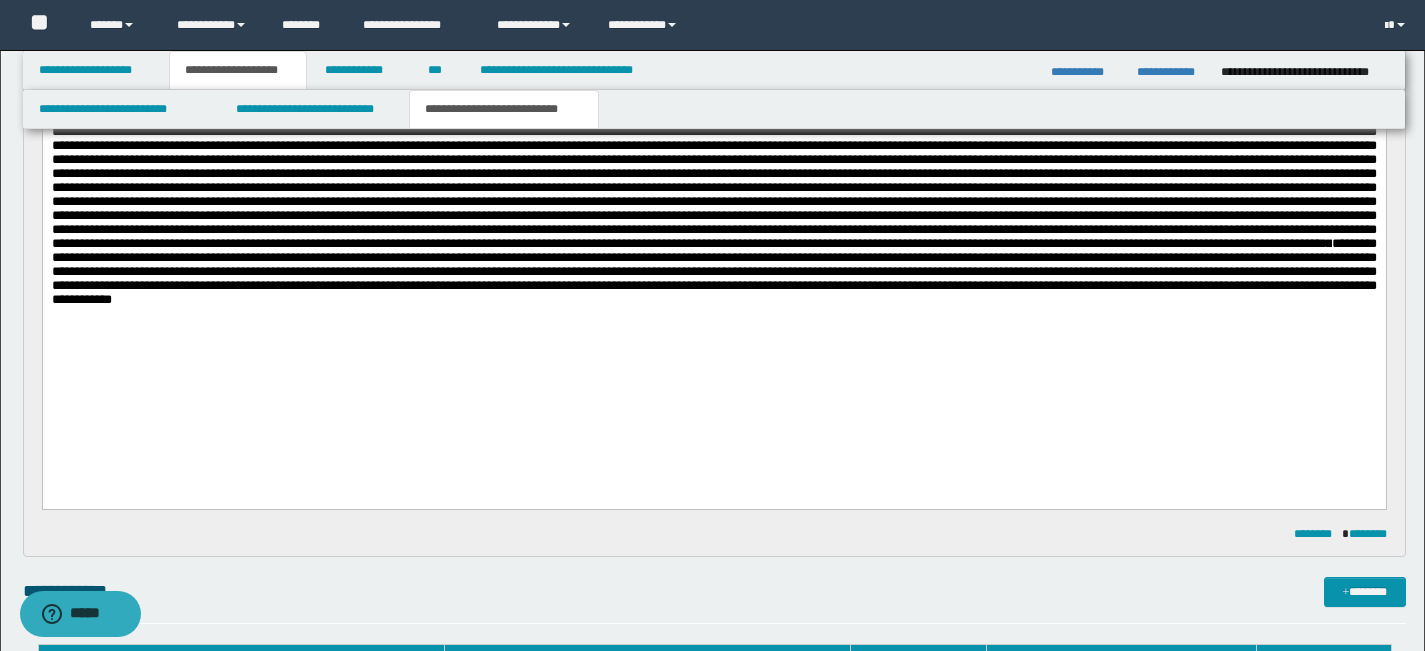 click on "**********" at bounding box center (713, 271) 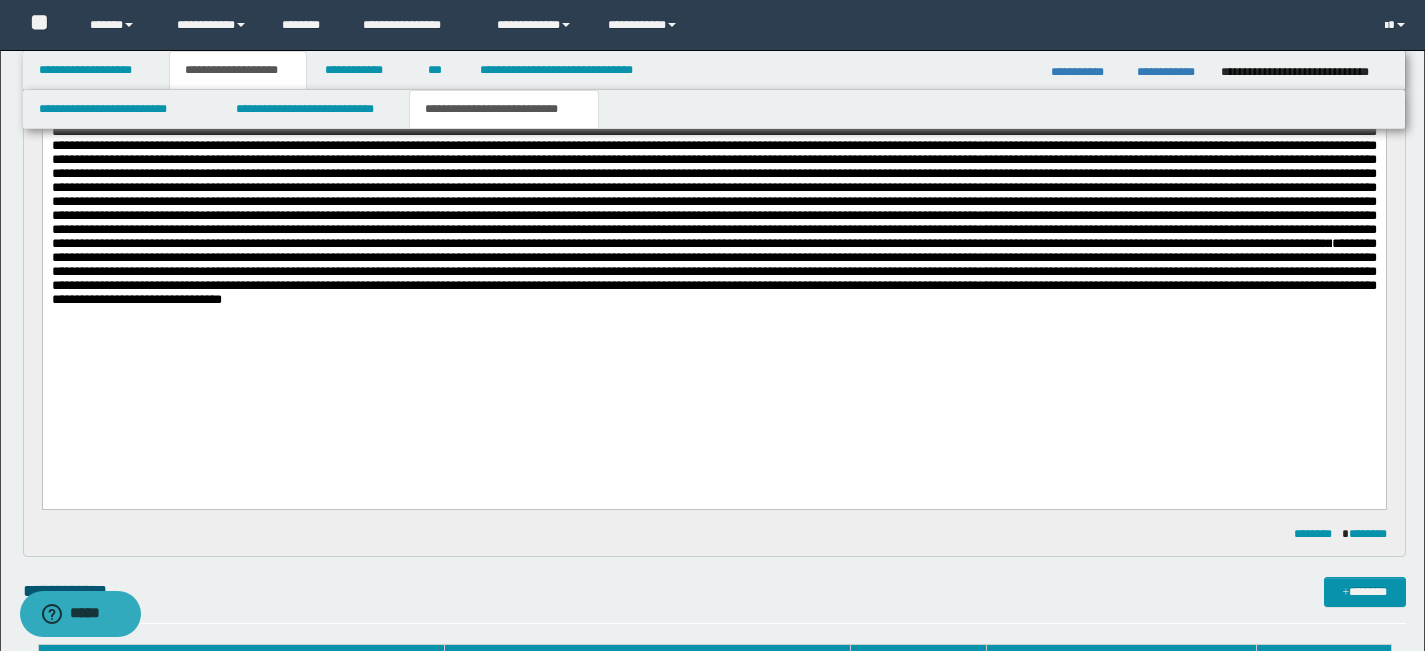 click on "**********" at bounding box center (713, 271) 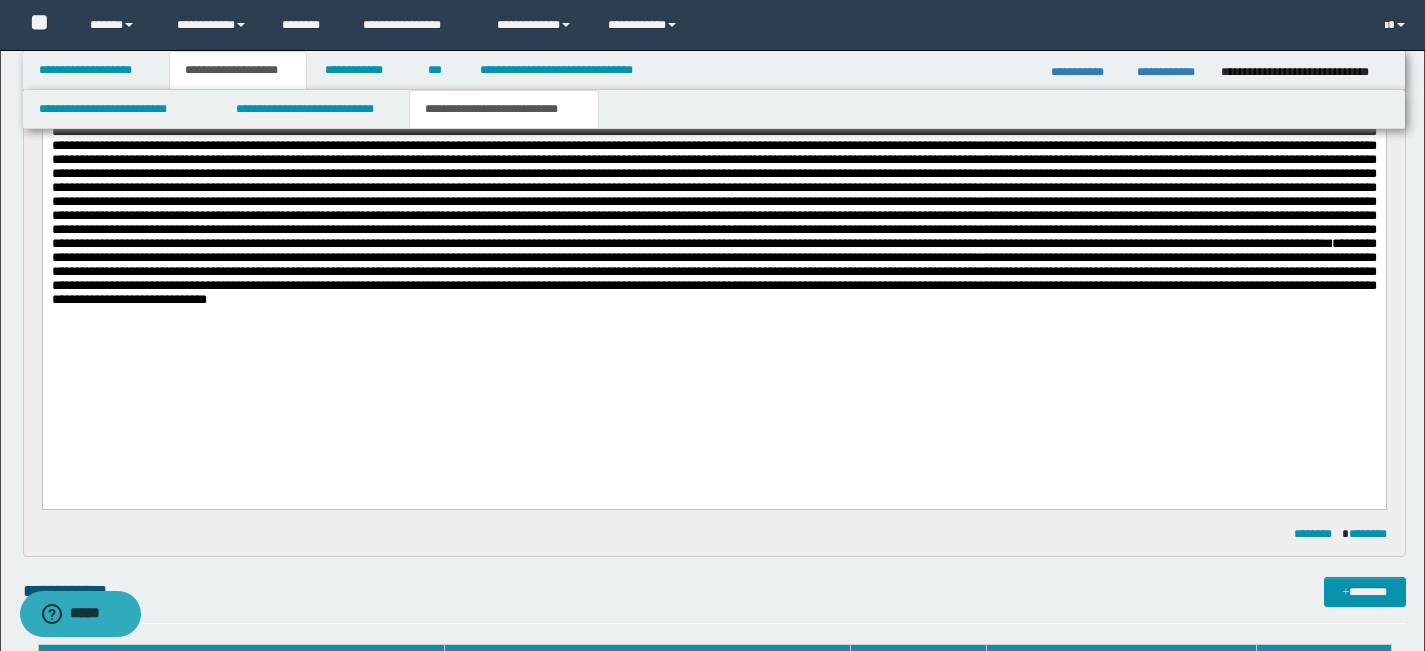 click on "**********" at bounding box center [713, 271] 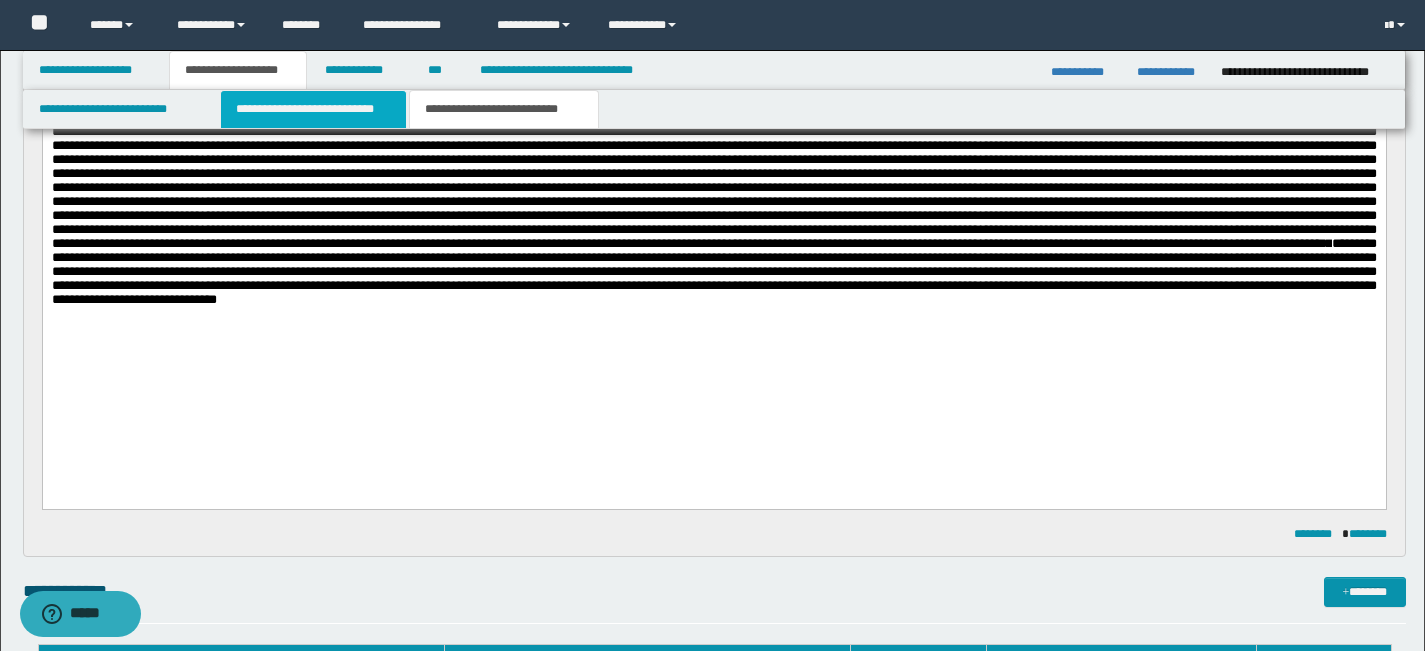 click on "**********" at bounding box center (314, 109) 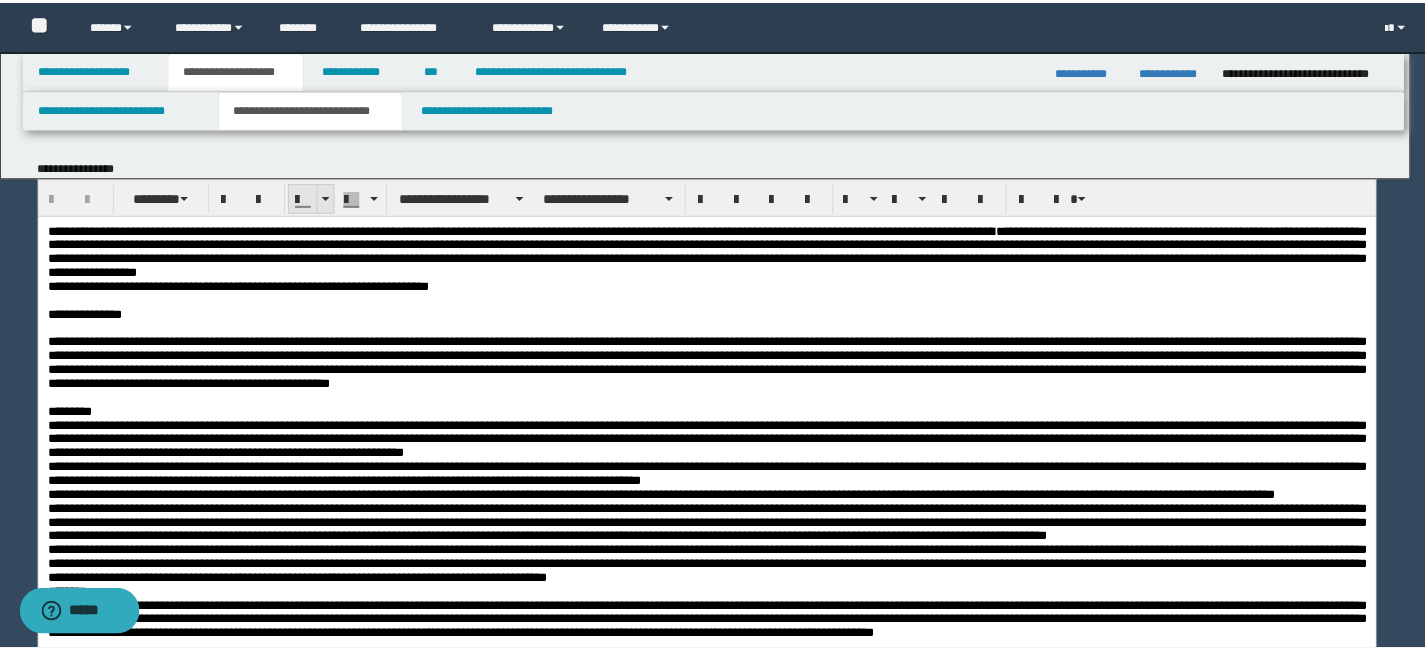 scroll, scrollTop: 0, scrollLeft: 0, axis: both 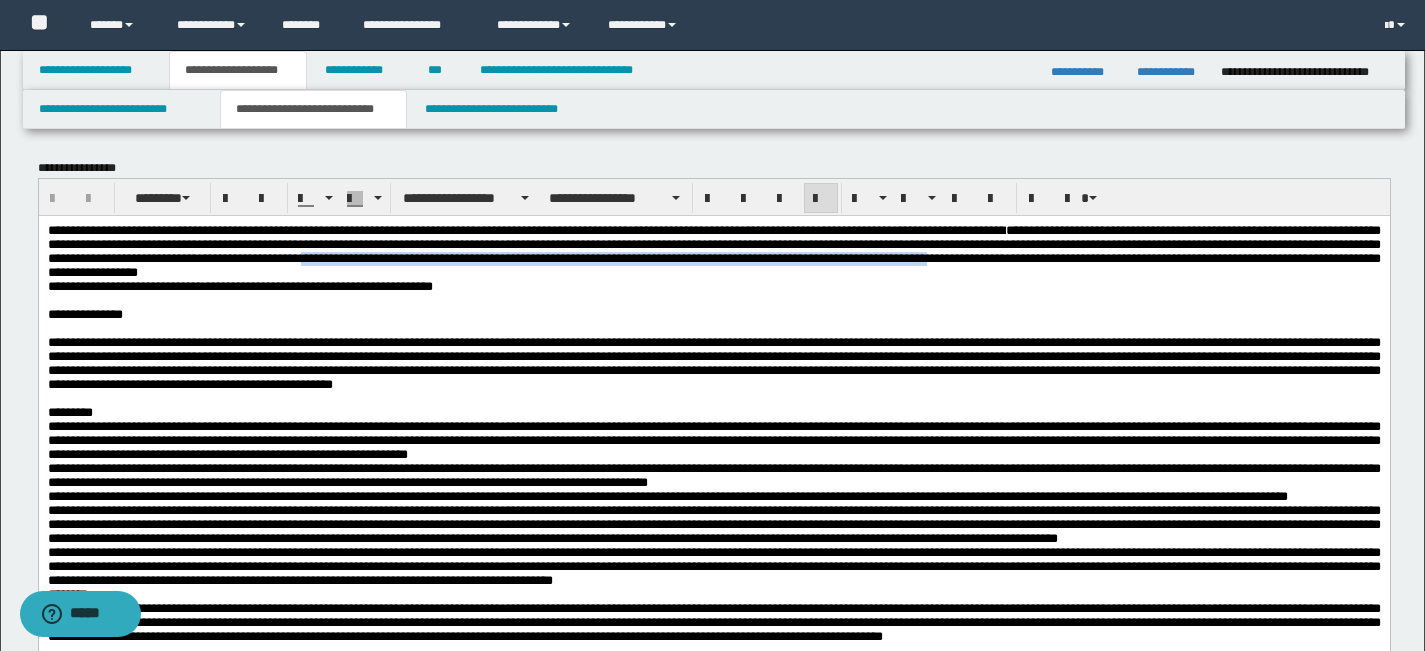 drag, startPoint x: 923, startPoint y: 263, endPoint x: 326, endPoint y: 276, distance: 597.14154 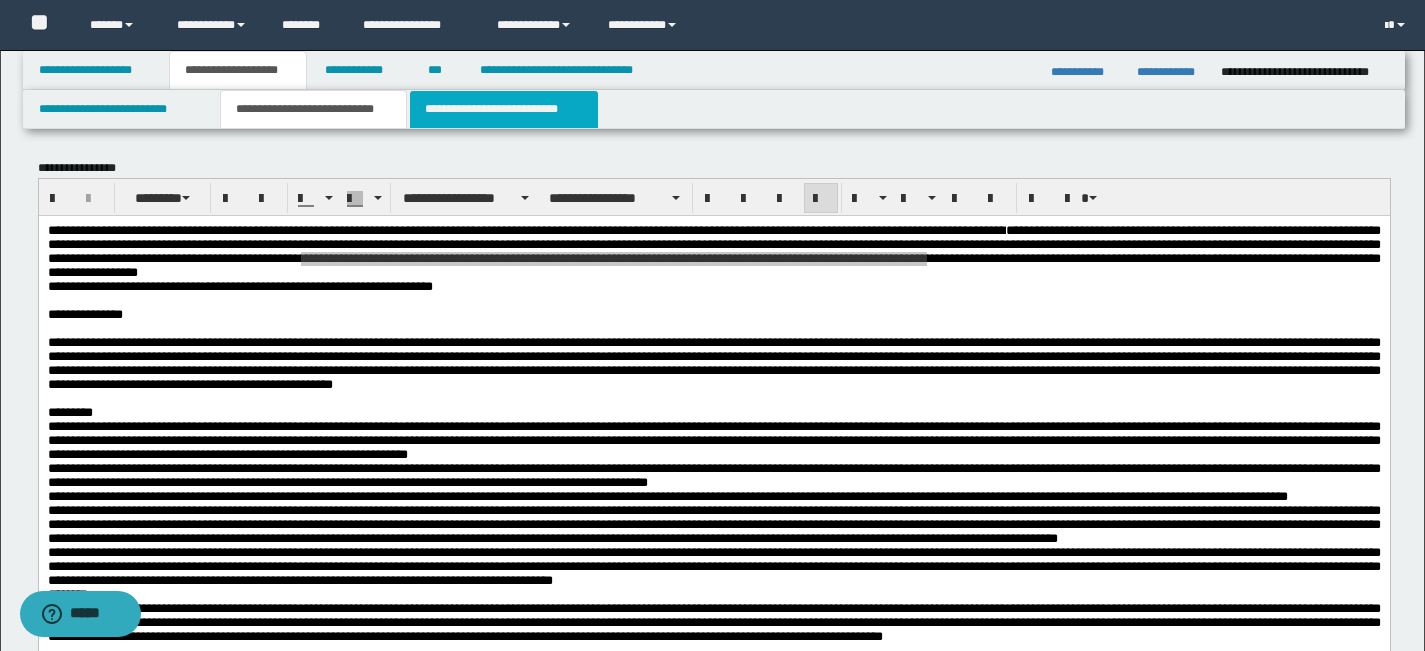 click on "**********" at bounding box center [504, 109] 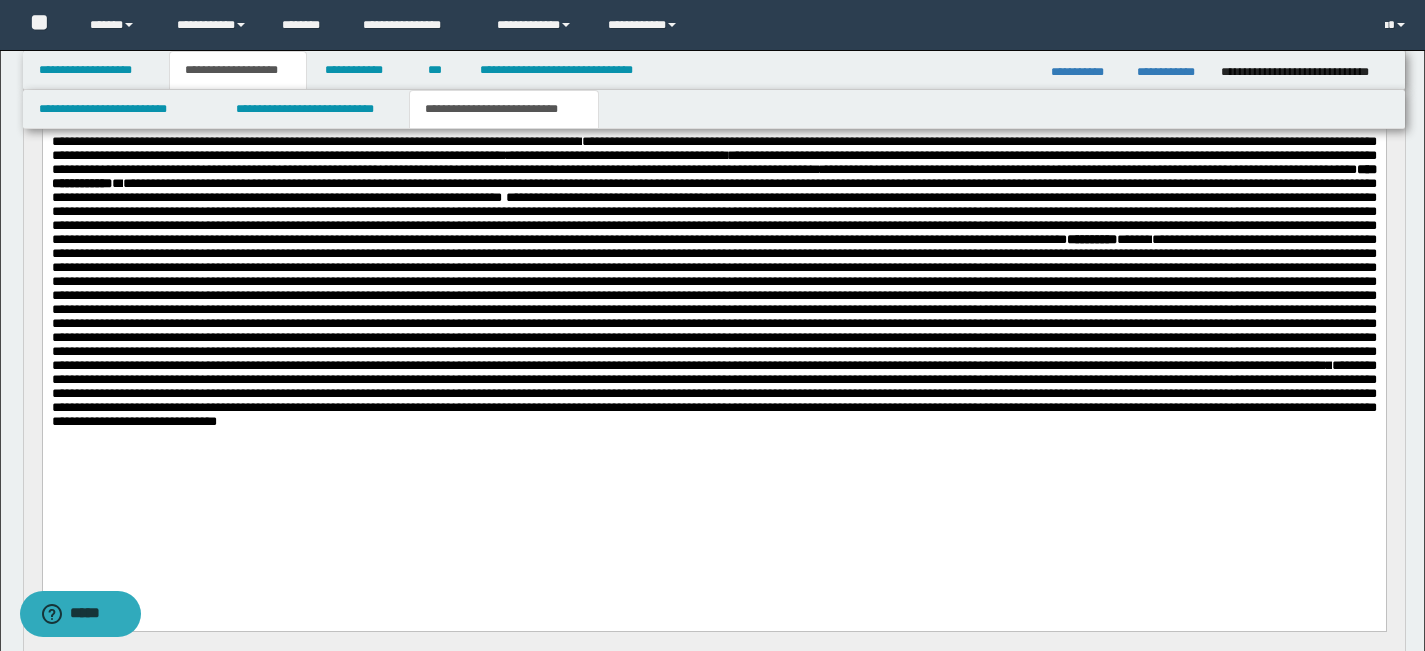 scroll, scrollTop: 375, scrollLeft: 0, axis: vertical 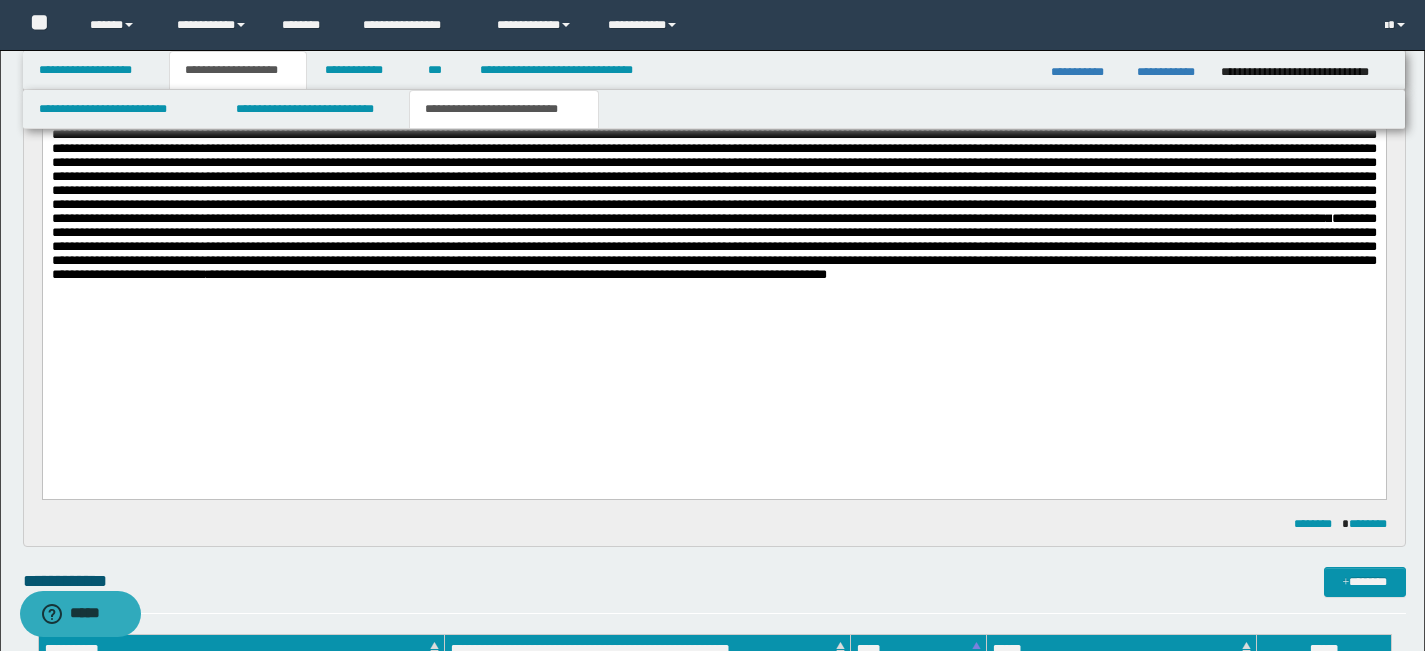 click on "**********" at bounding box center (713, 247) 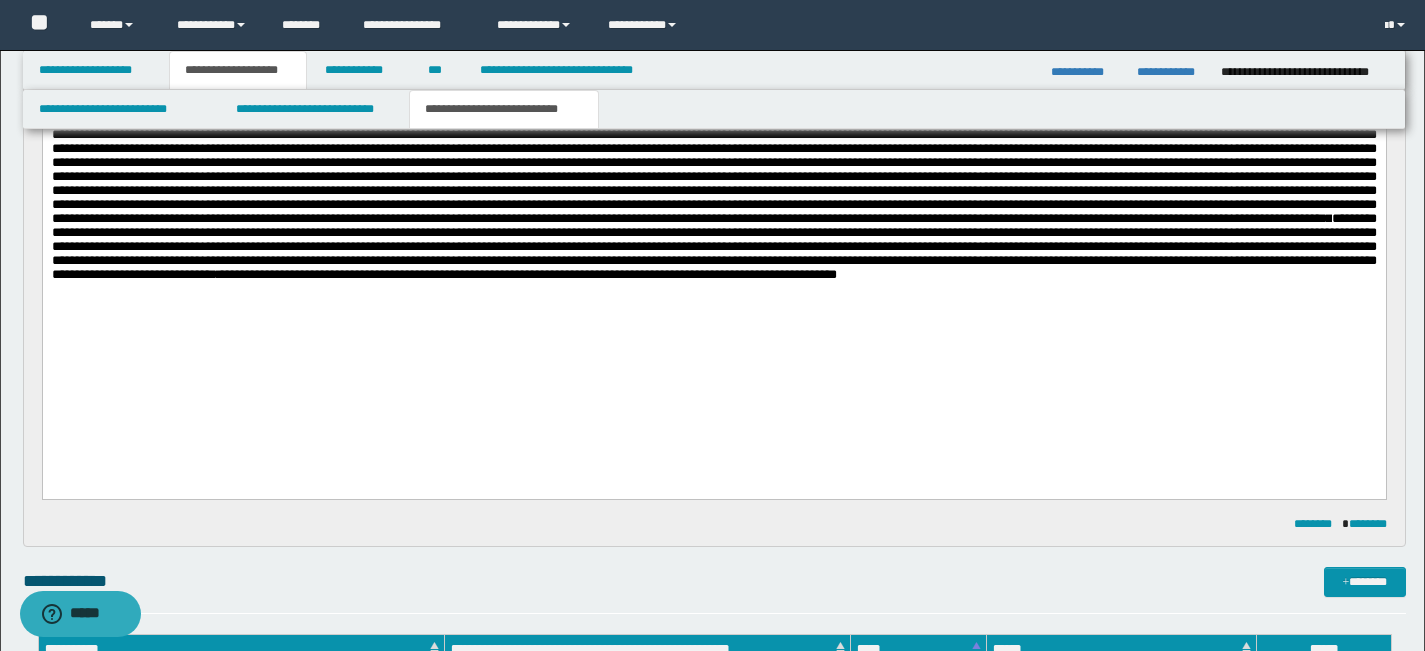 click on "**********" at bounding box center (713, 247) 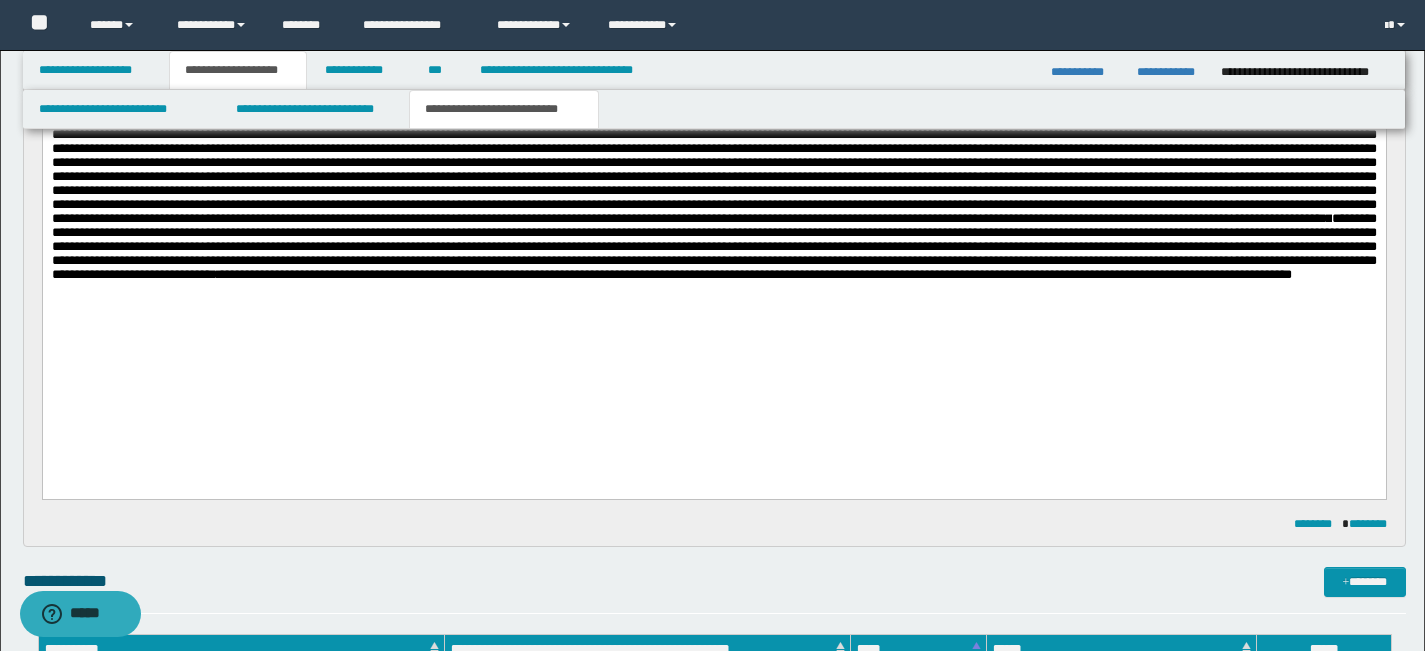 click on "**********" at bounding box center [713, 136] 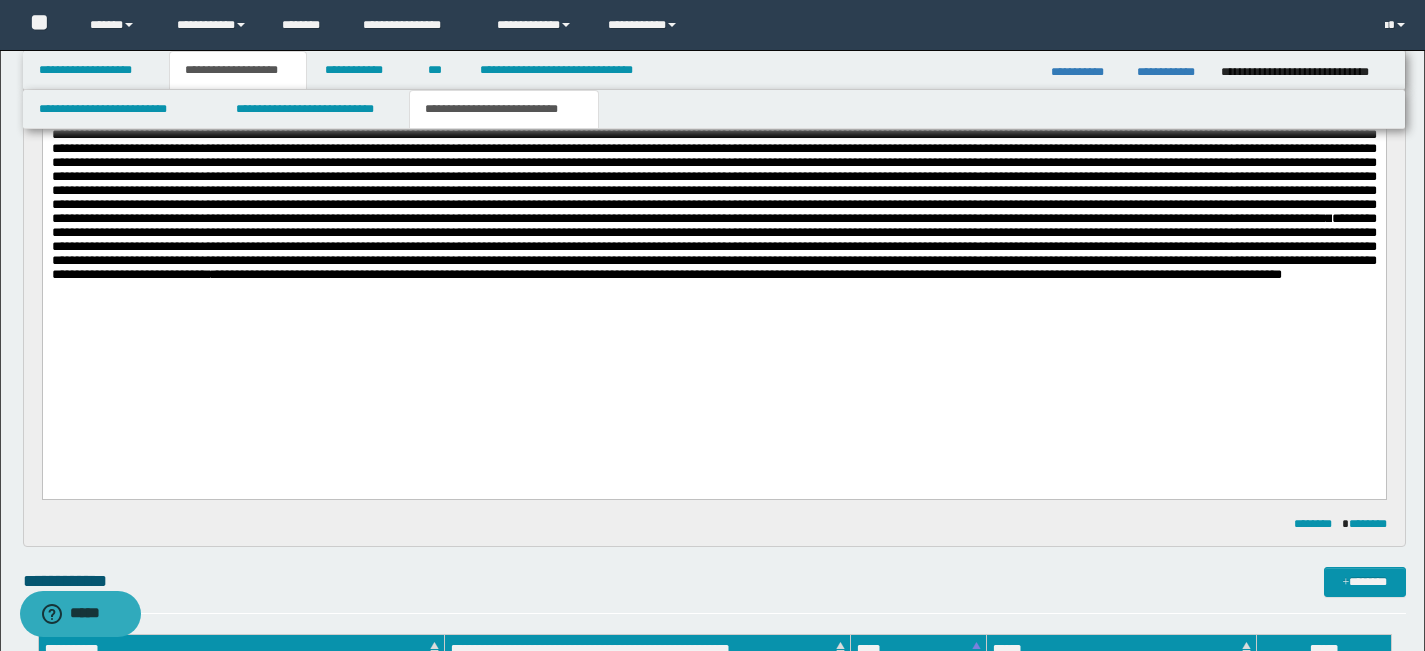 click on "**********" at bounding box center [713, 161] 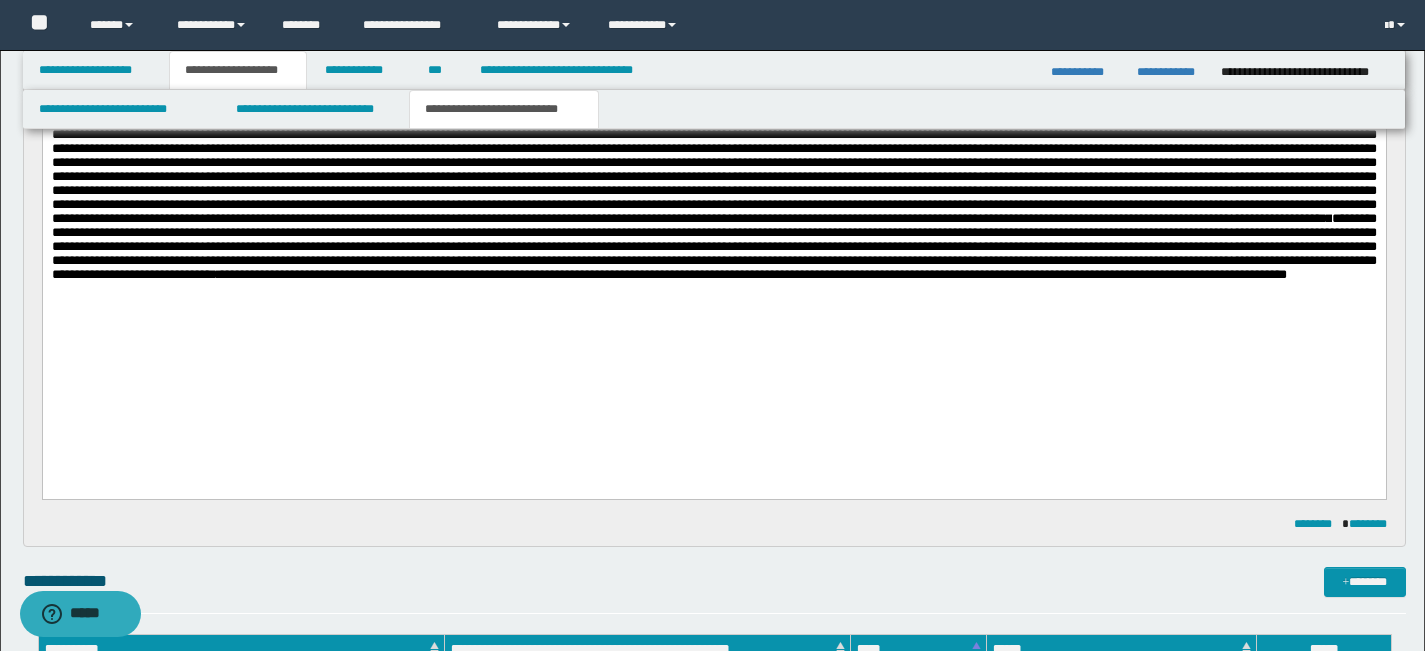 click on "**********" at bounding box center (713, 247) 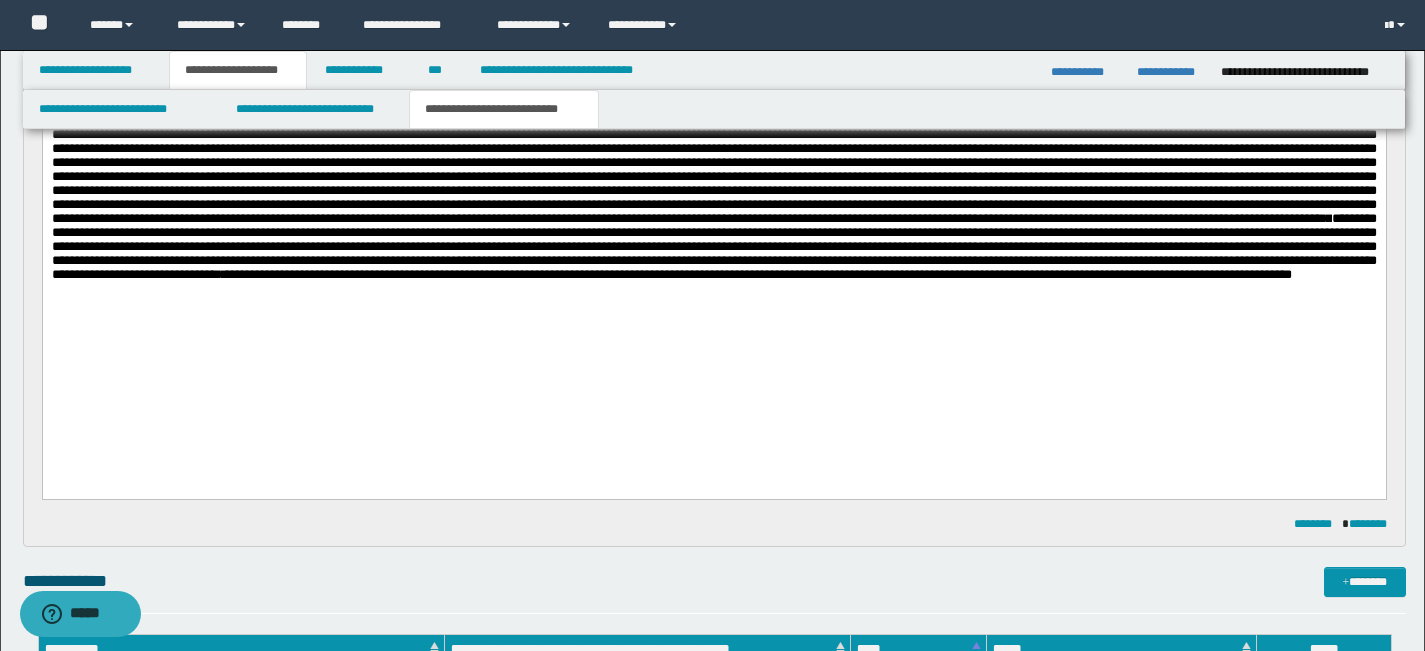 click on "**********" at bounding box center [713, 247] 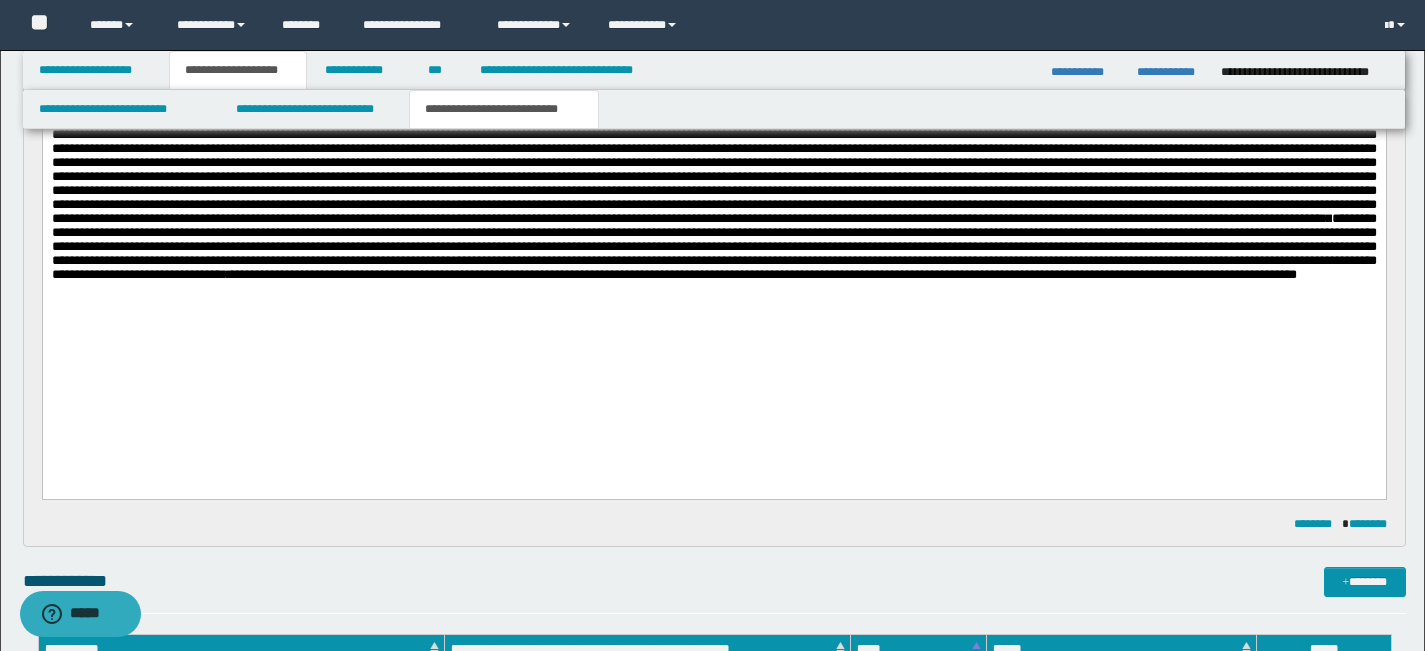 click on "**********" at bounding box center (713, 247) 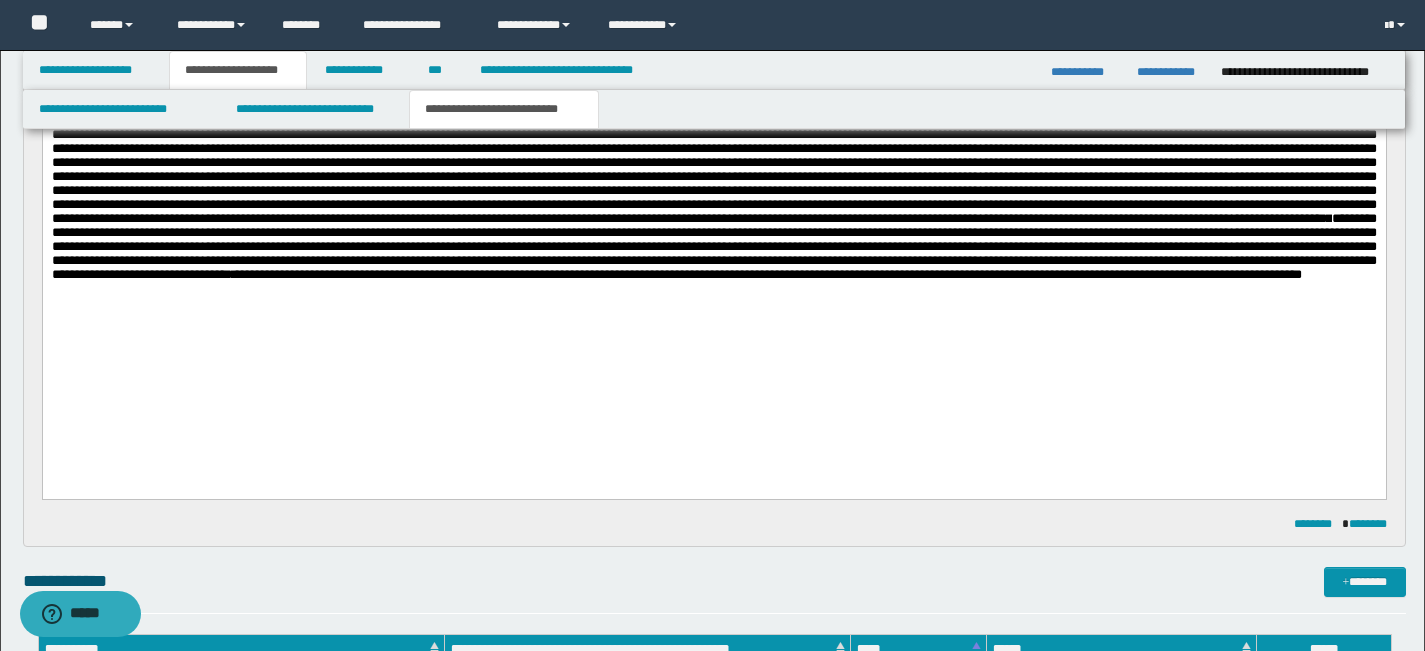 click on "**********" at bounding box center [713, 247] 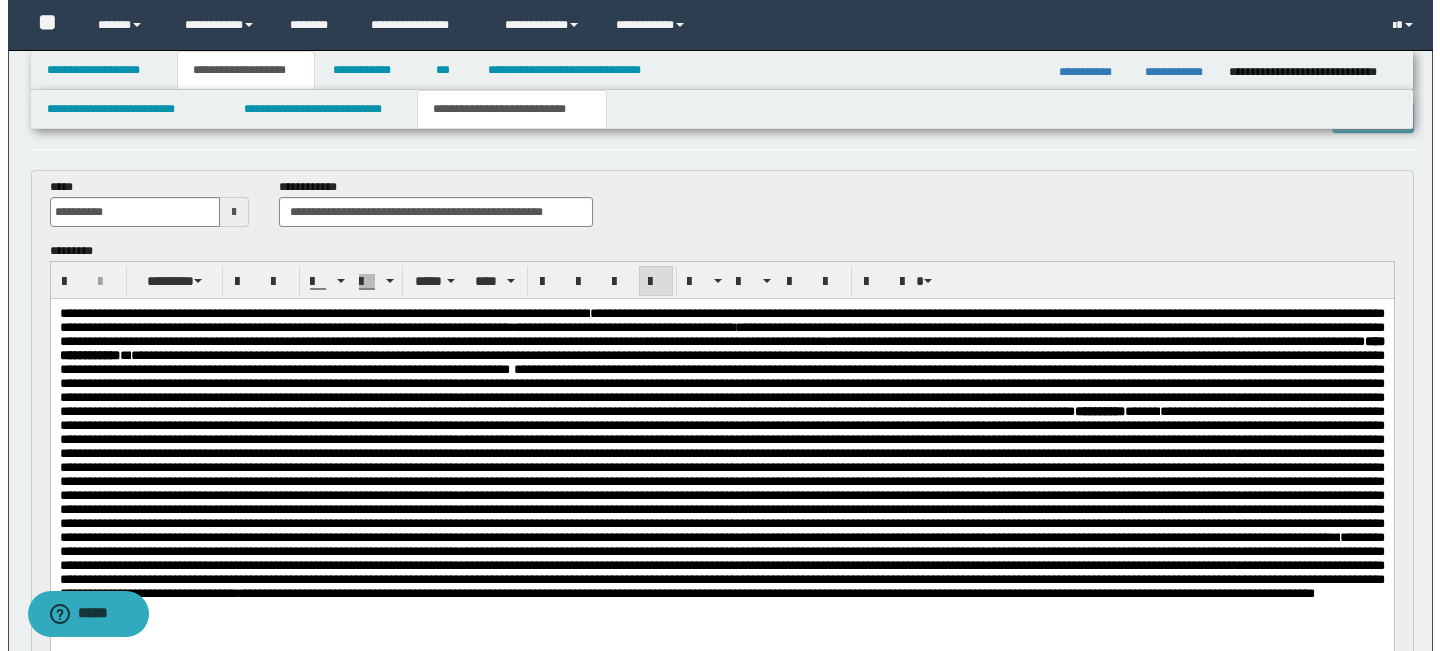 scroll, scrollTop: 0, scrollLeft: 0, axis: both 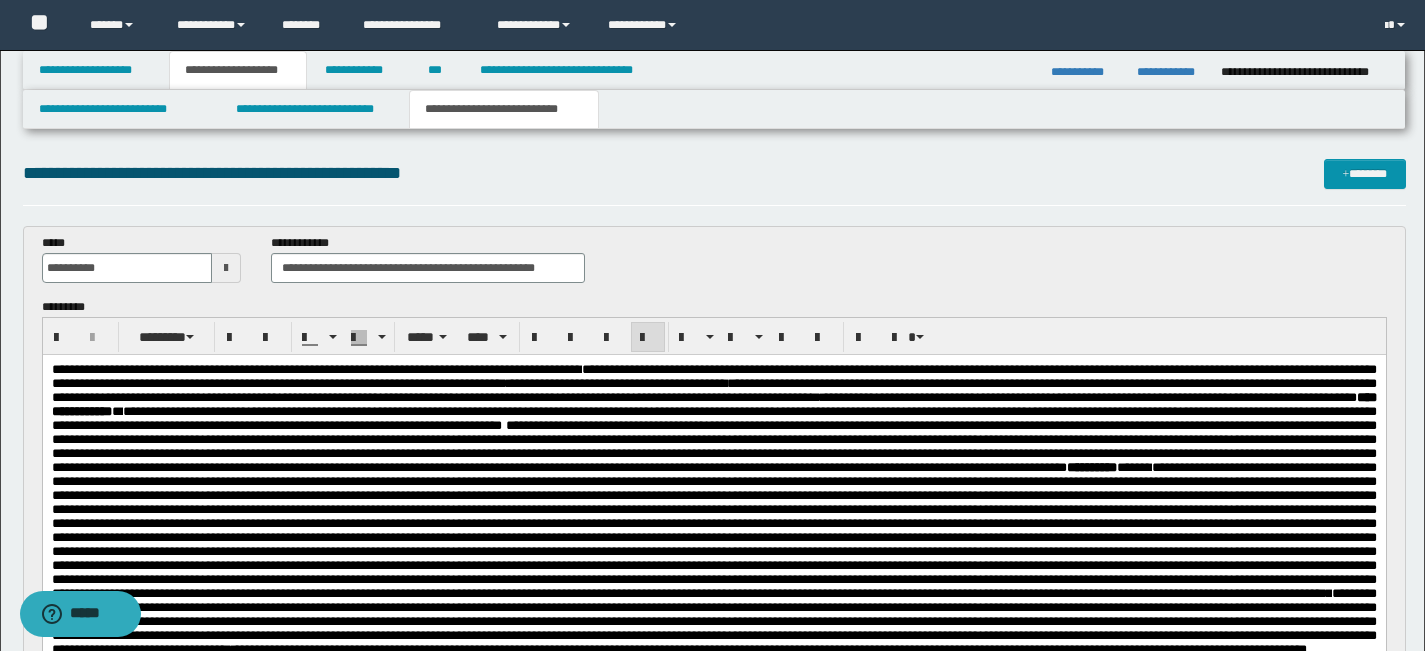 click on "**********" at bounding box center [713, 376] 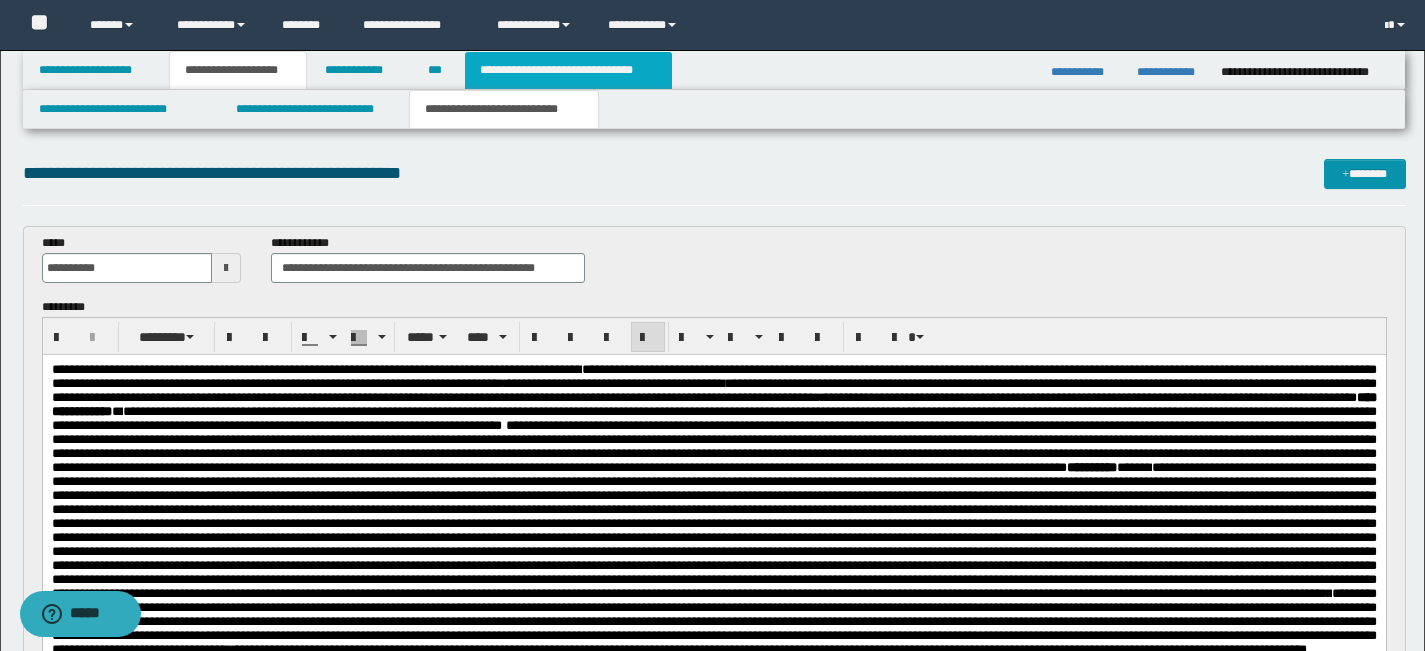click on "**********" at bounding box center (568, 70) 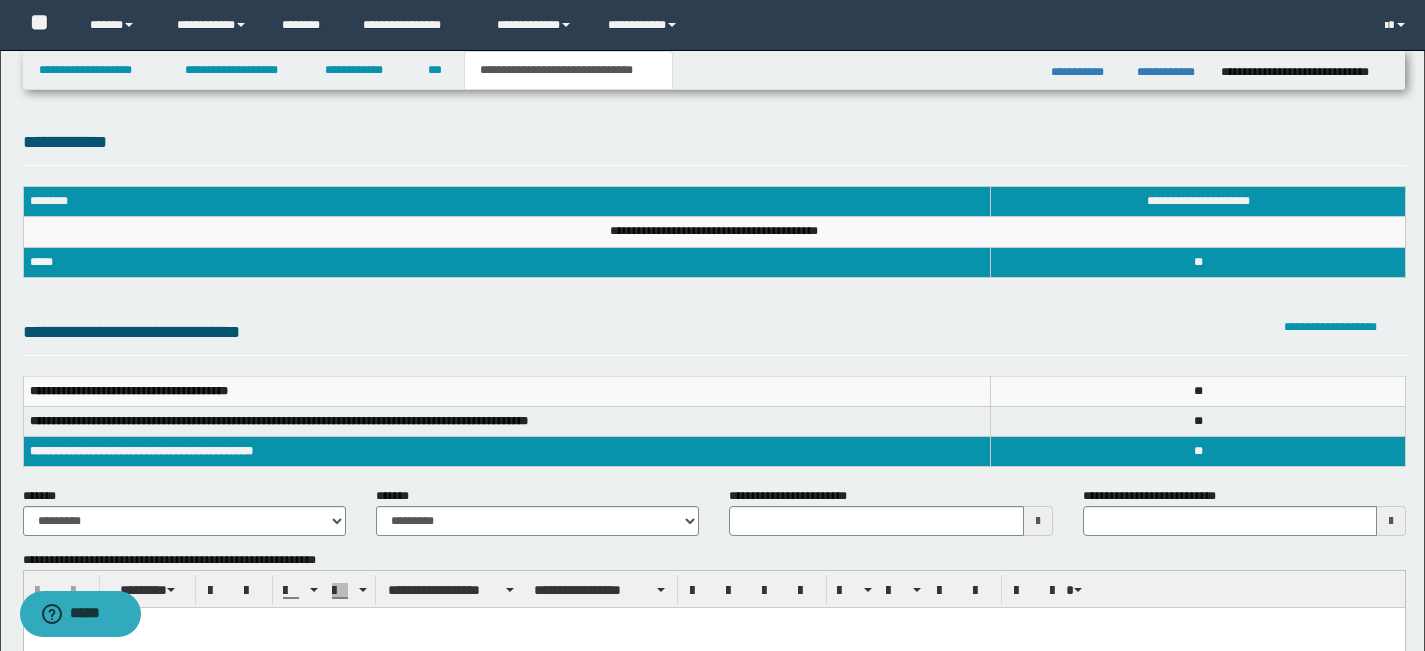 scroll, scrollTop: 889, scrollLeft: 0, axis: vertical 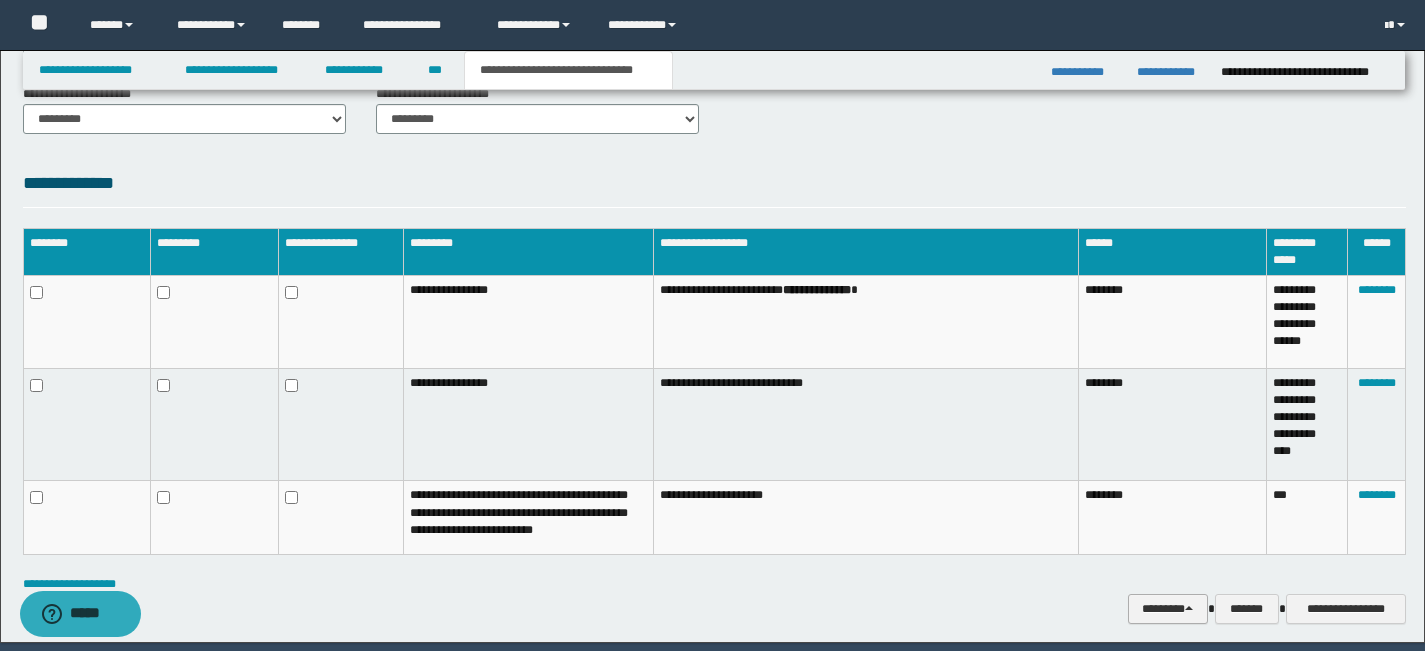 click on "********" at bounding box center [1168, 609] 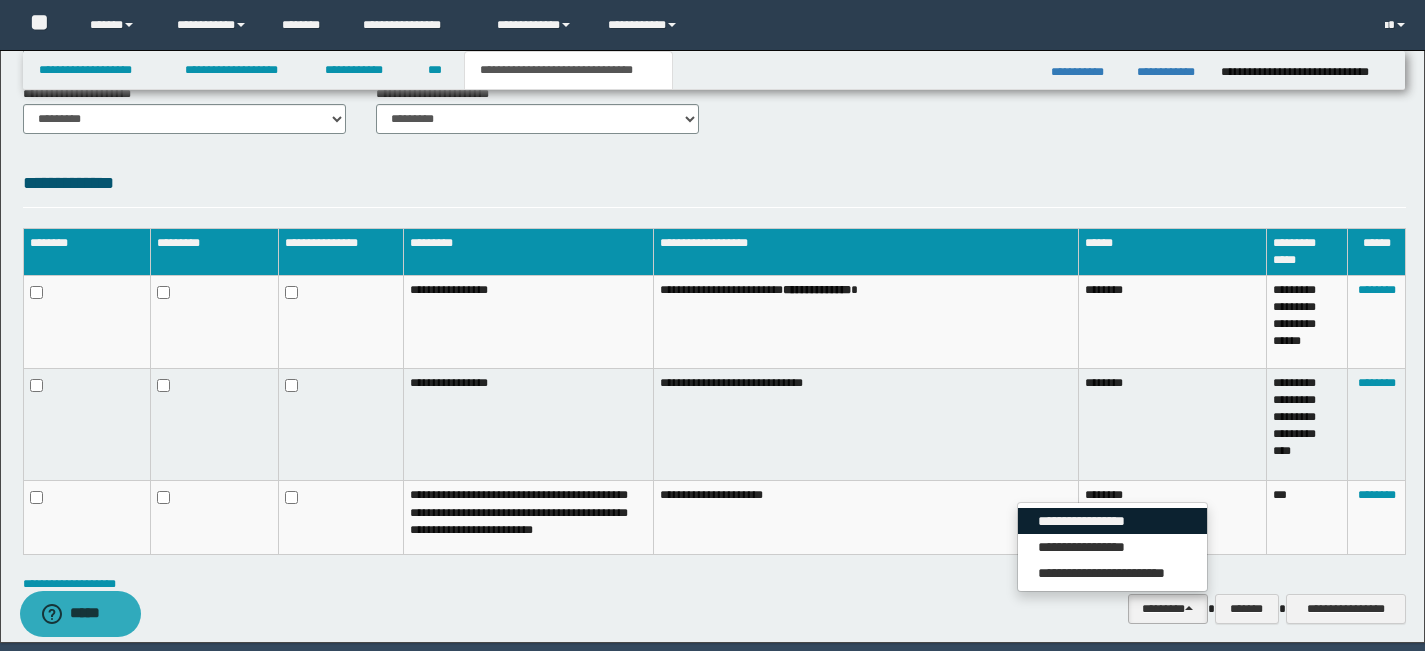 click on "**********" at bounding box center [1112, 521] 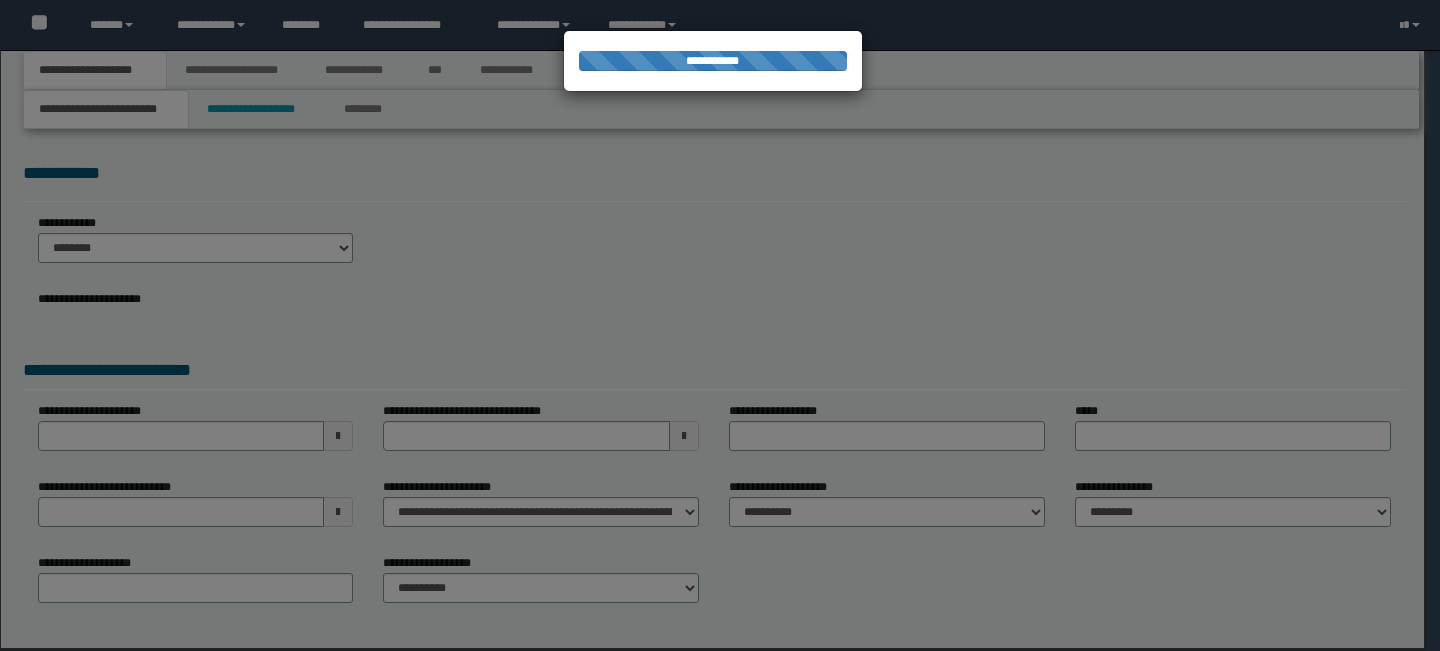 scroll, scrollTop: 0, scrollLeft: 0, axis: both 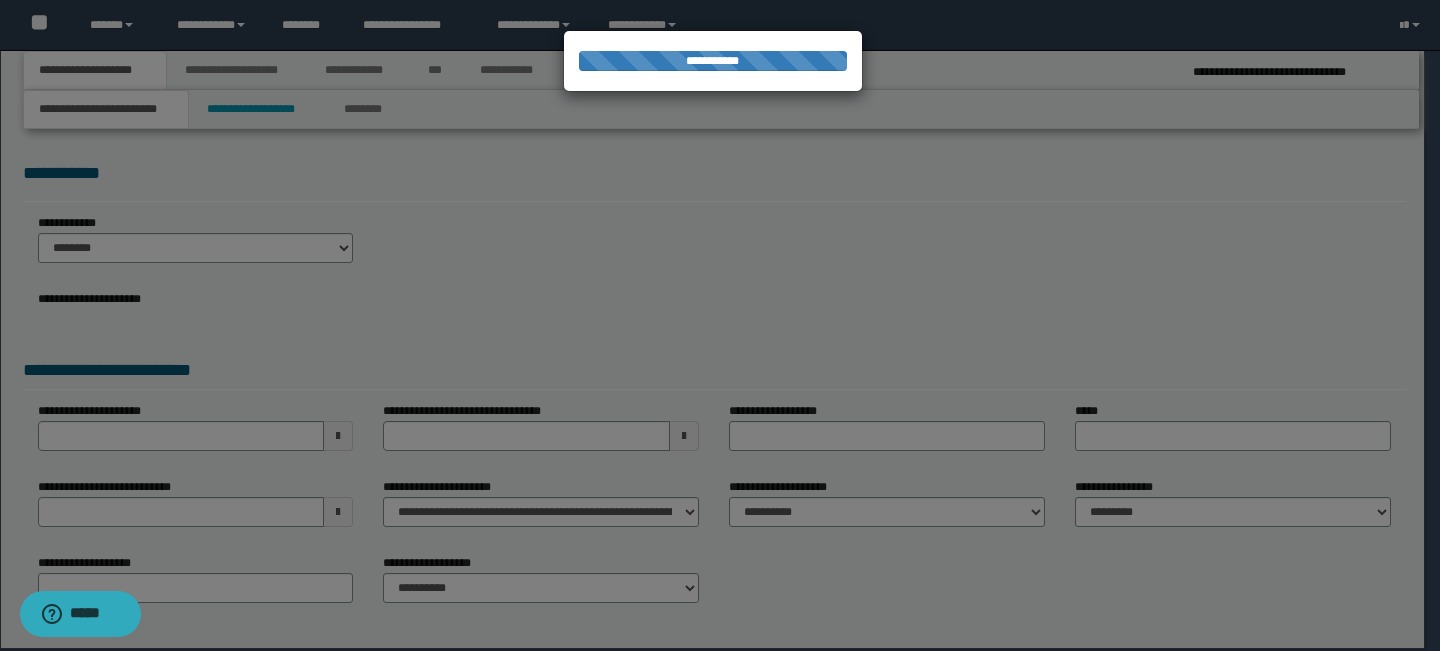 type on "**********" 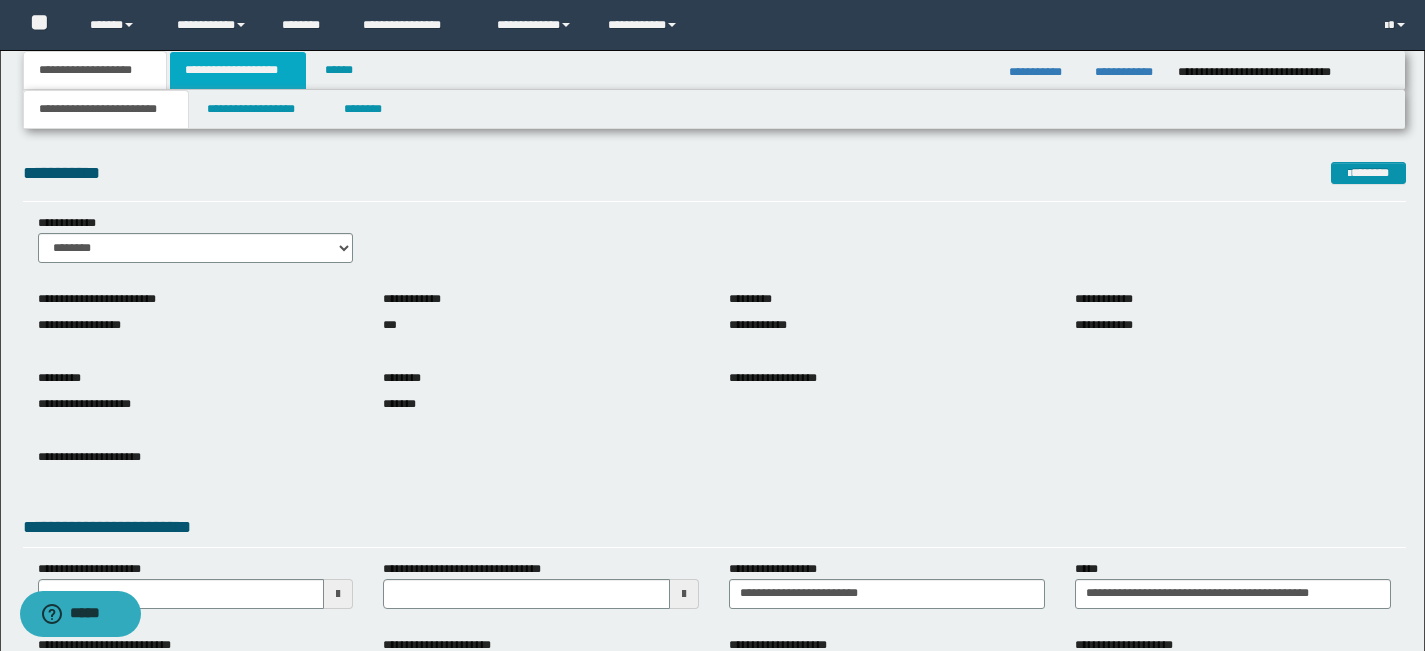 click on "**********" at bounding box center (238, 70) 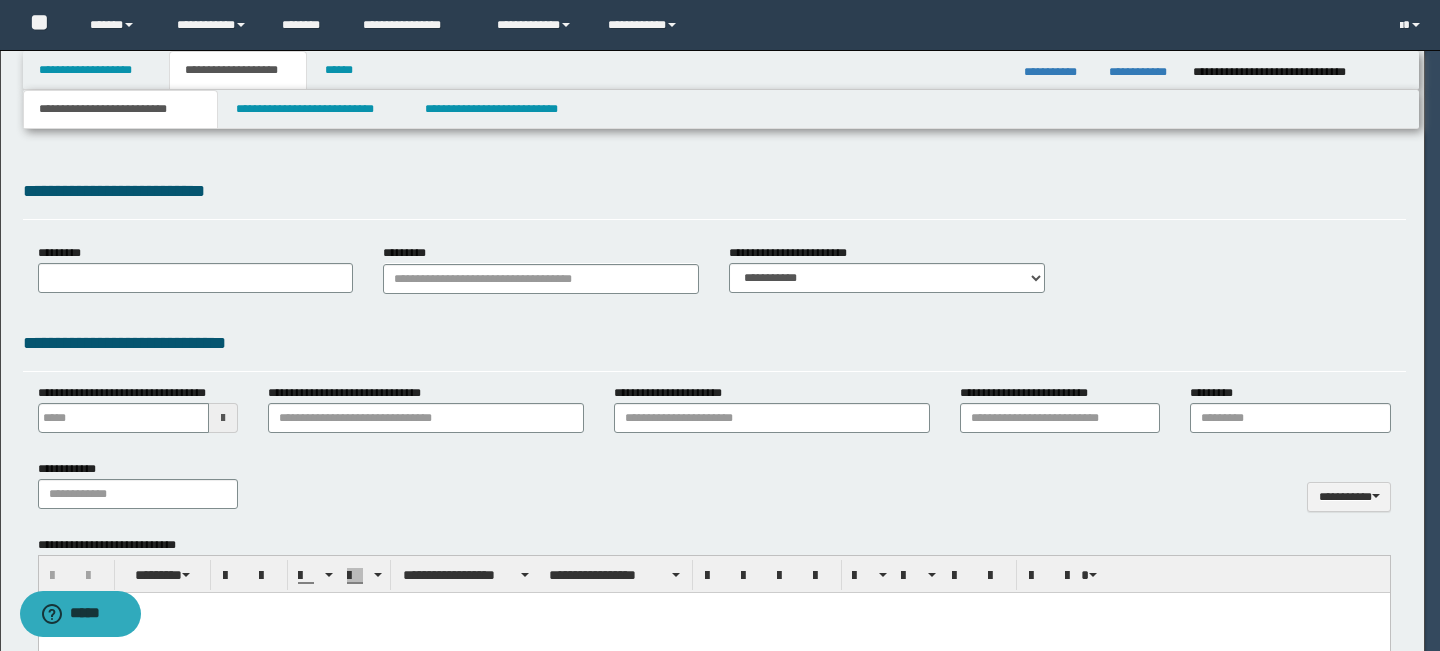 type on "**********" 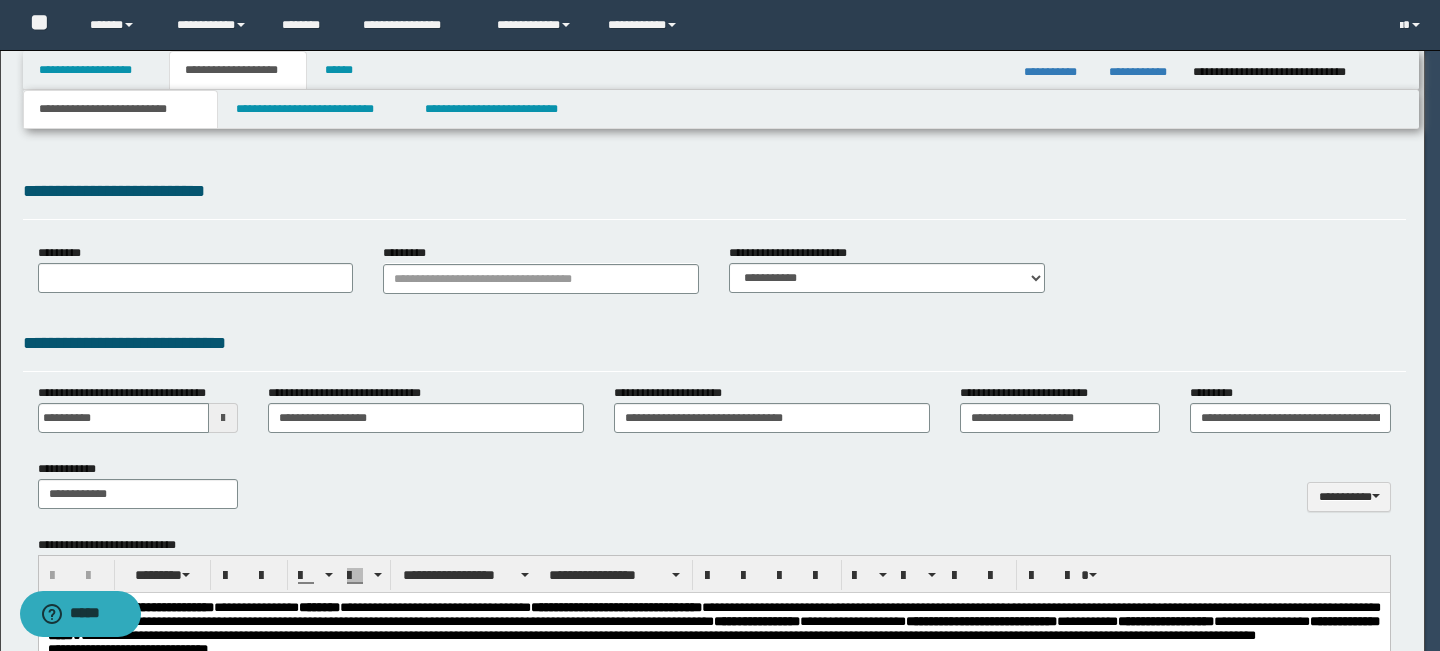 scroll, scrollTop: 0, scrollLeft: 0, axis: both 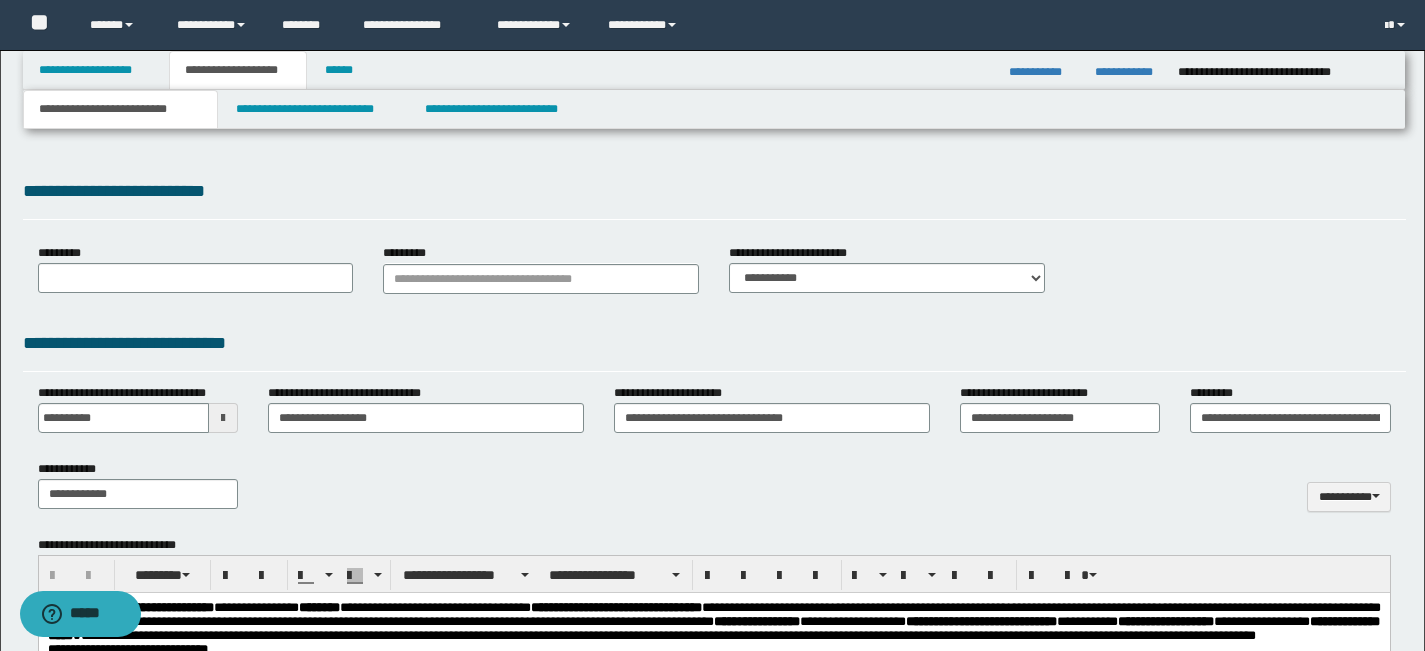 type on "**********" 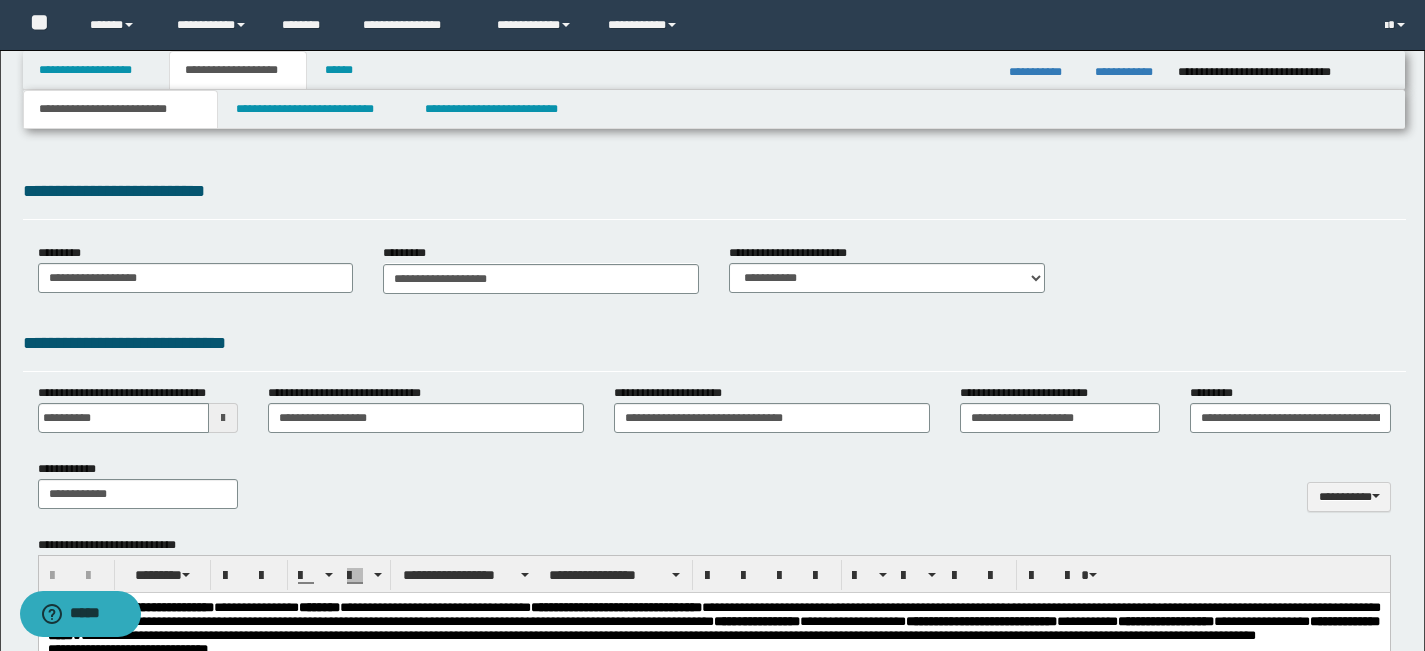 type on "***" 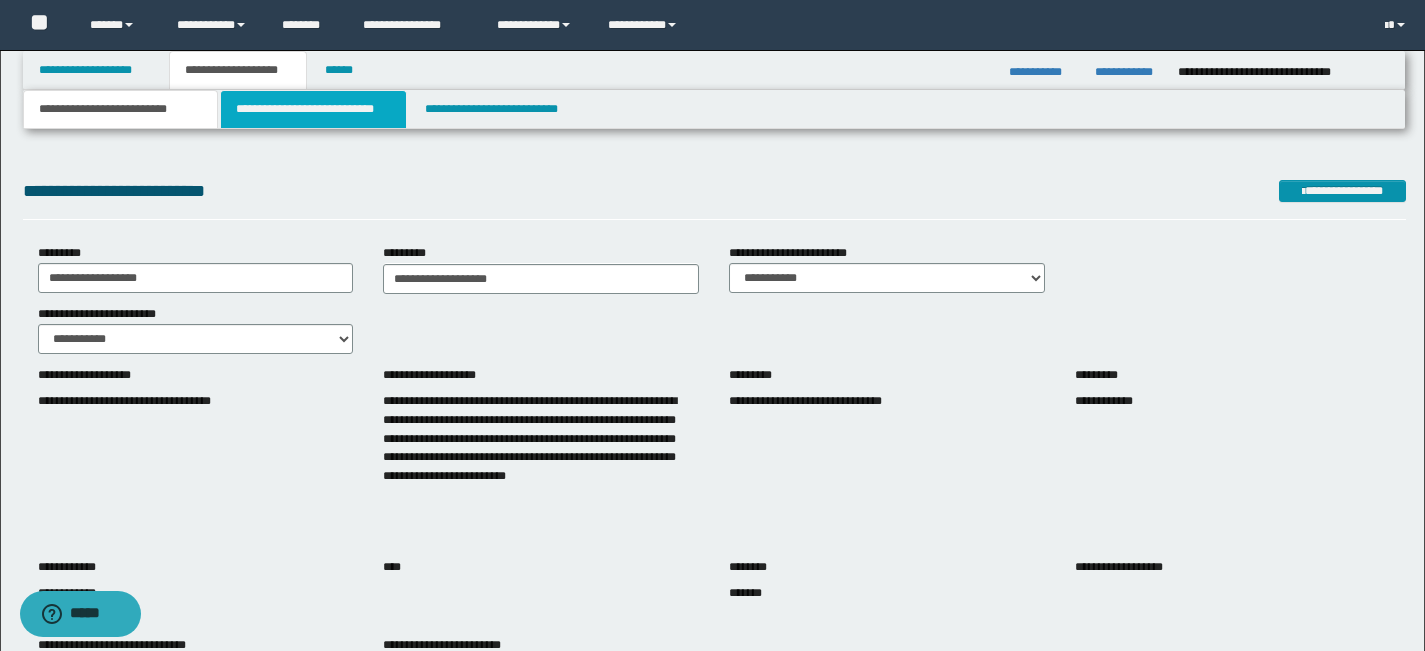 click on "**********" at bounding box center [314, 109] 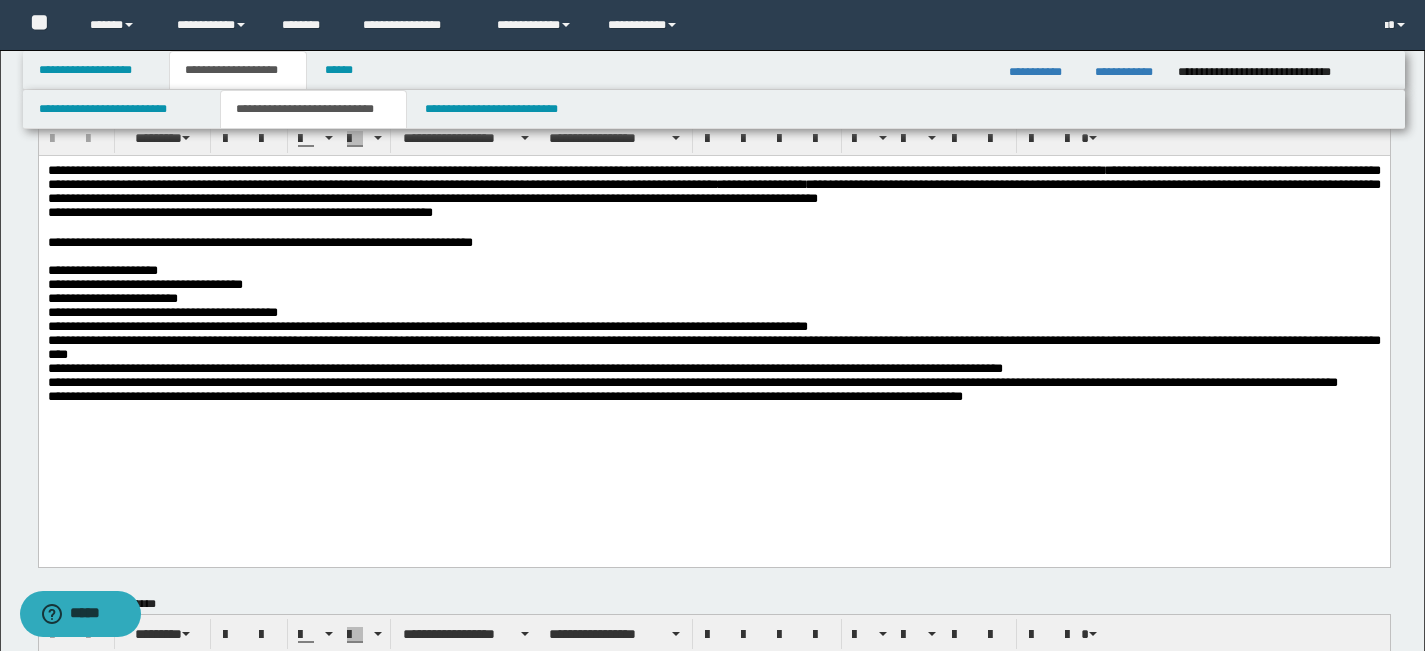 scroll, scrollTop: 60, scrollLeft: 0, axis: vertical 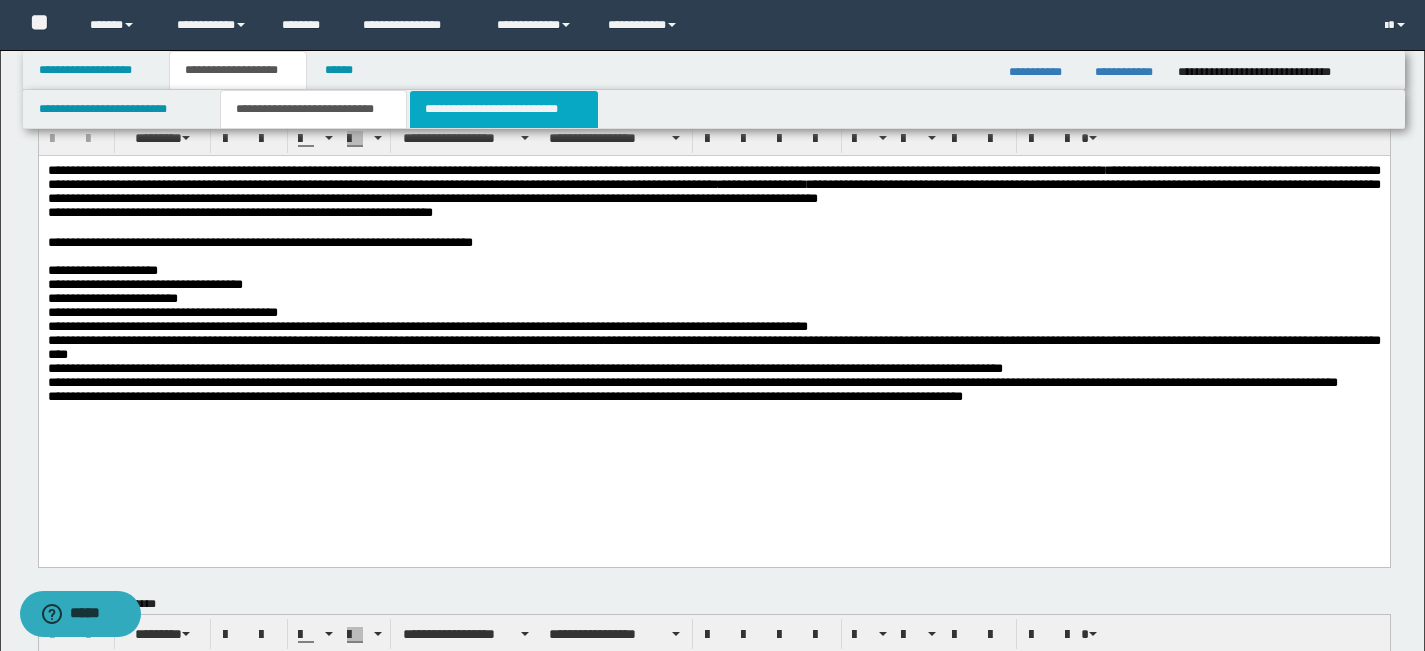 click on "**********" at bounding box center (504, 109) 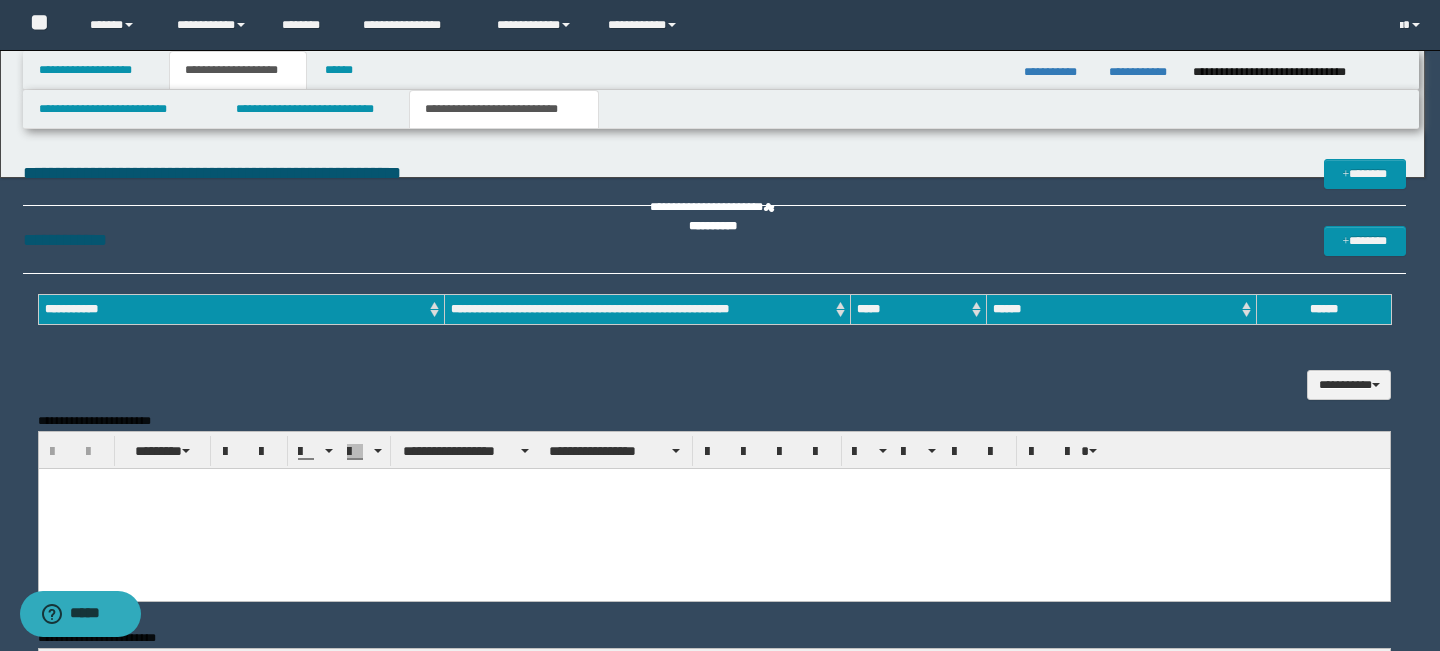 scroll, scrollTop: 0, scrollLeft: 0, axis: both 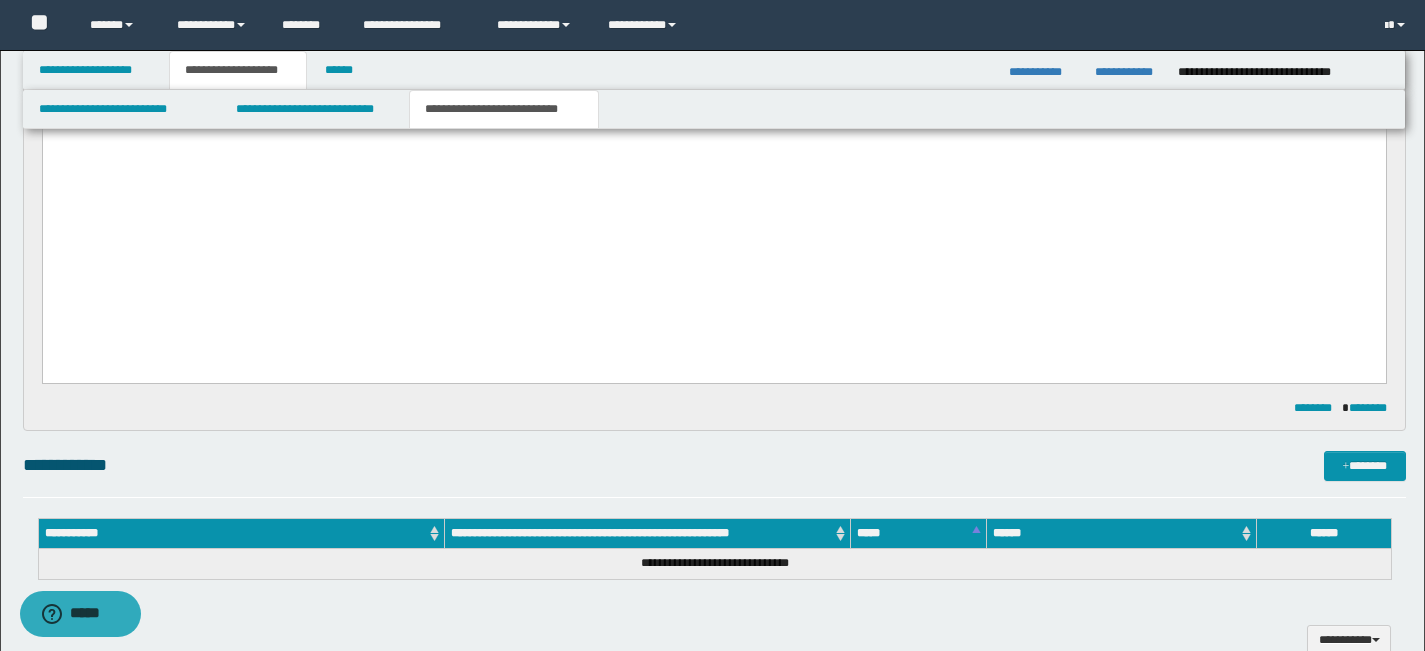 click on "**********" at bounding box center [713, 116] 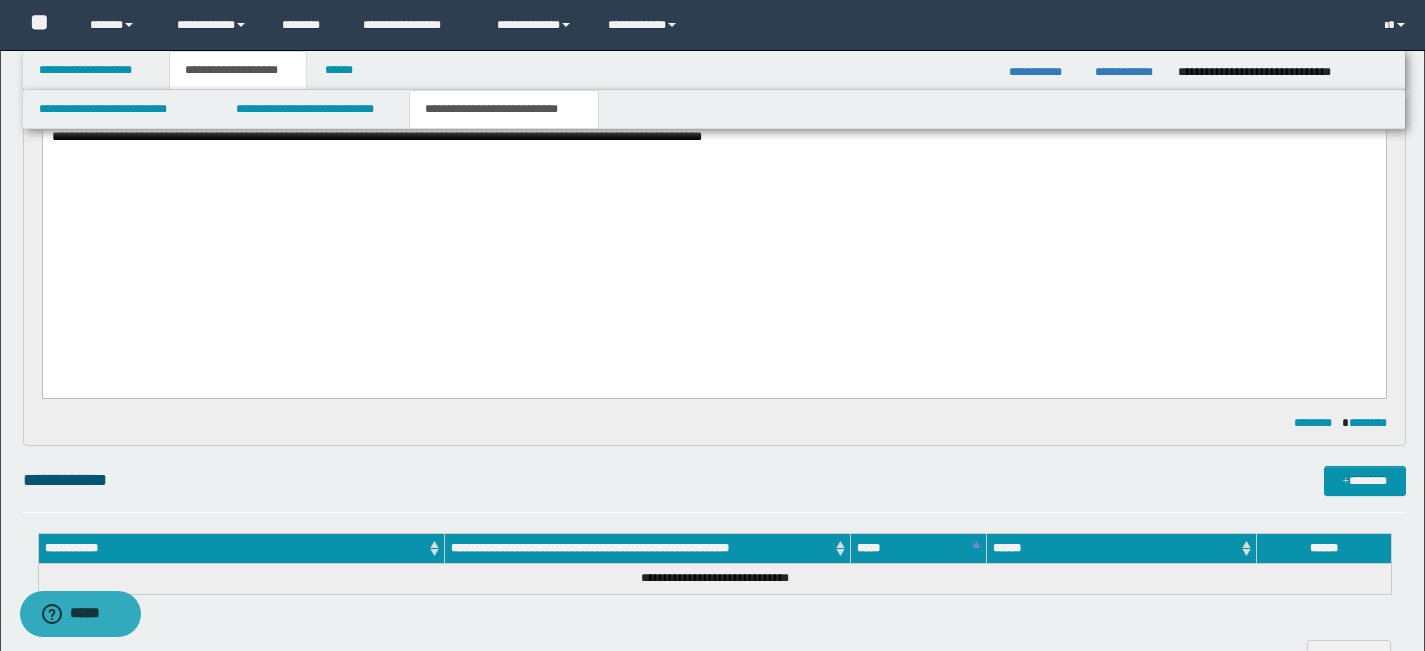 click on "**********" at bounding box center [713, 123] 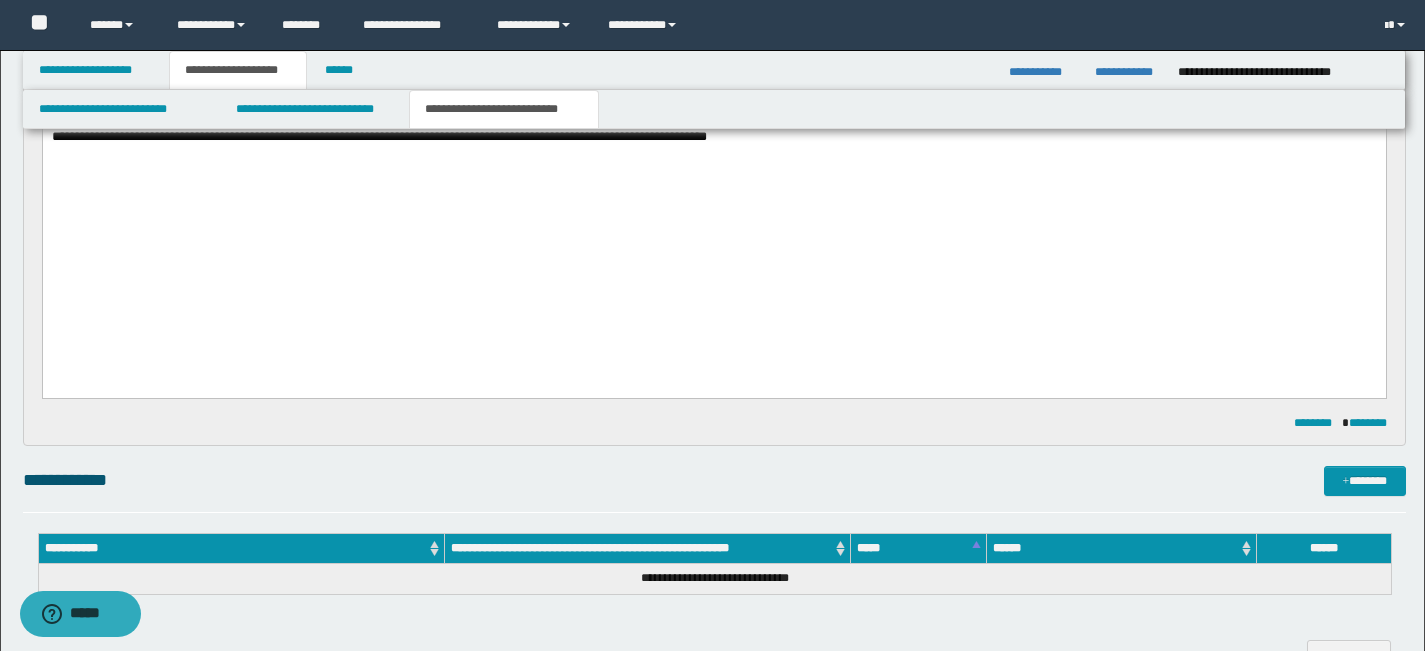 click on "**********" at bounding box center [713, -30] 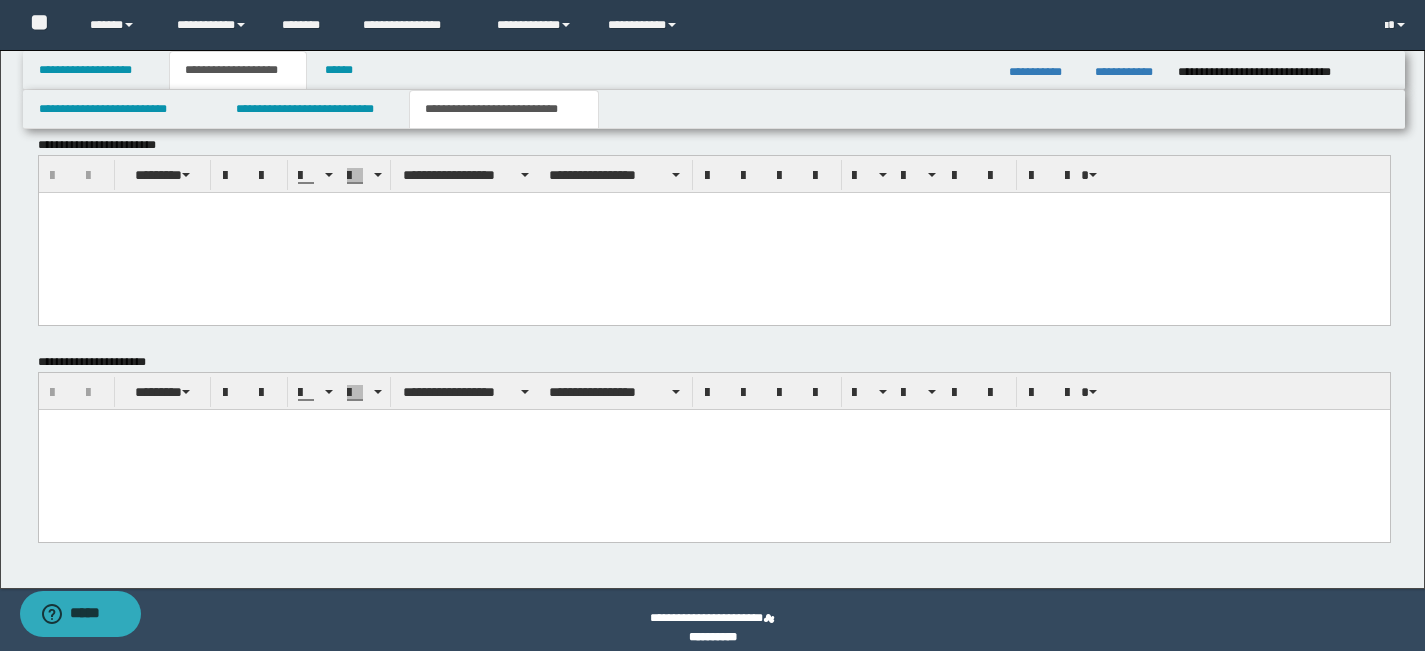 scroll, scrollTop: 1347, scrollLeft: 0, axis: vertical 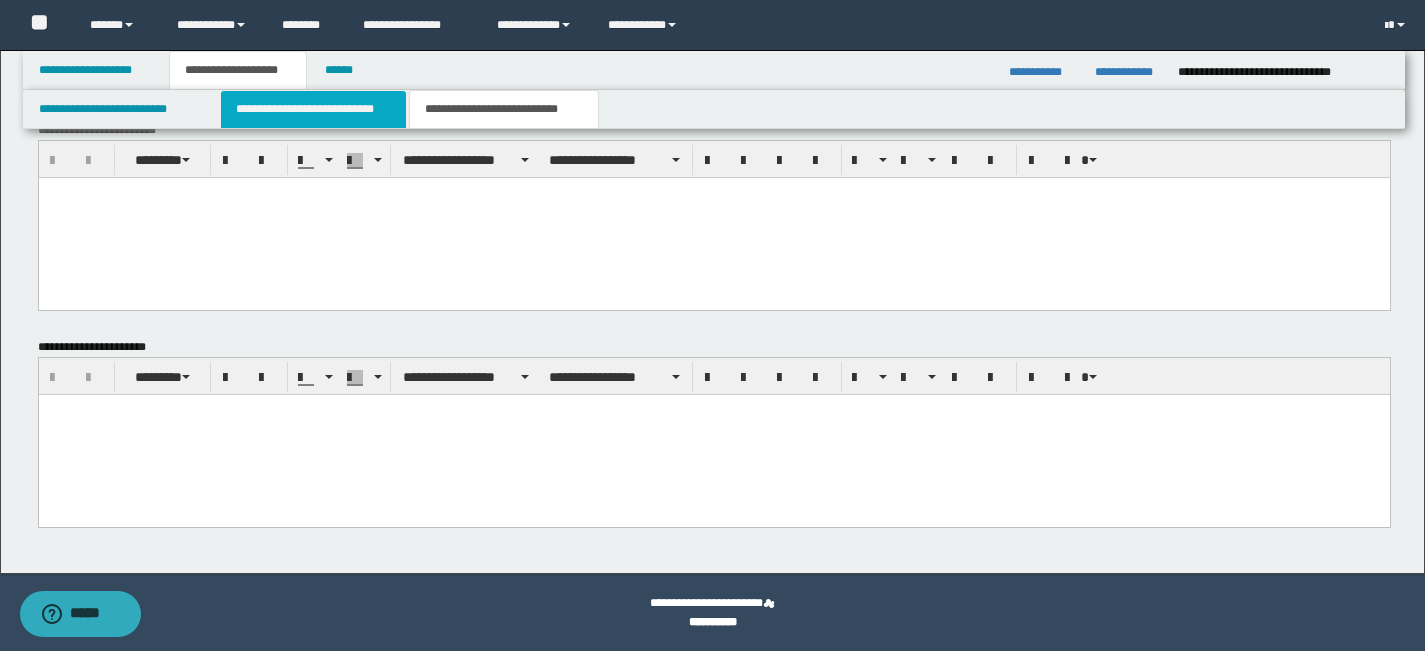 click on "**********" at bounding box center (314, 109) 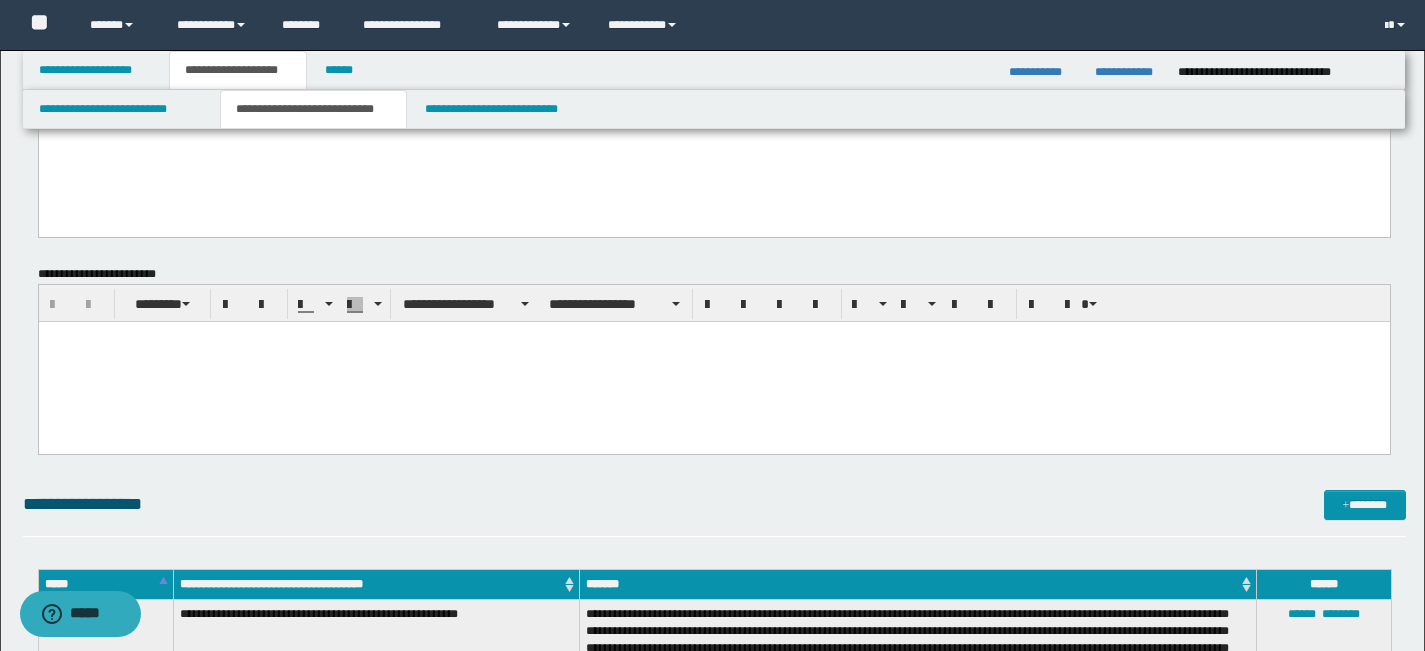 scroll, scrollTop: 0, scrollLeft: 0, axis: both 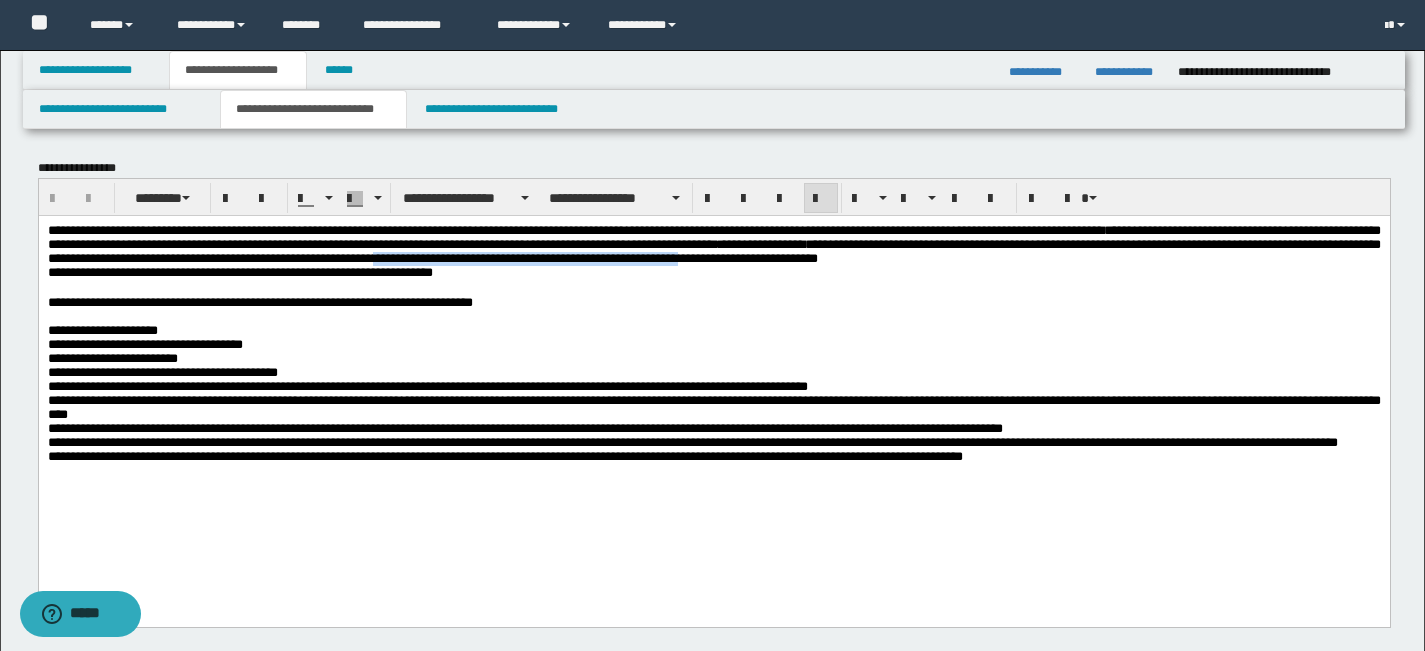 drag, startPoint x: 1079, startPoint y: 265, endPoint x: 96, endPoint y: 280, distance: 983.11444 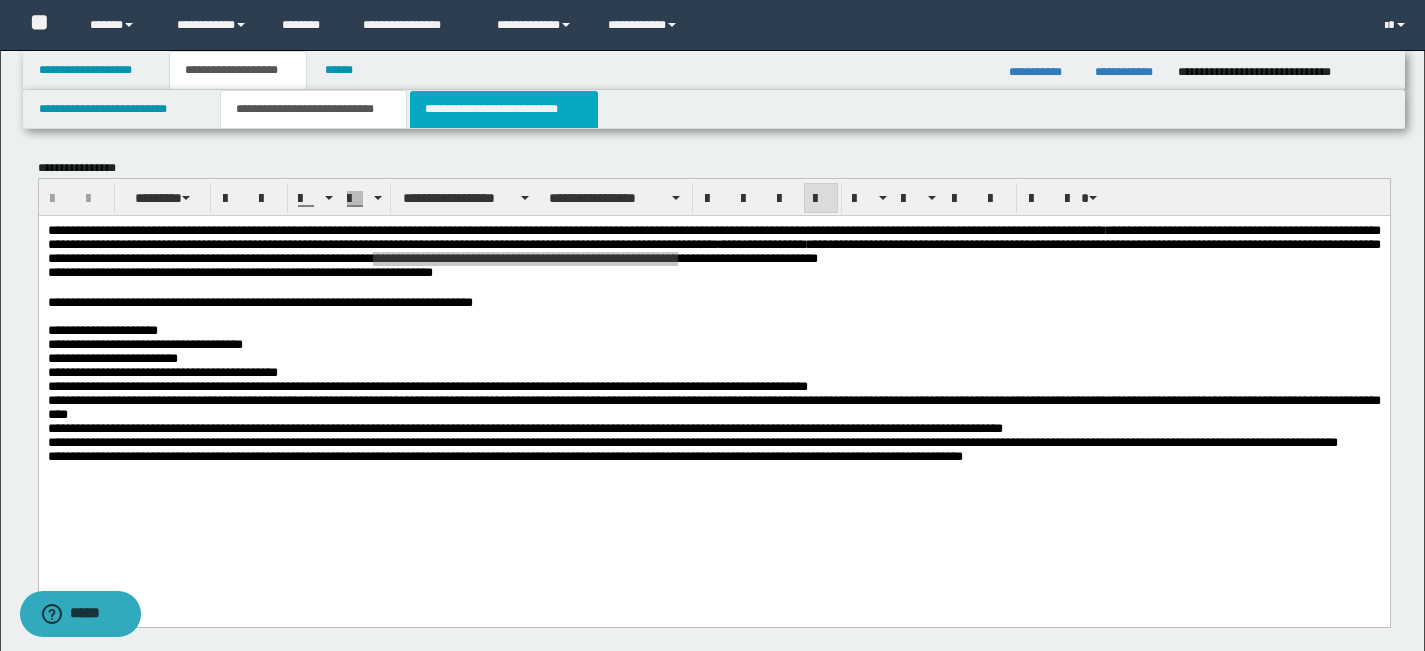 click on "**********" at bounding box center [504, 109] 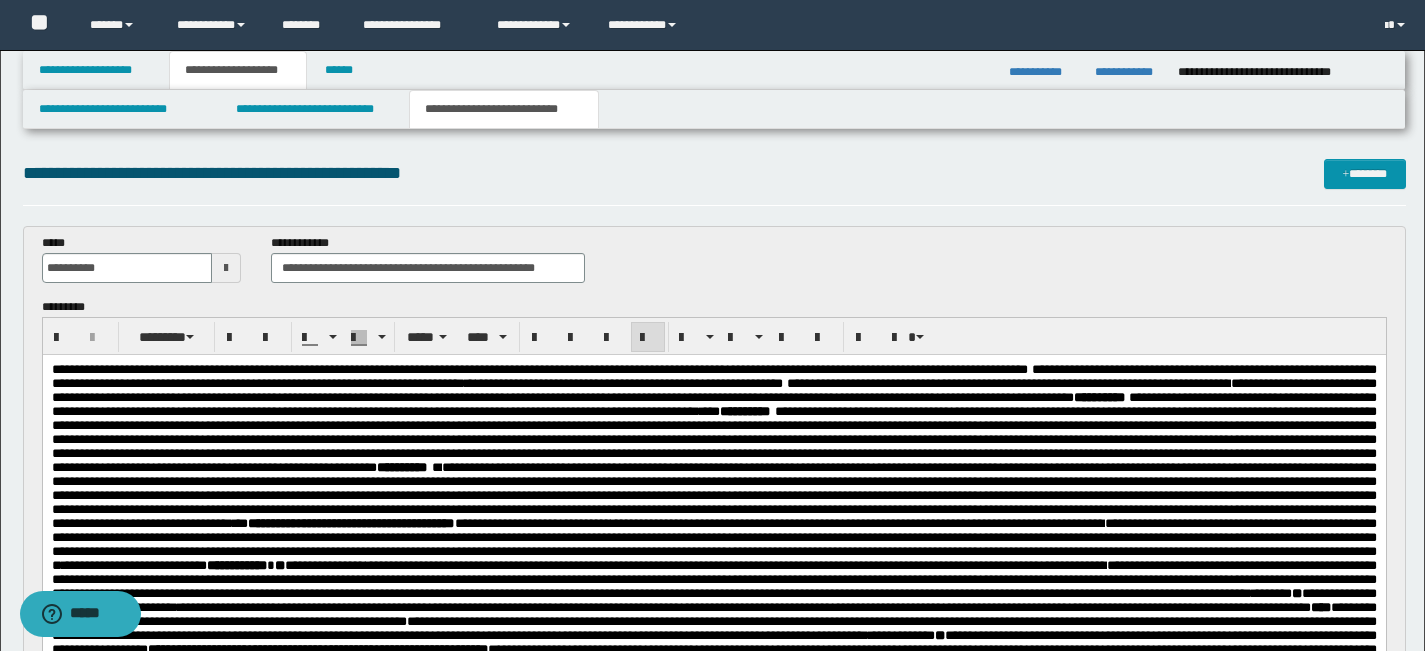 scroll, scrollTop: 596, scrollLeft: 0, axis: vertical 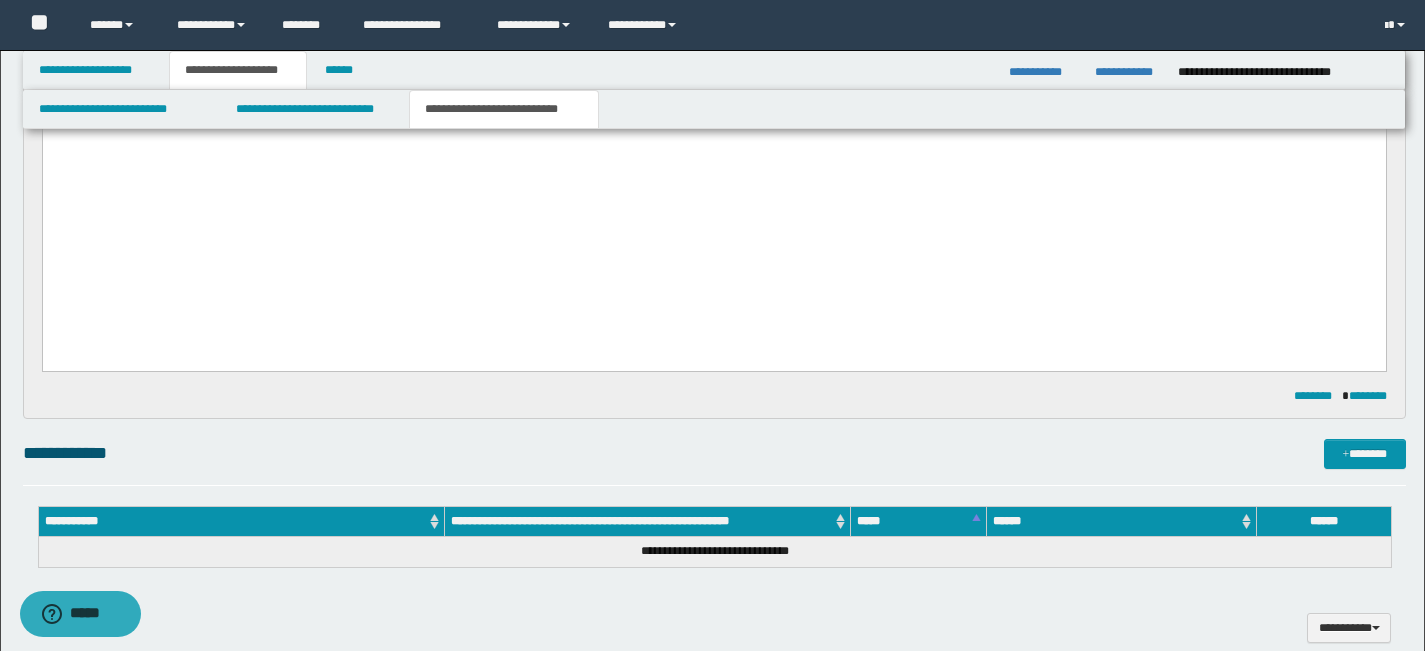 click on "**********" at bounding box center (713, -57) 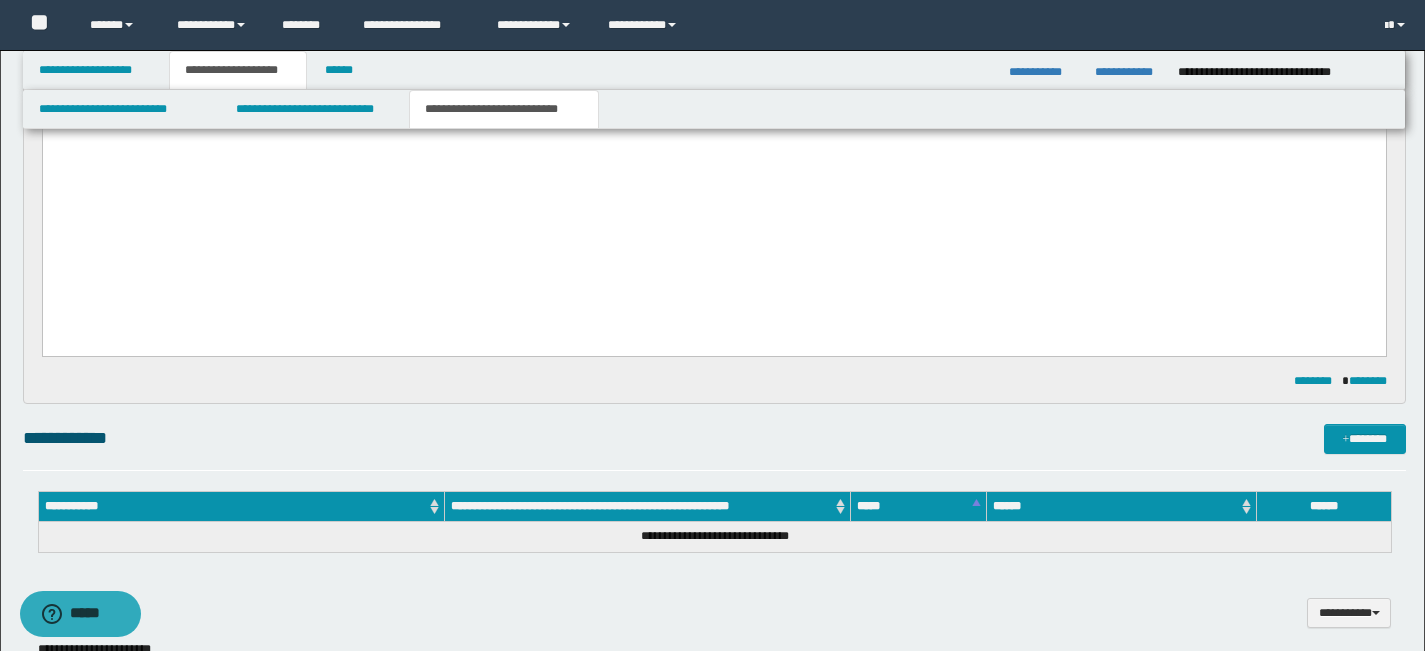 click on "**********" at bounding box center (713, -24) 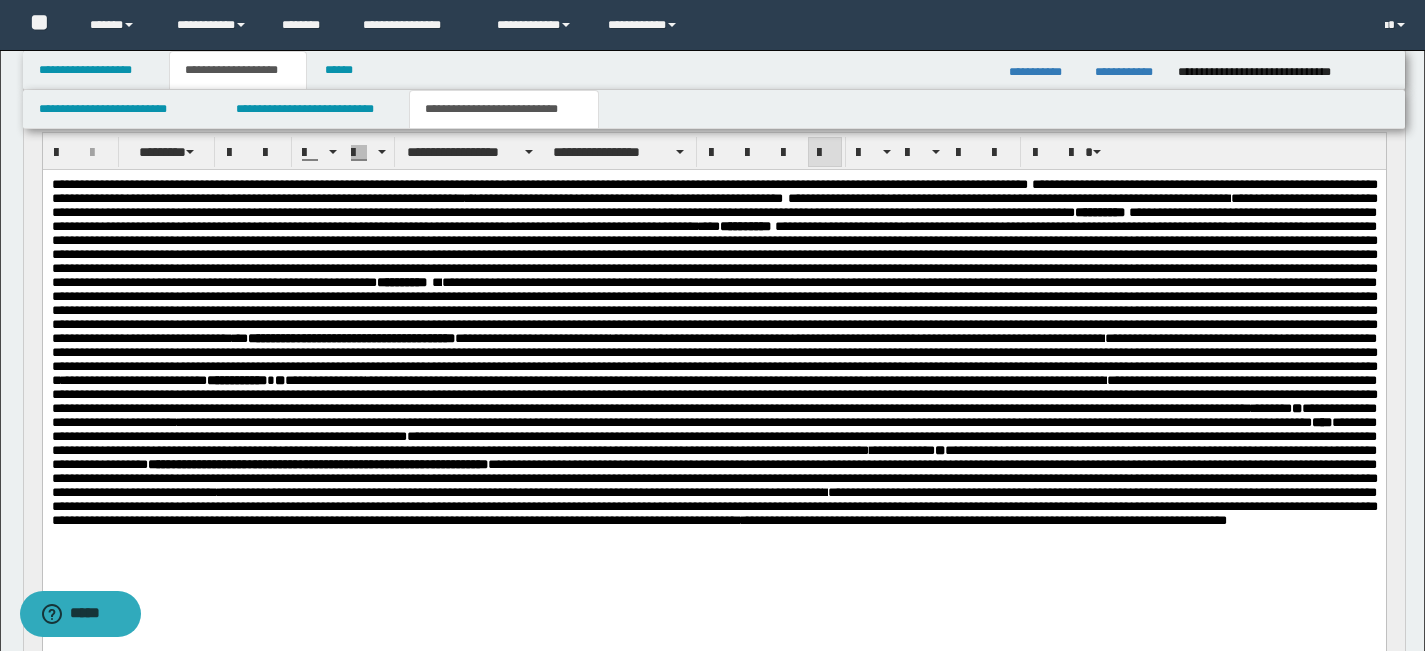 scroll, scrollTop: 184, scrollLeft: 0, axis: vertical 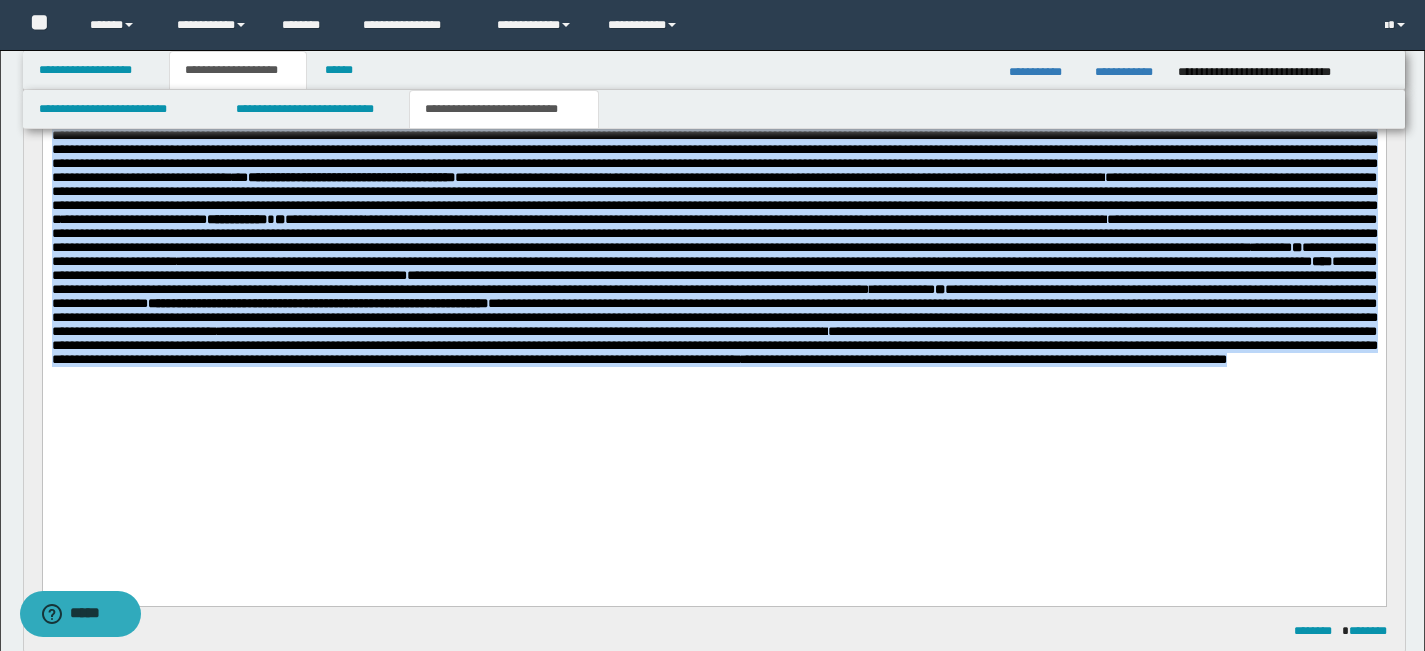 drag, startPoint x: 50, startPoint y: 25, endPoint x: 629, endPoint y: 619, distance: 829.5041 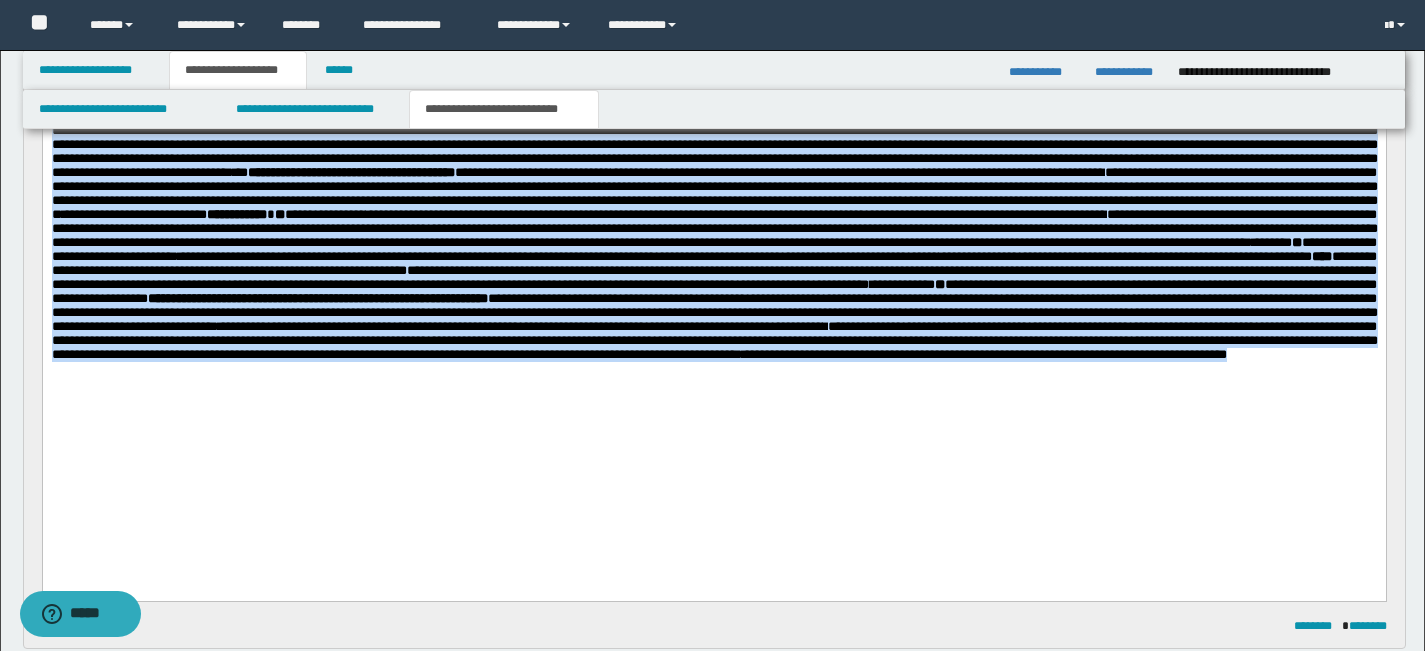 copy on "**********" 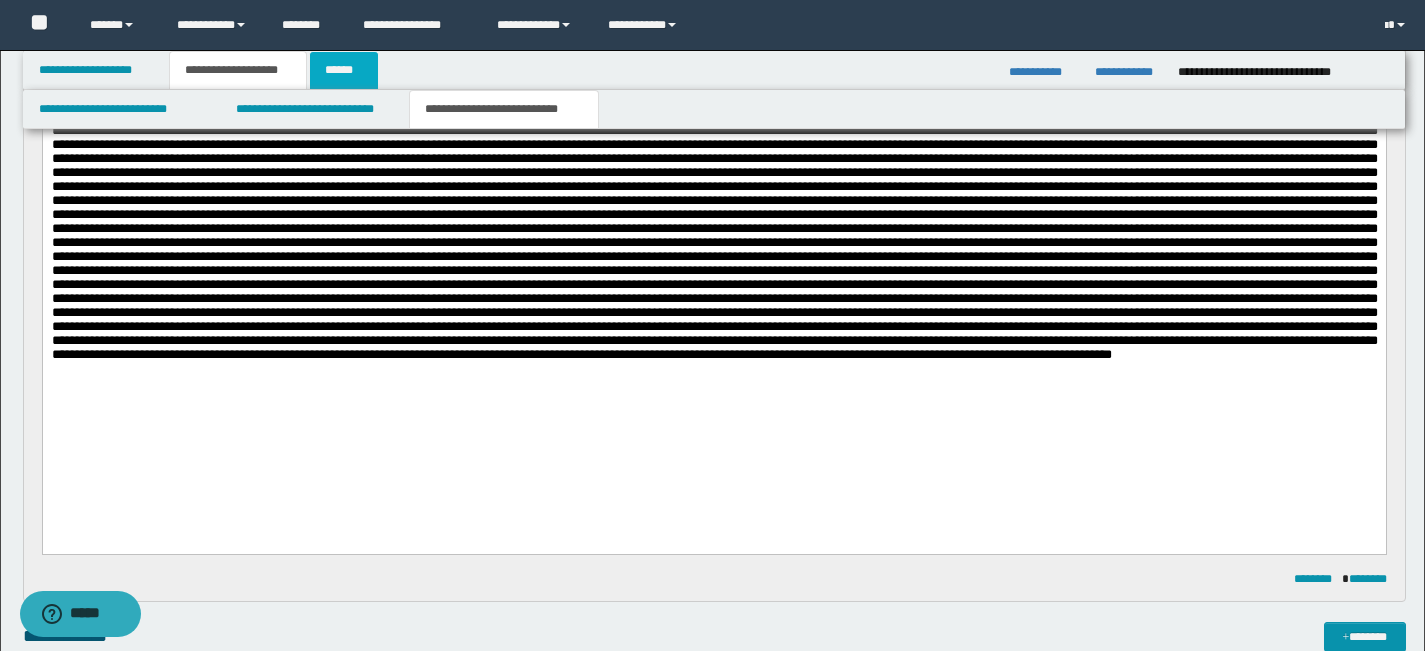 click on "******" at bounding box center (344, 70) 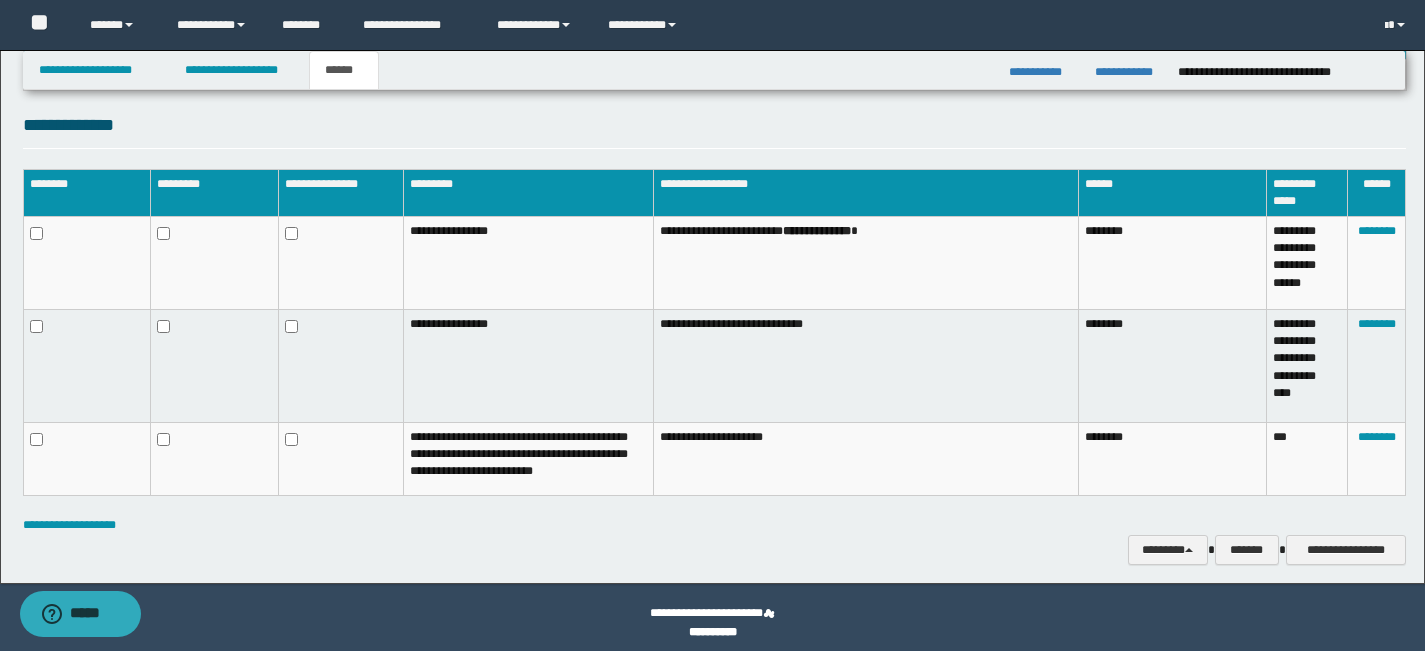 scroll, scrollTop: 391, scrollLeft: 0, axis: vertical 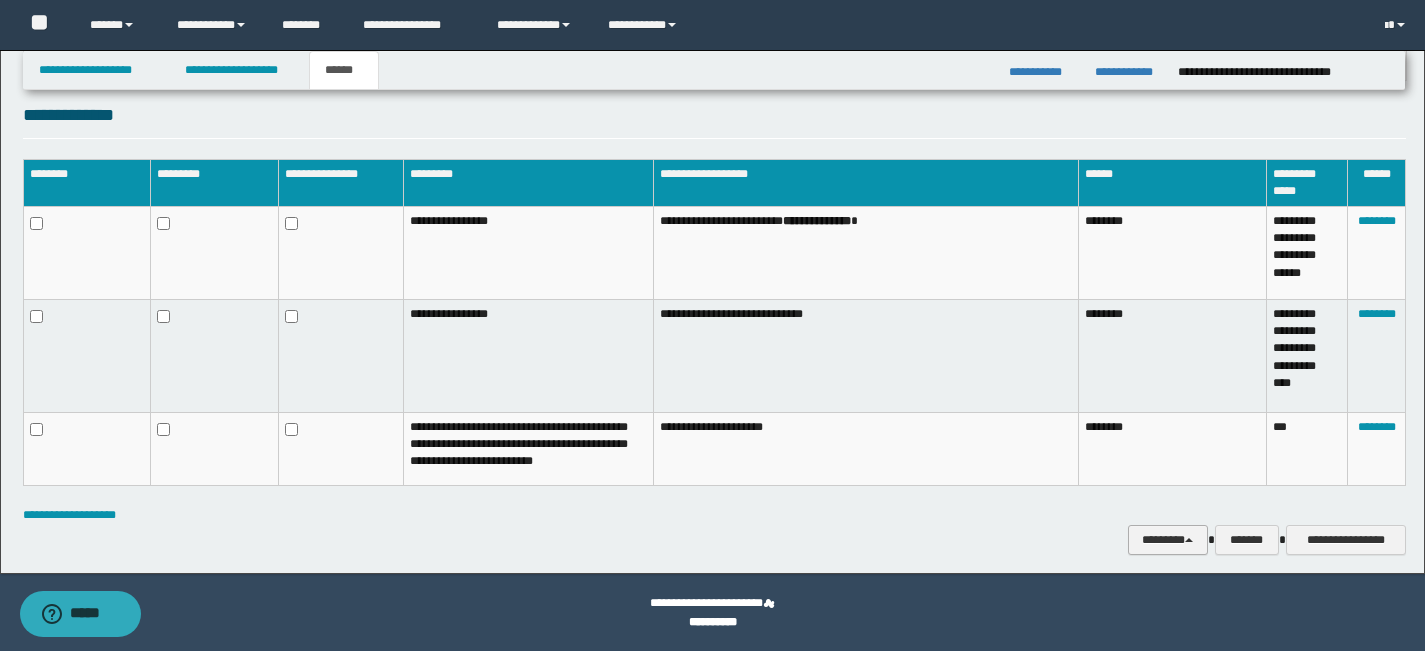 click on "********" at bounding box center (1168, 540) 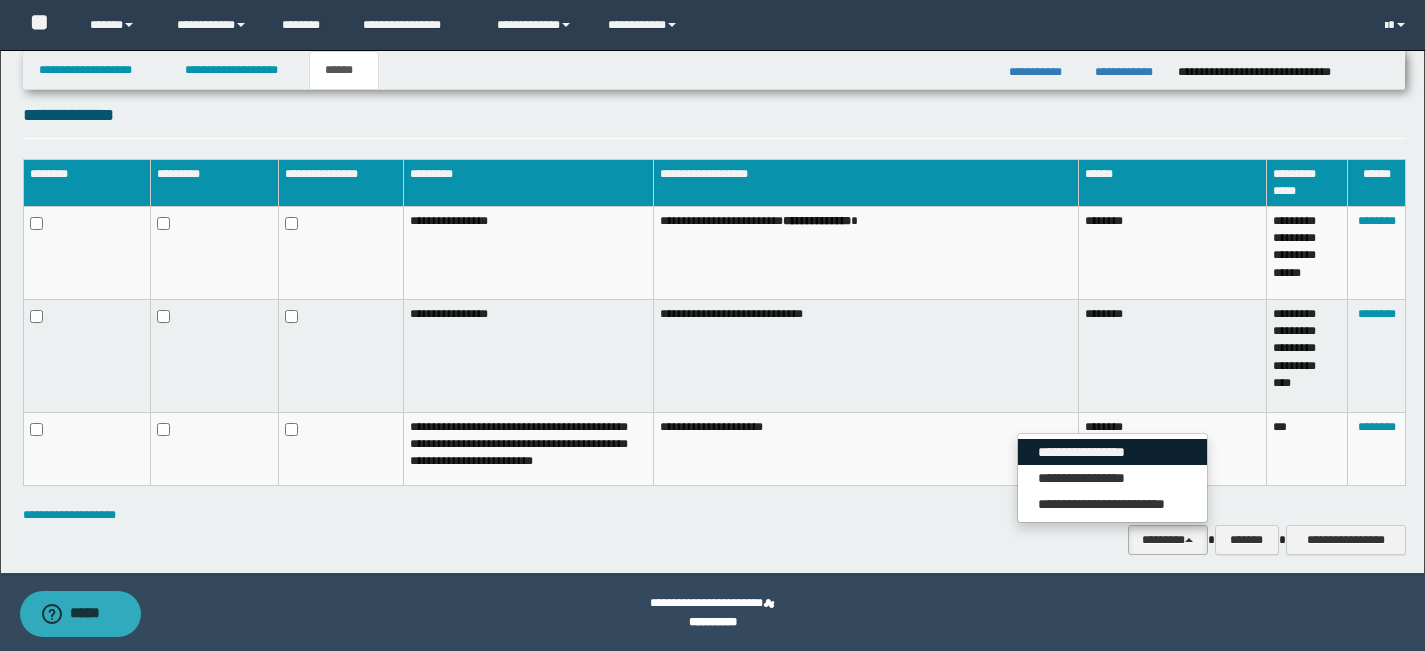 click on "**********" at bounding box center (1112, 452) 